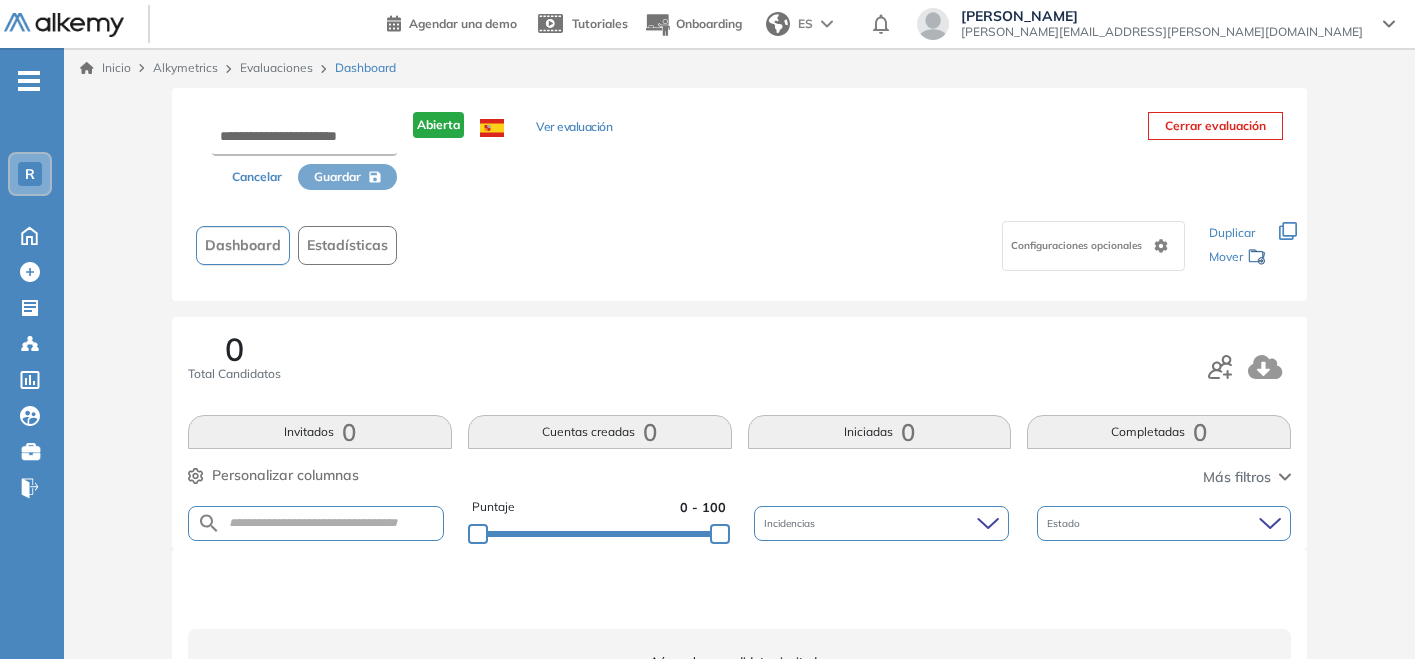 scroll, scrollTop: 0, scrollLeft: 0, axis: both 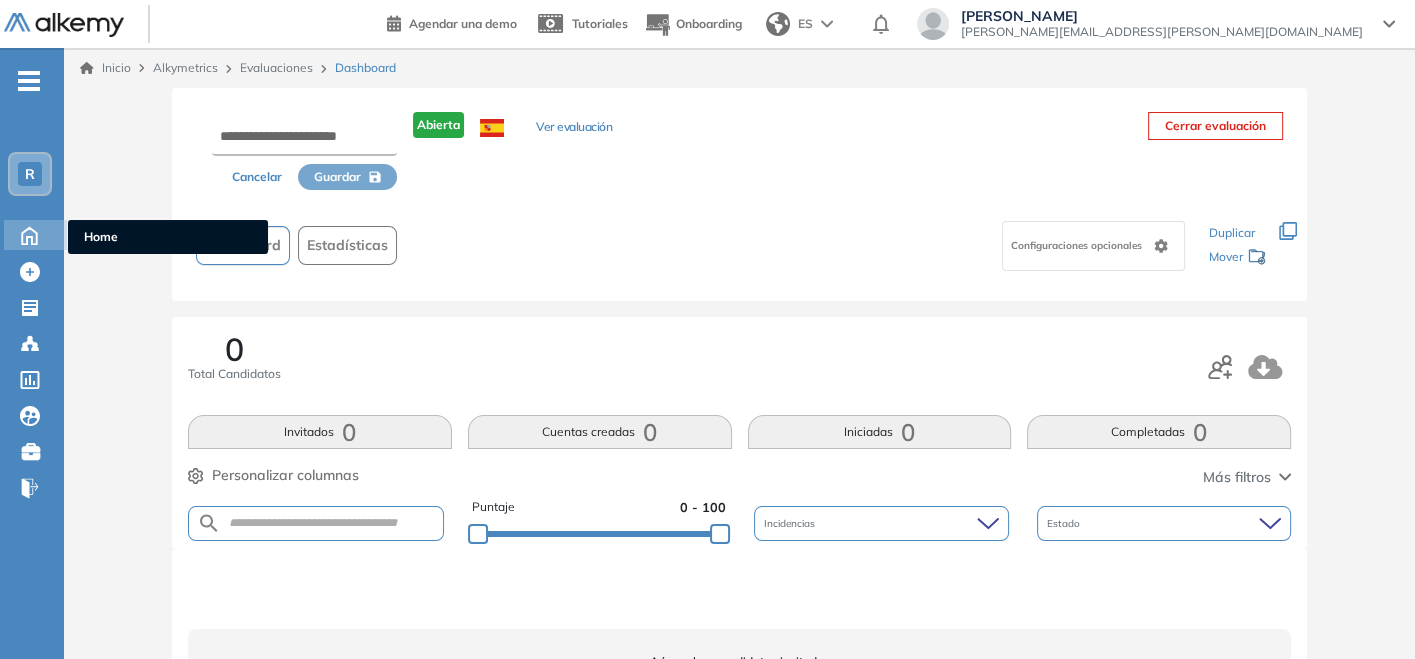 click 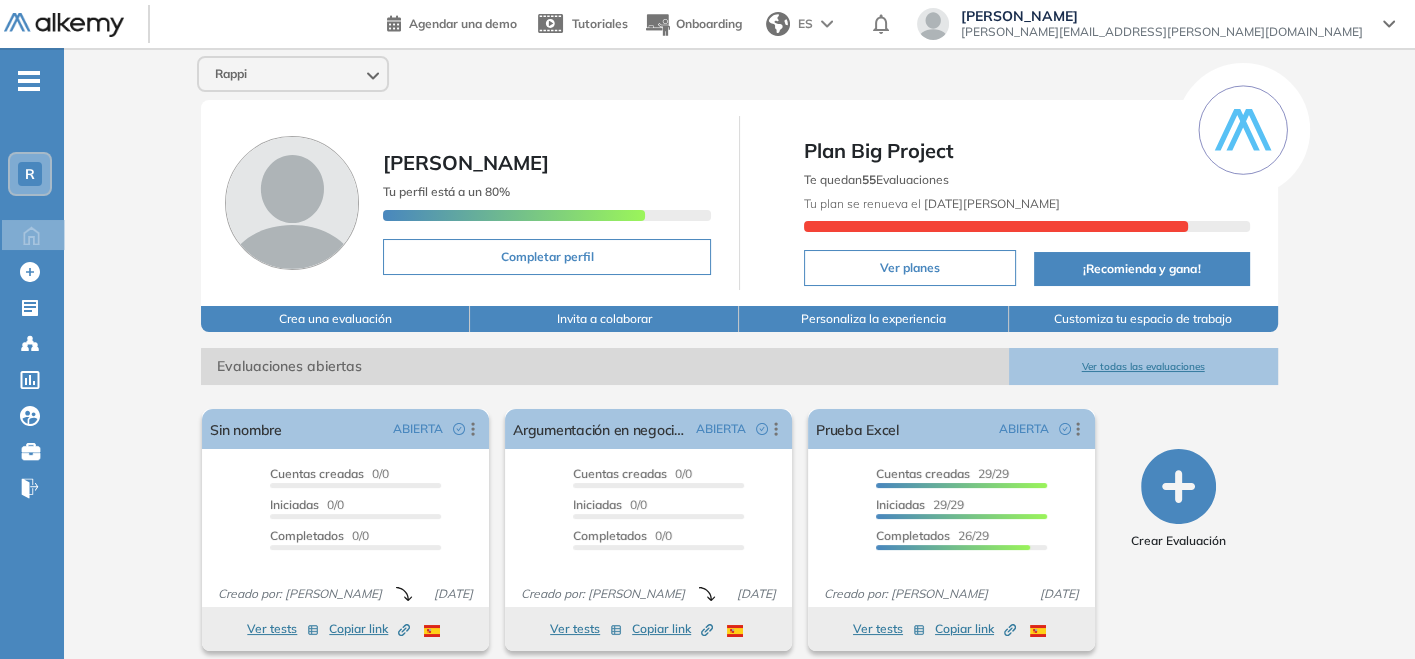 click 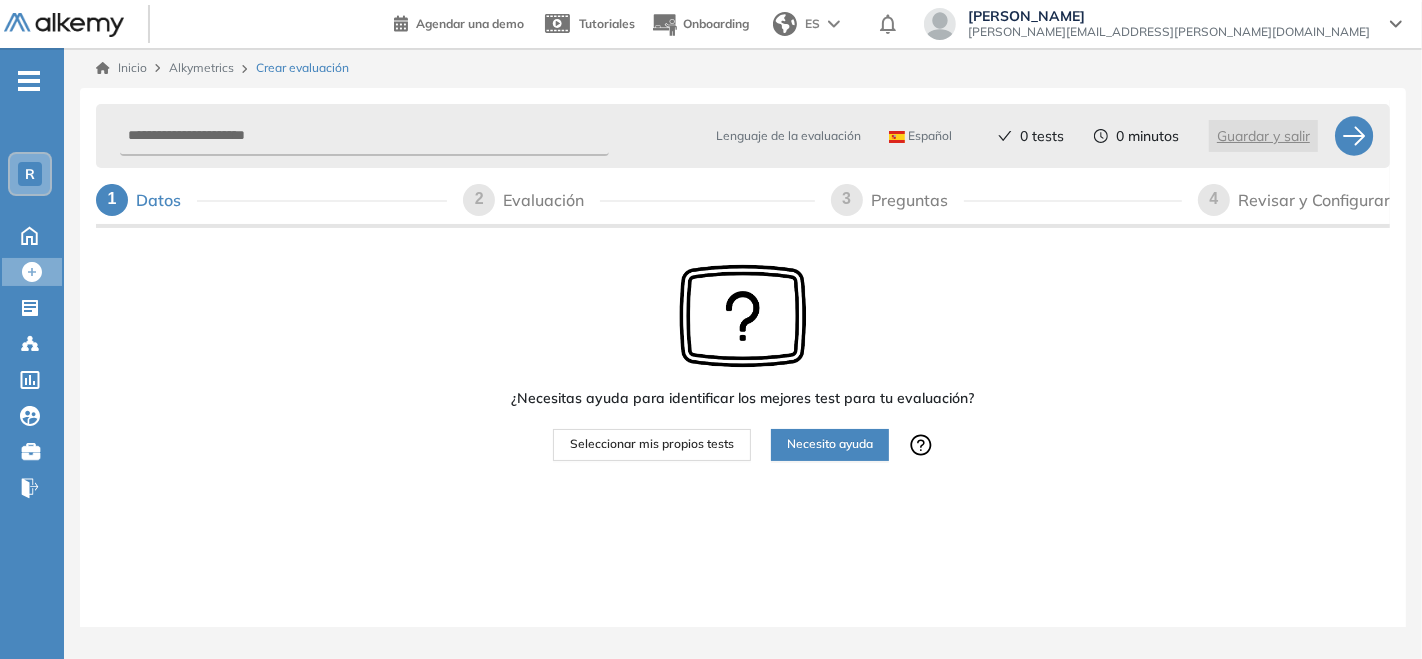click on "Seleccionar mis propios tests" at bounding box center (652, 444) 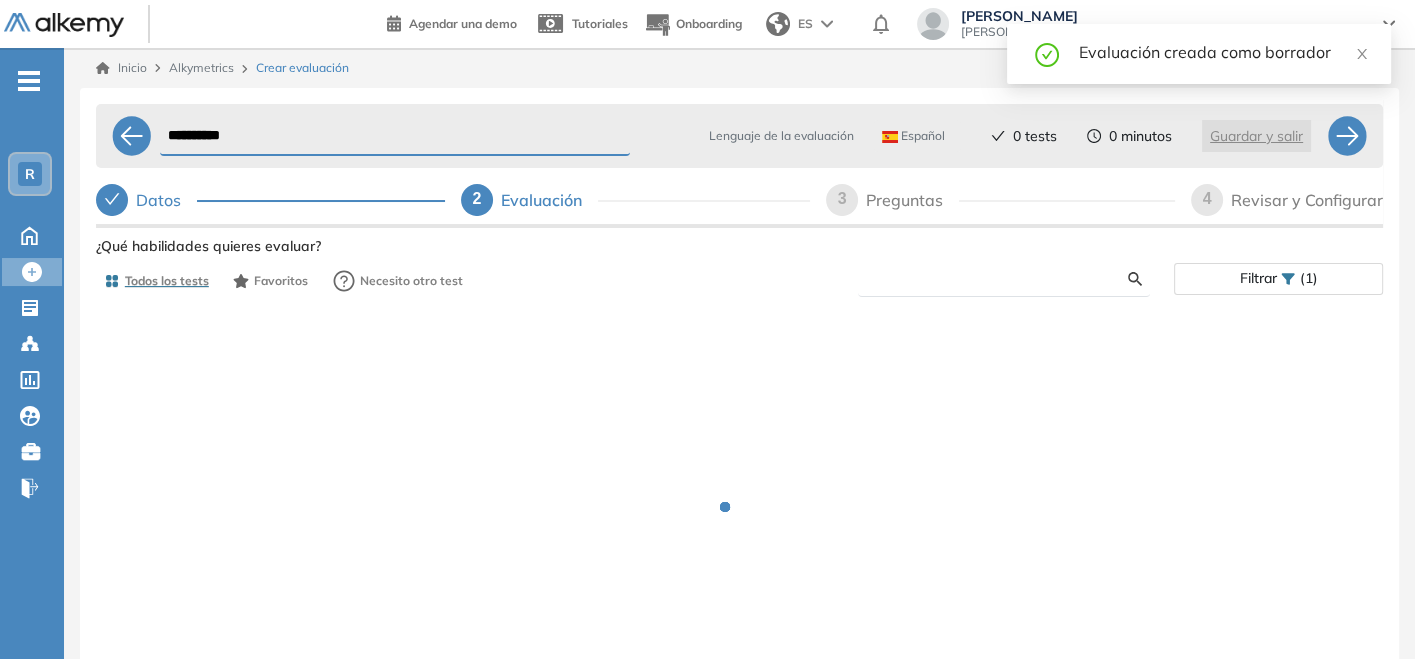 click at bounding box center [1001, 279] 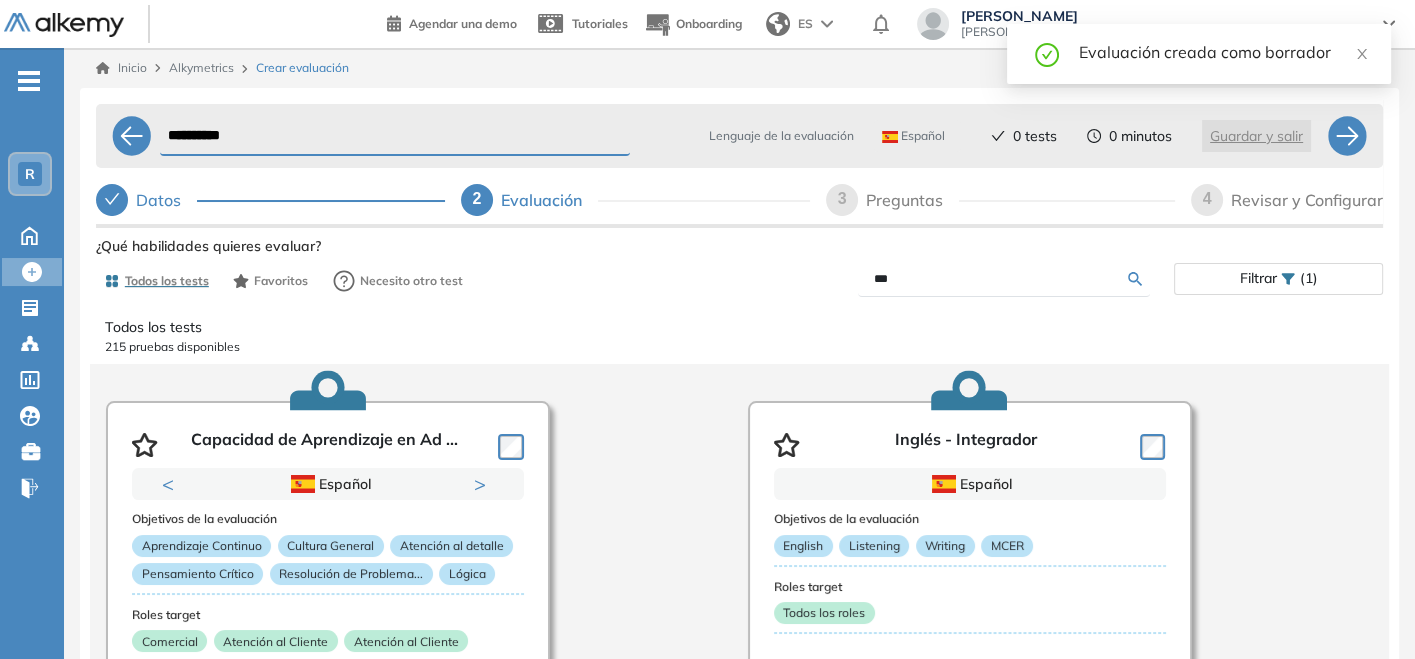 type on "***" 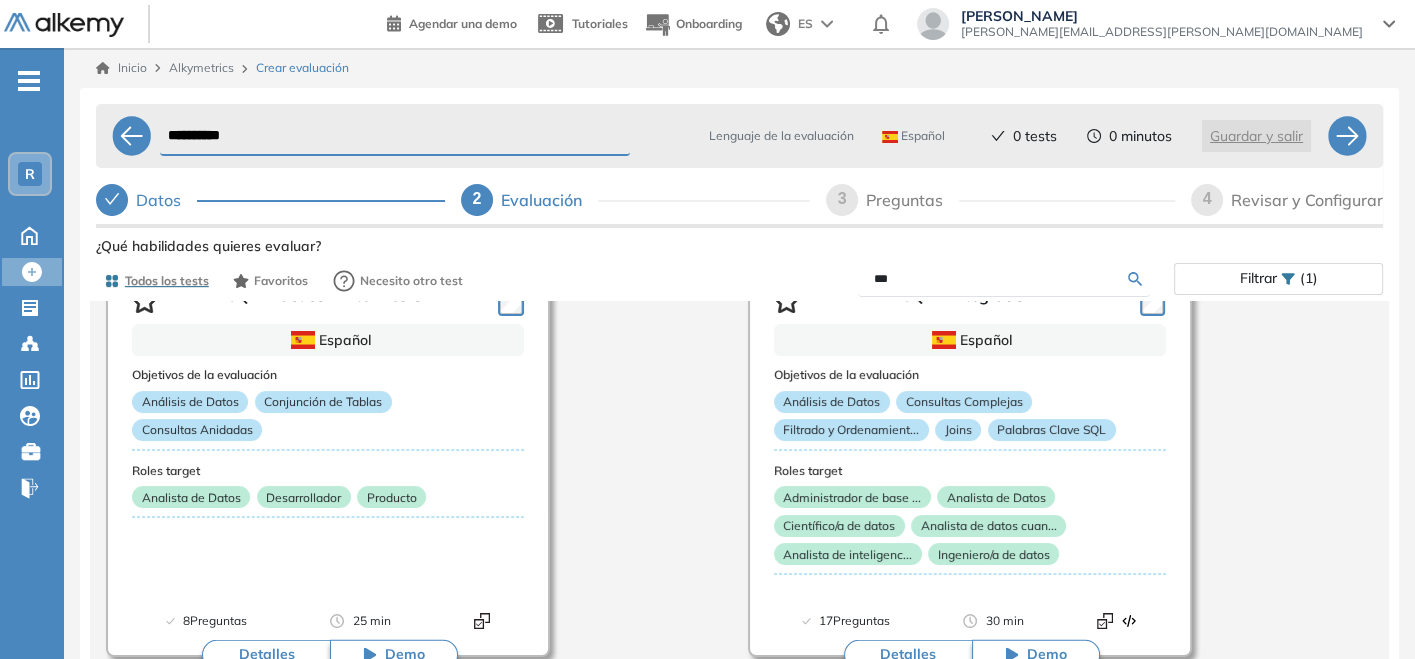 scroll, scrollTop: 111, scrollLeft: 0, axis: vertical 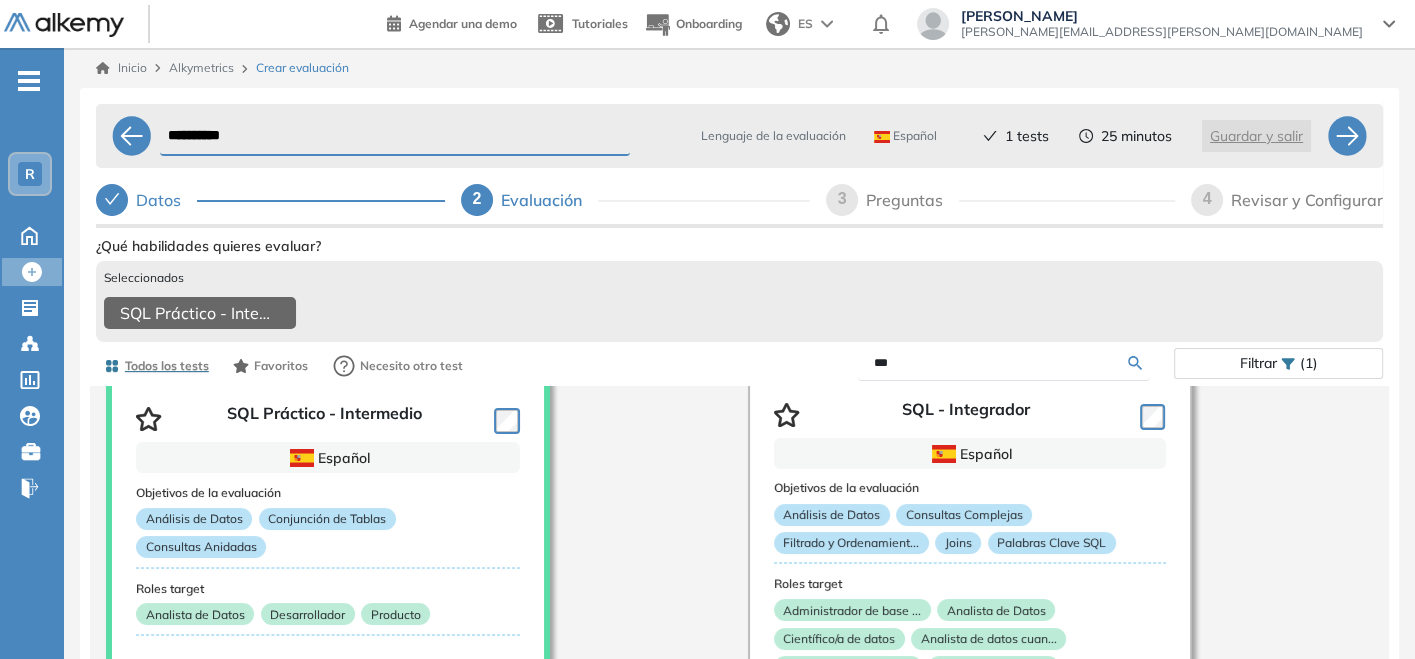 click on "**********" at bounding box center [395, 136] 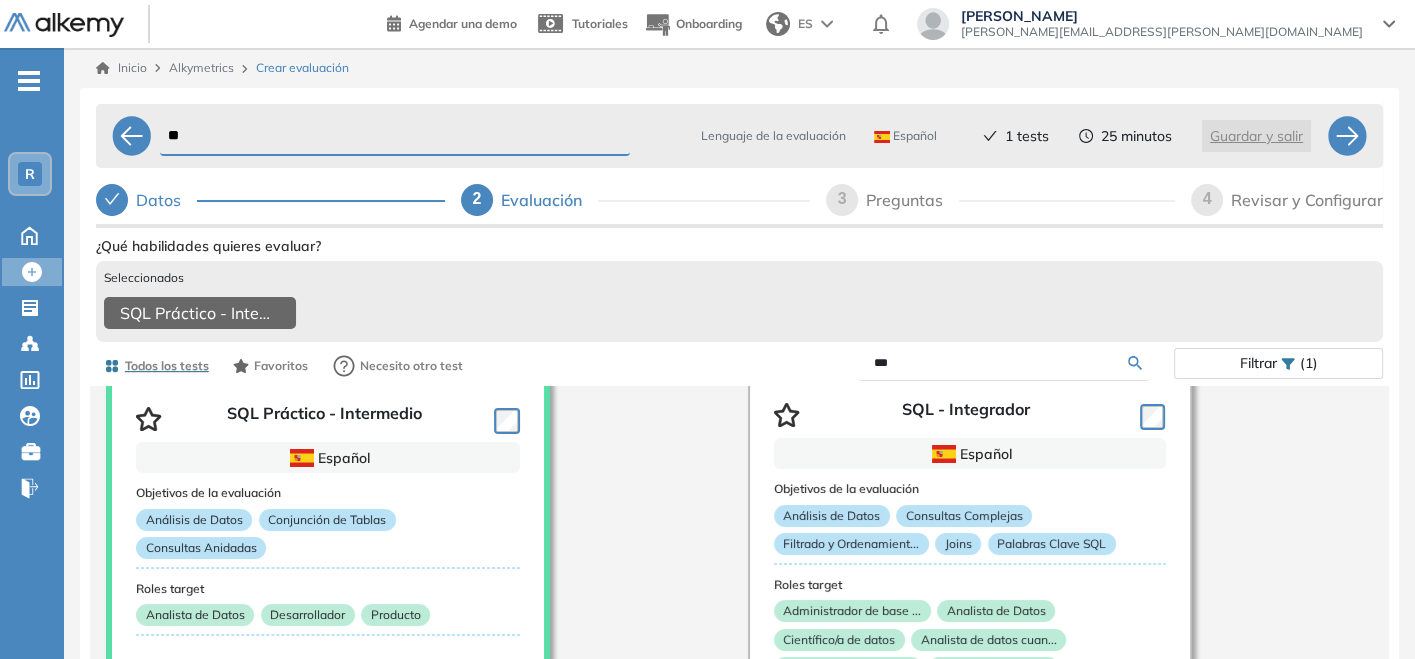 type on "*" 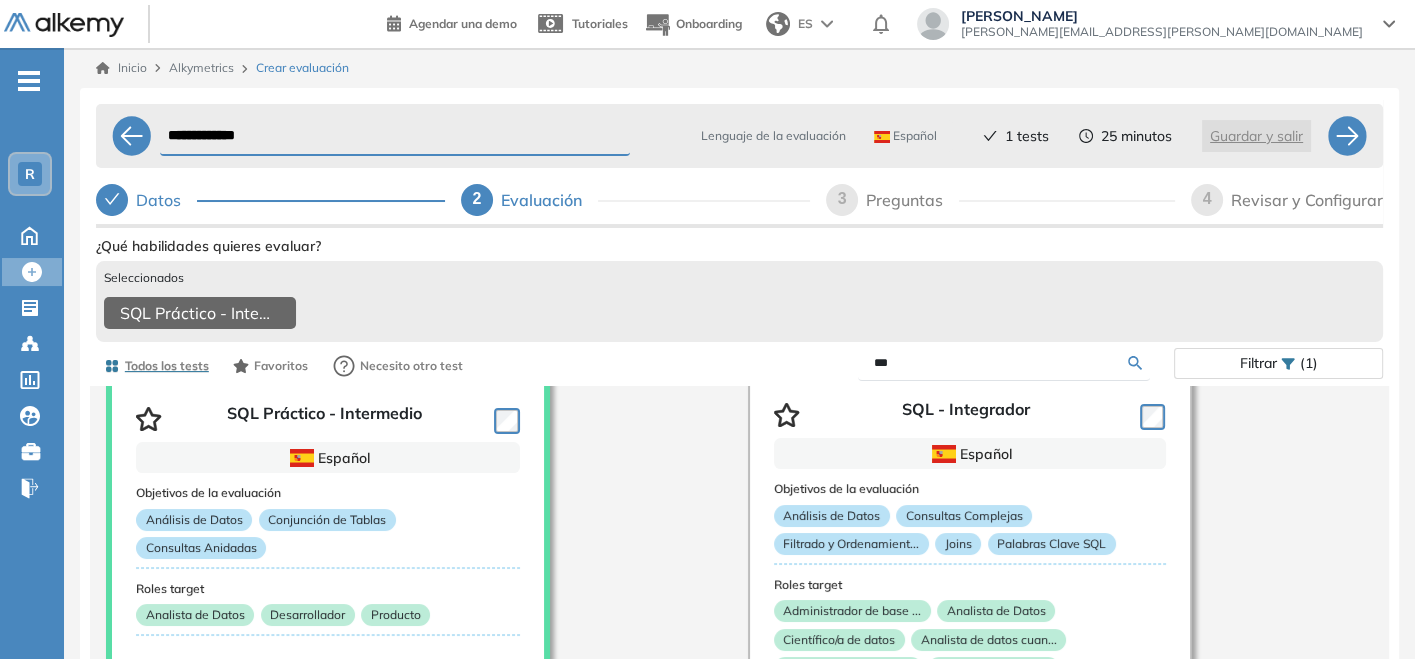 click on "**********" at bounding box center [395, 136] 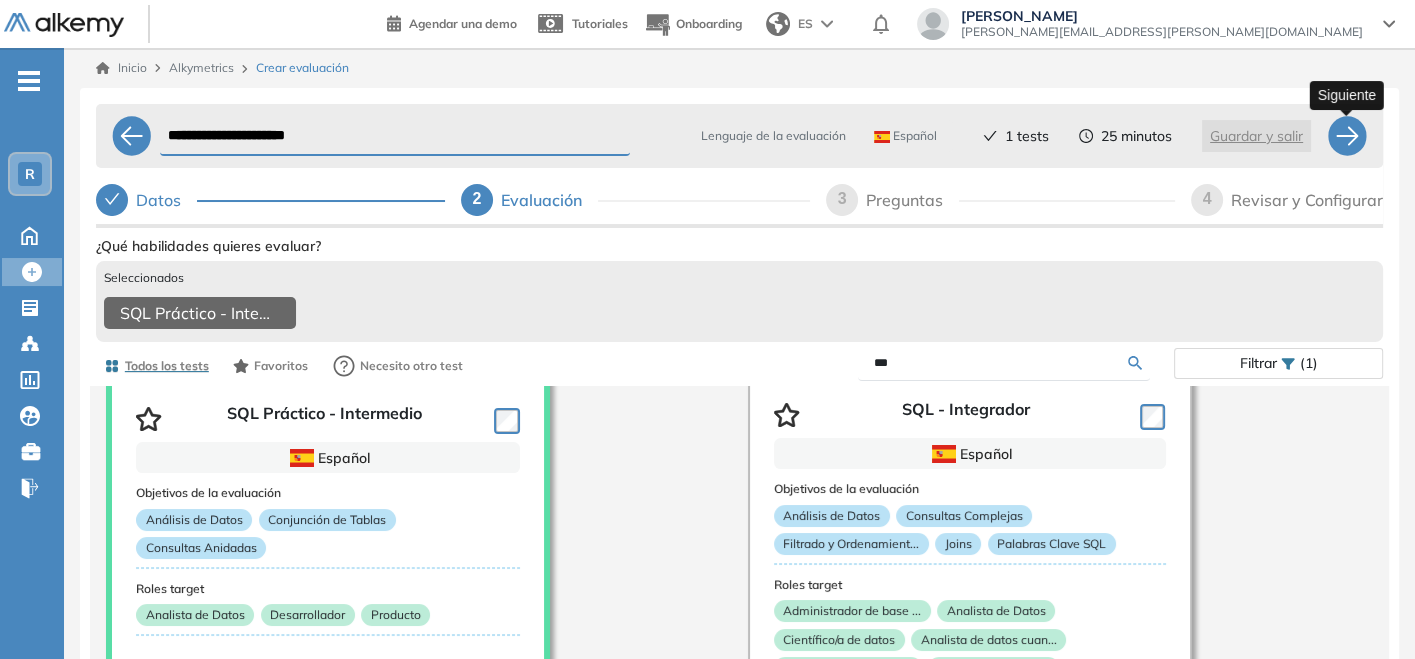 type on "**********" 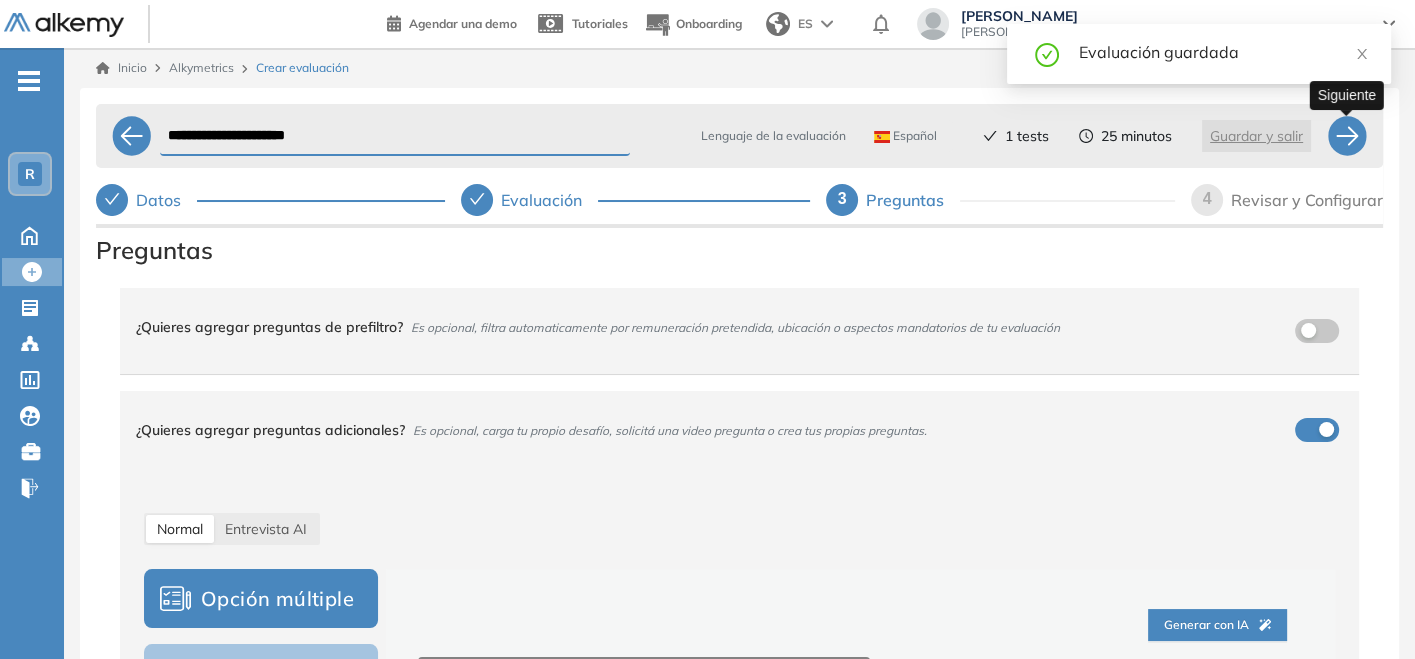 click at bounding box center [1347, 136] 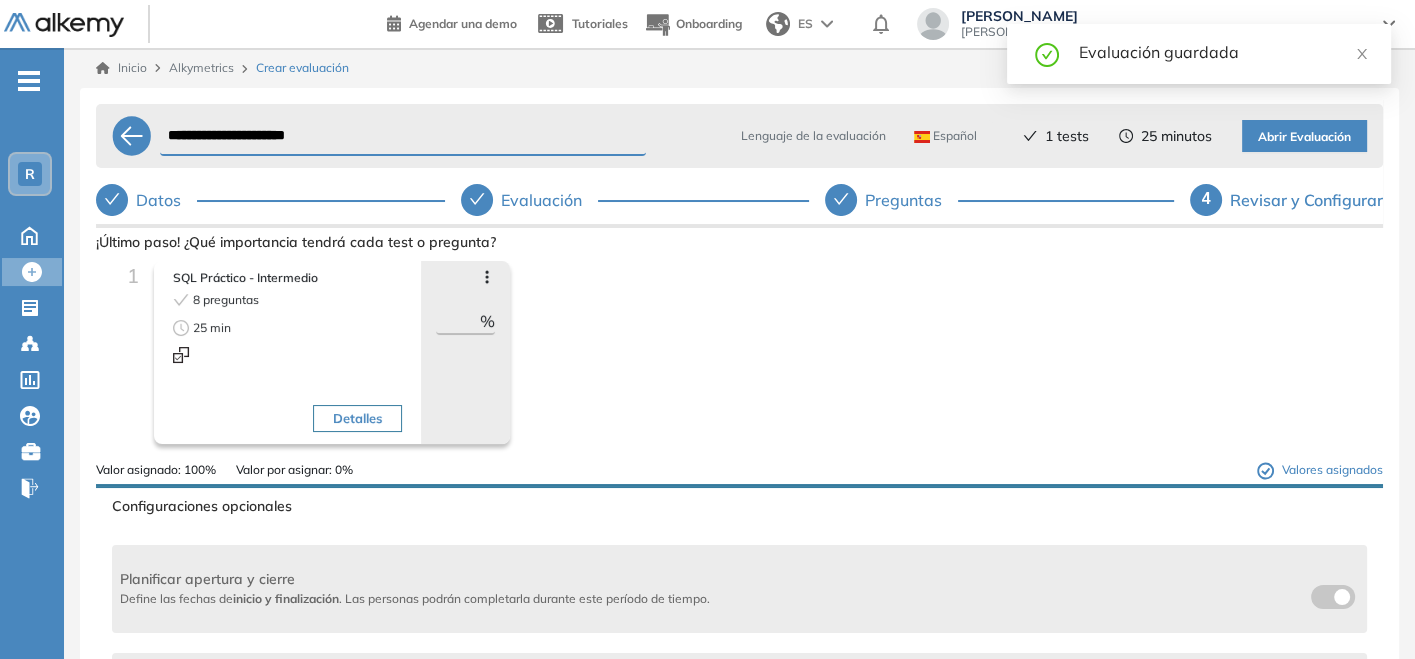 click on "Abrir Evaluación" at bounding box center [1304, 137] 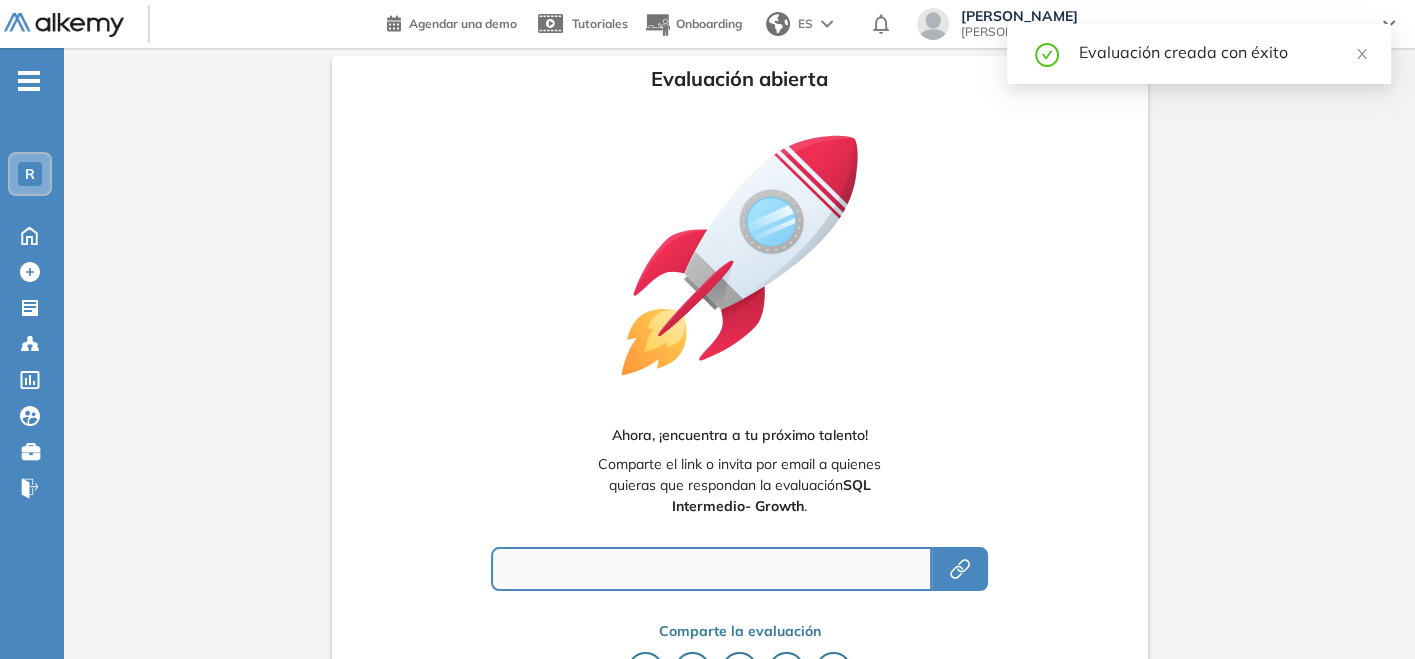 type on "**********" 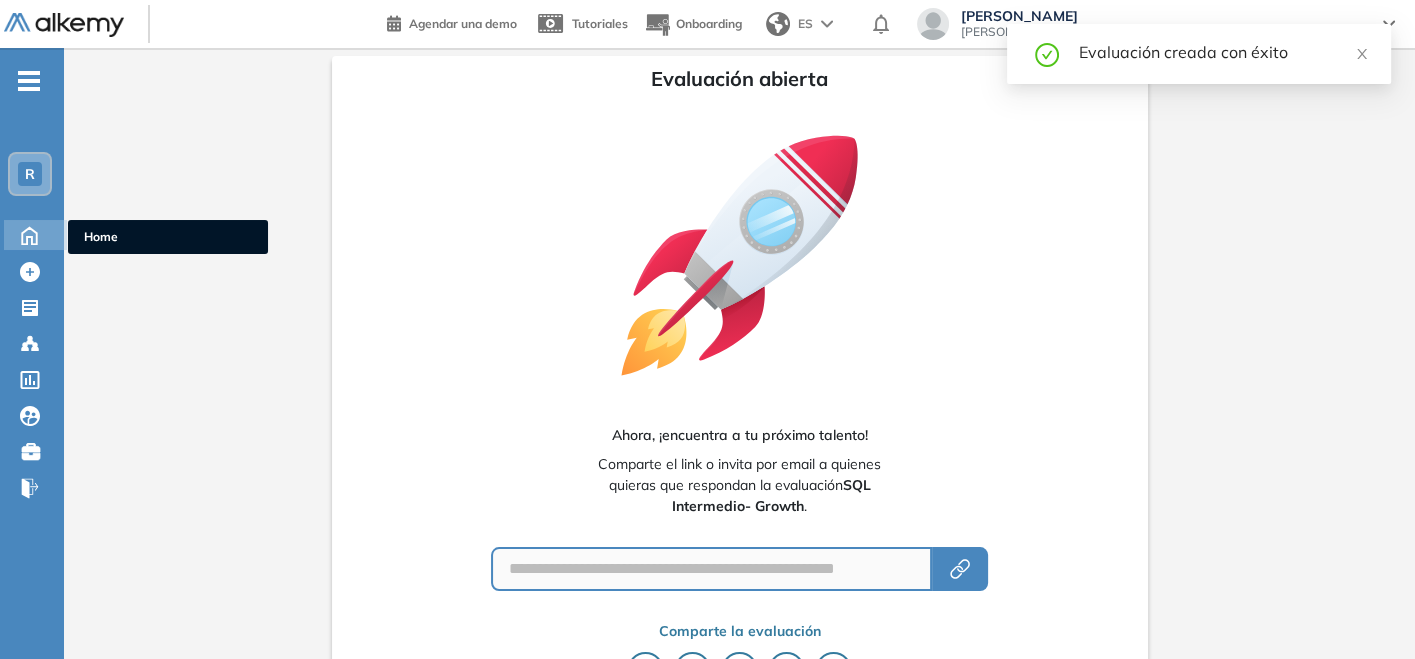 click 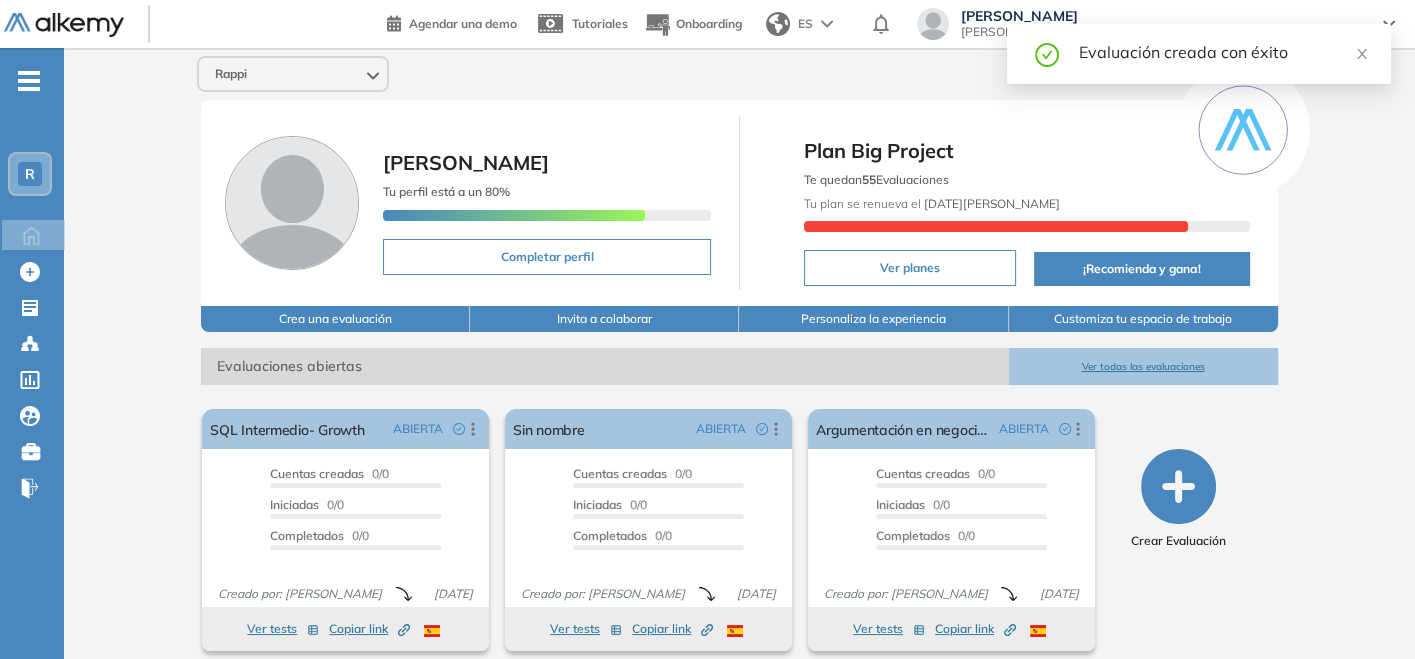 scroll, scrollTop: 111, scrollLeft: 0, axis: vertical 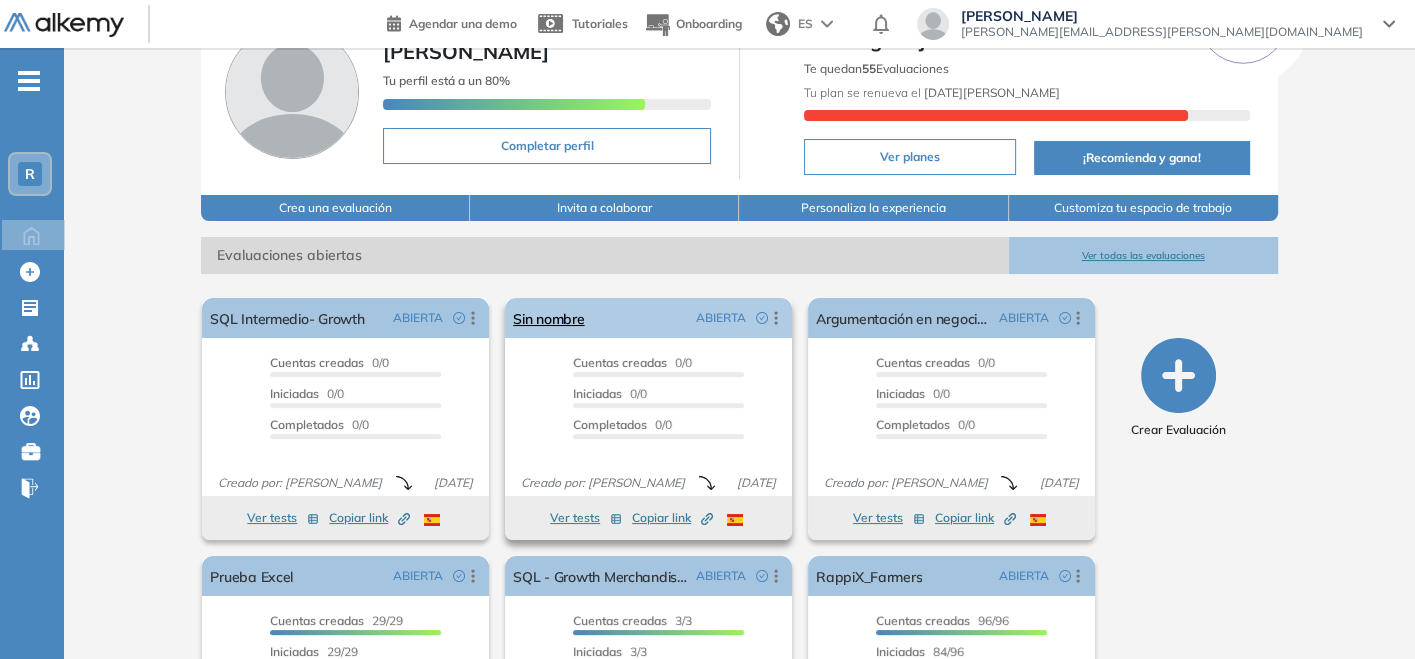 click 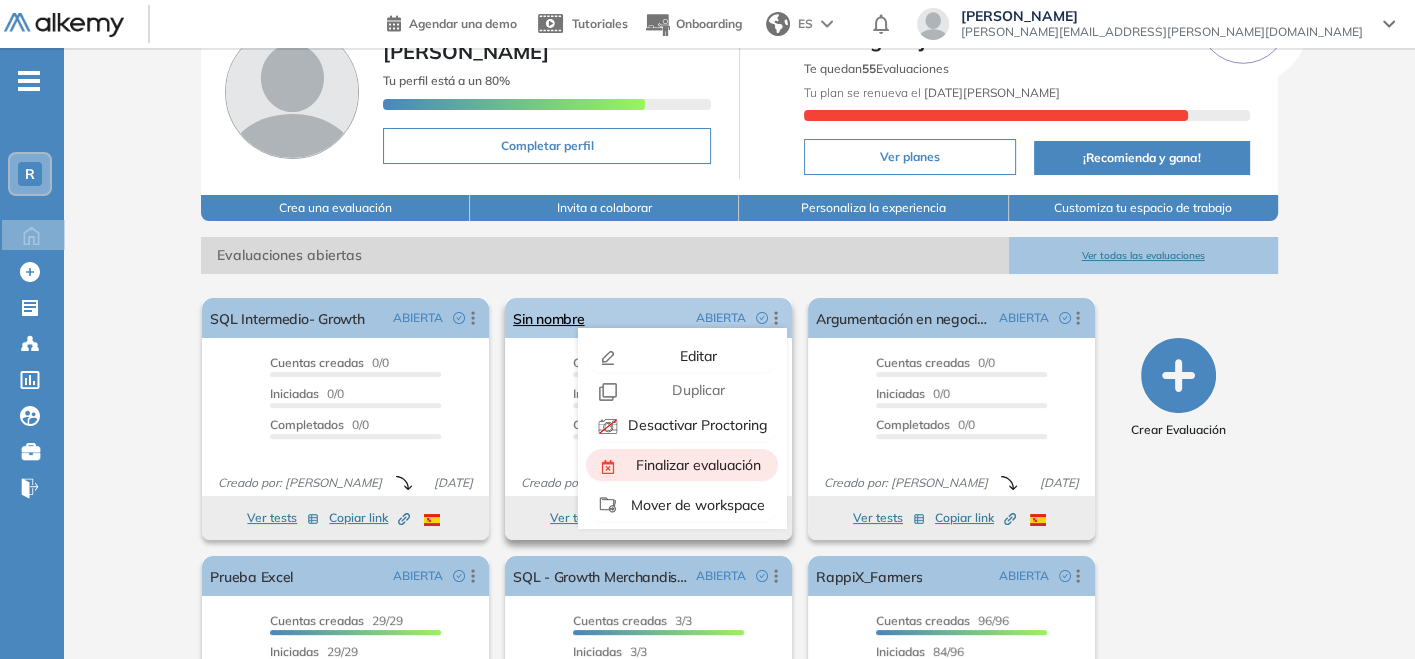 click on "Finalizar evaluación" at bounding box center (682, 465) 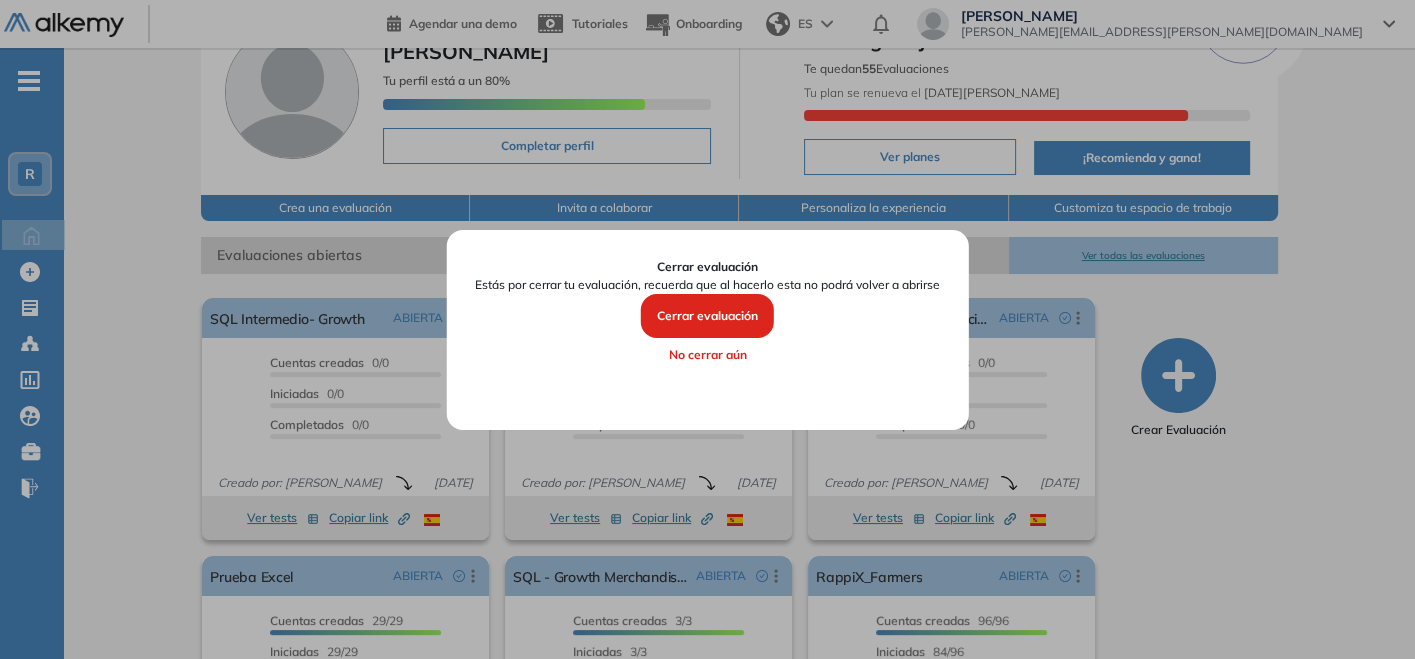 click on "Cerrar evaluación" at bounding box center [707, 316] 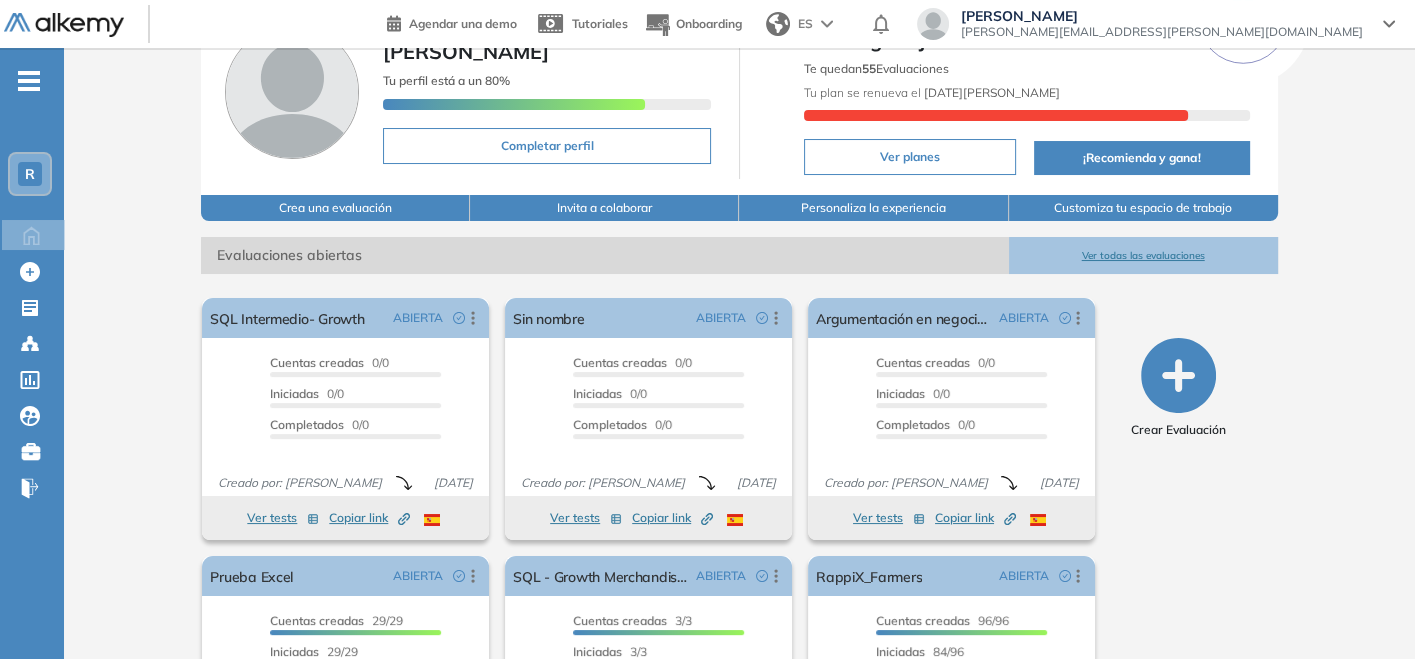 click 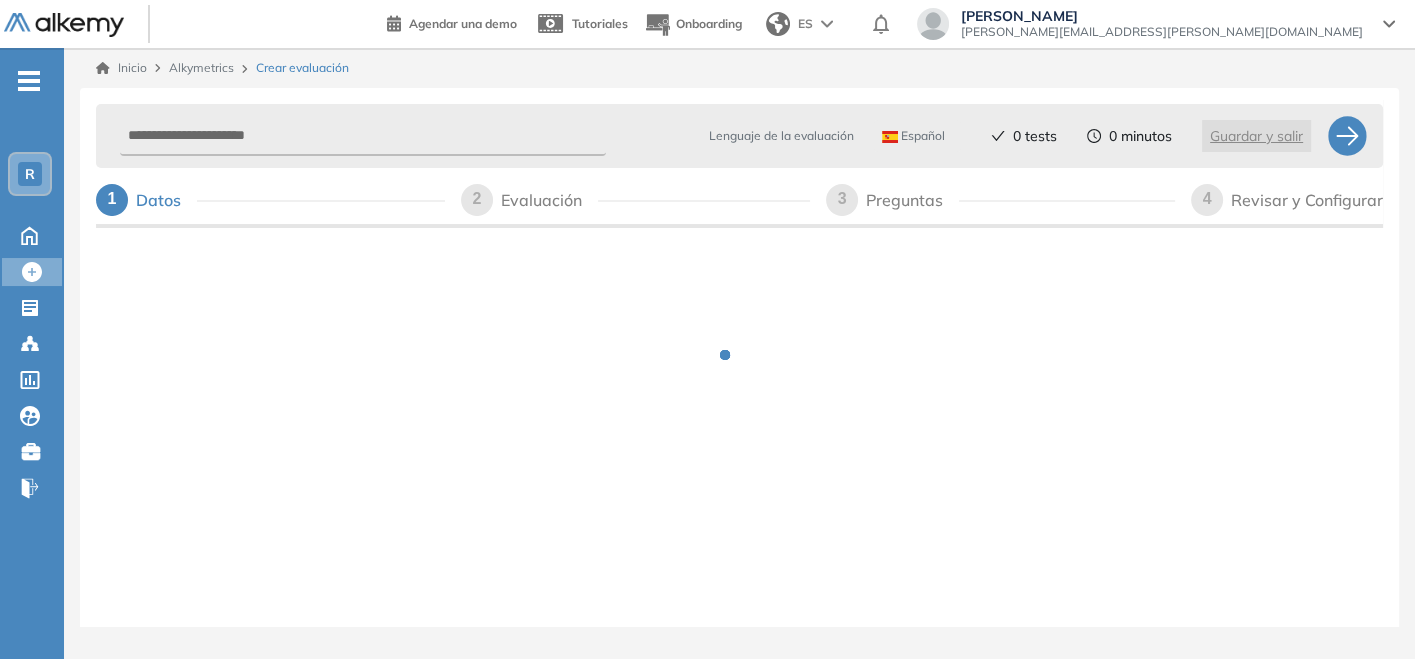 scroll, scrollTop: 0, scrollLeft: 0, axis: both 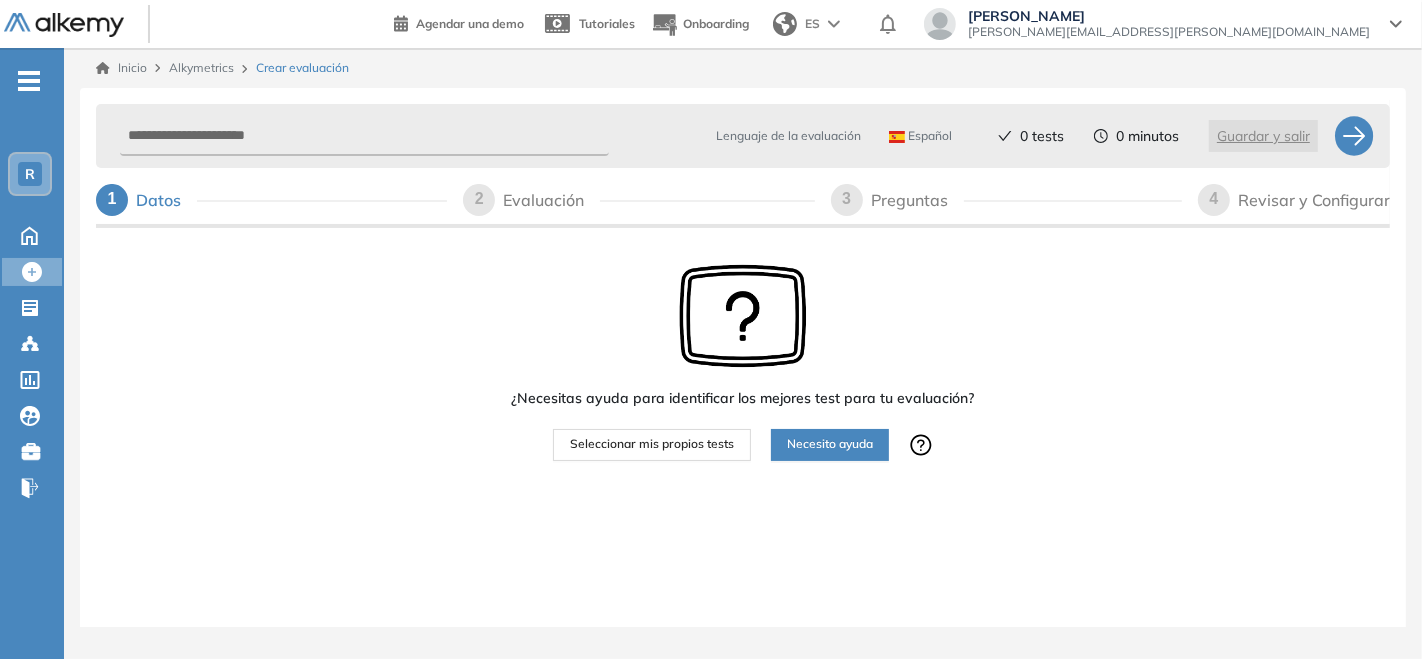 click on "Seleccionar mis propios tests" at bounding box center [652, 444] 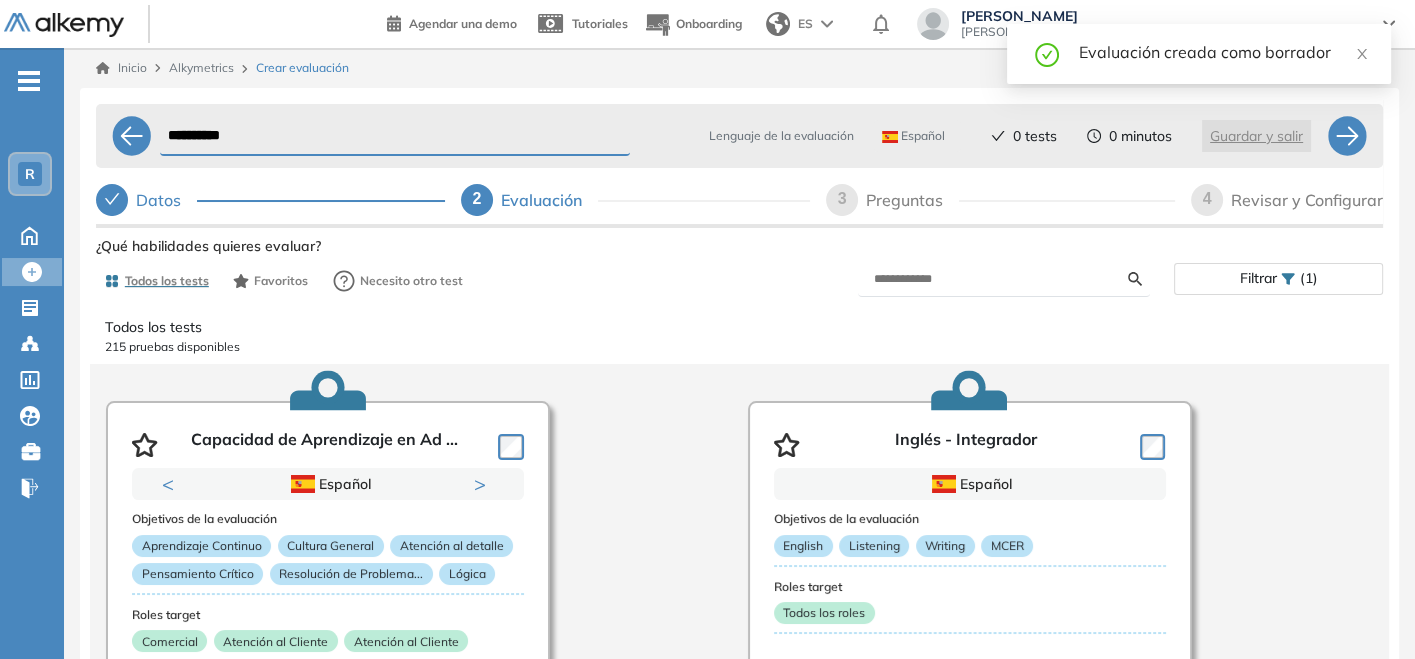 click at bounding box center (1004, 279) 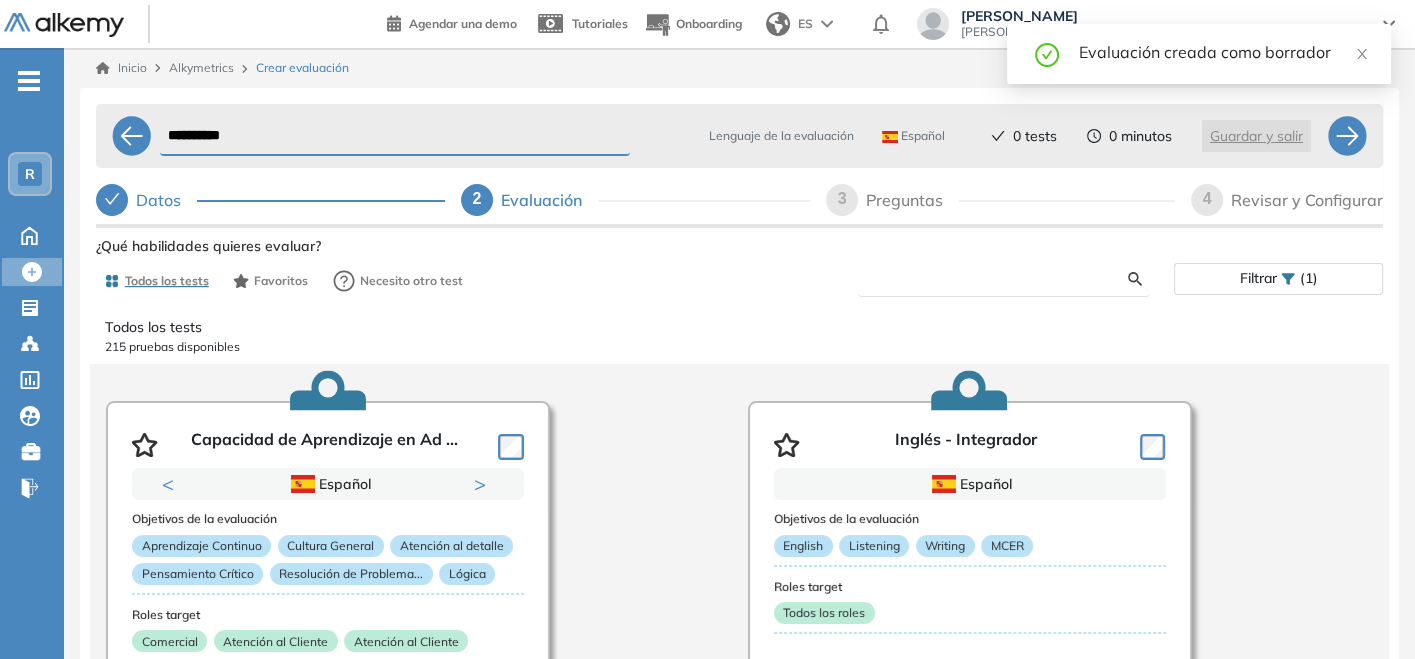 click at bounding box center (1001, 279) 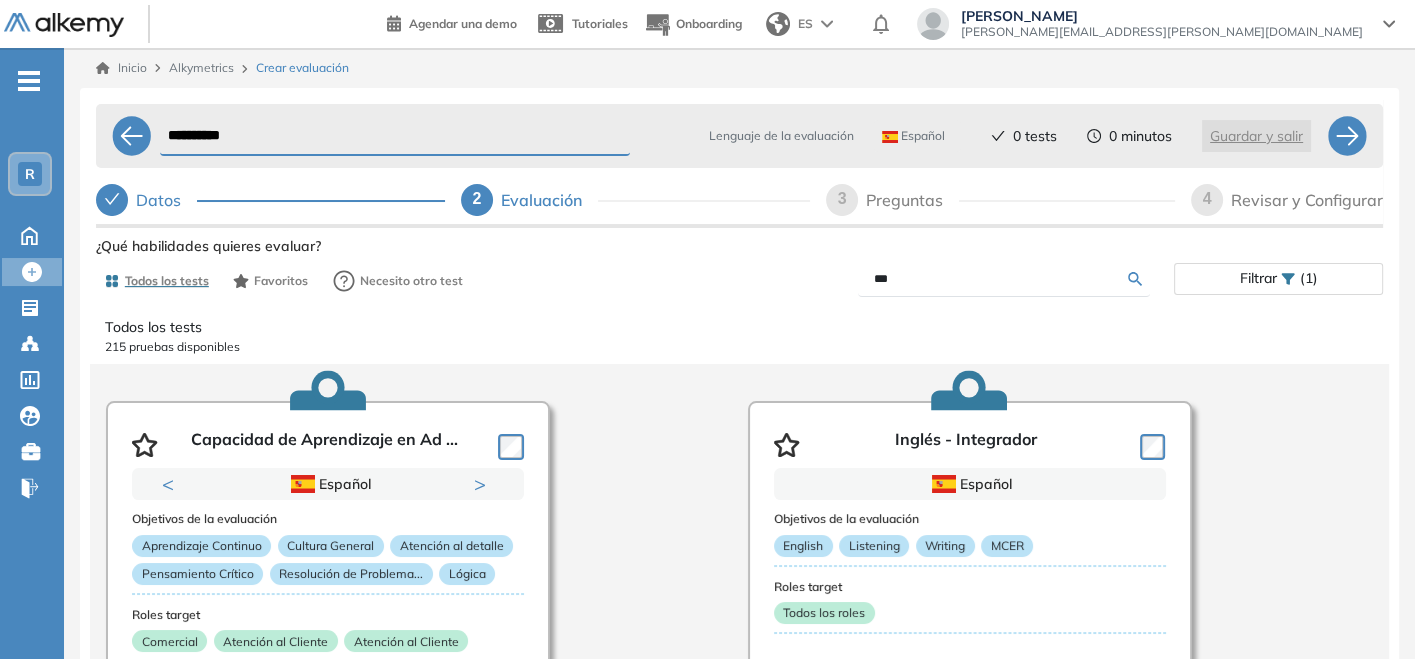 type on "***" 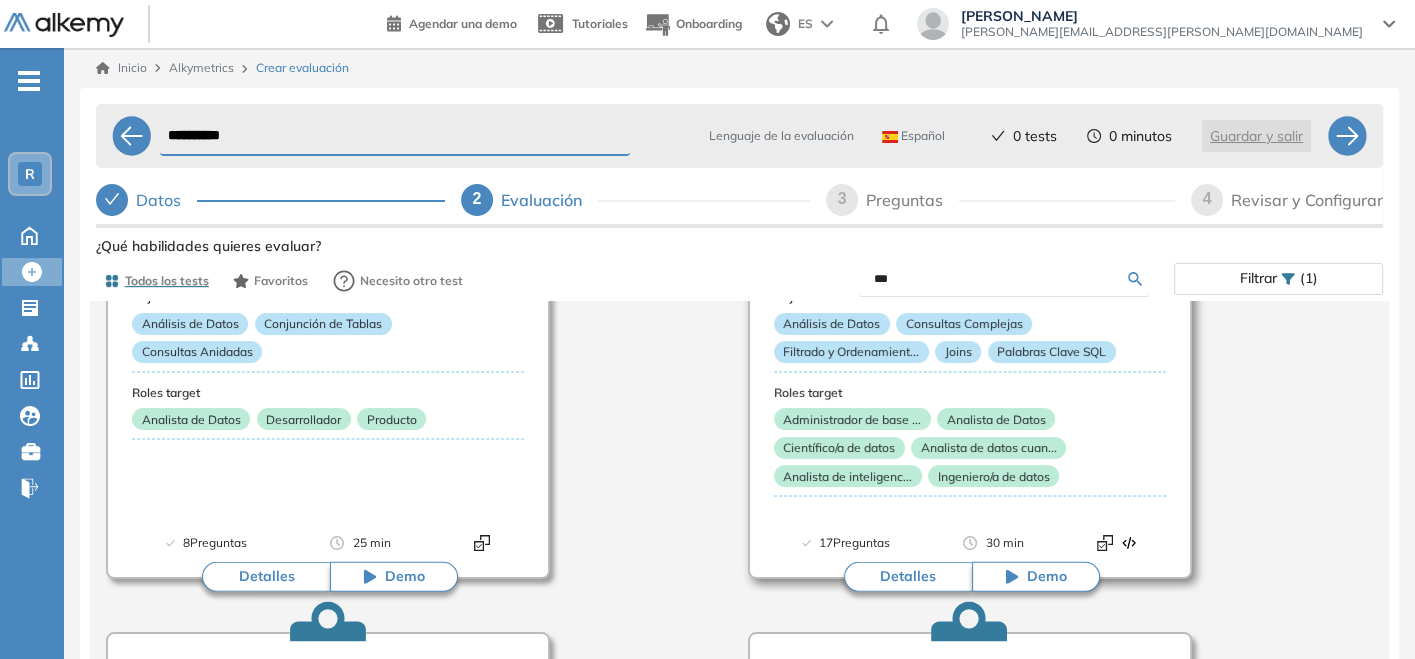 scroll, scrollTop: 111, scrollLeft: 0, axis: vertical 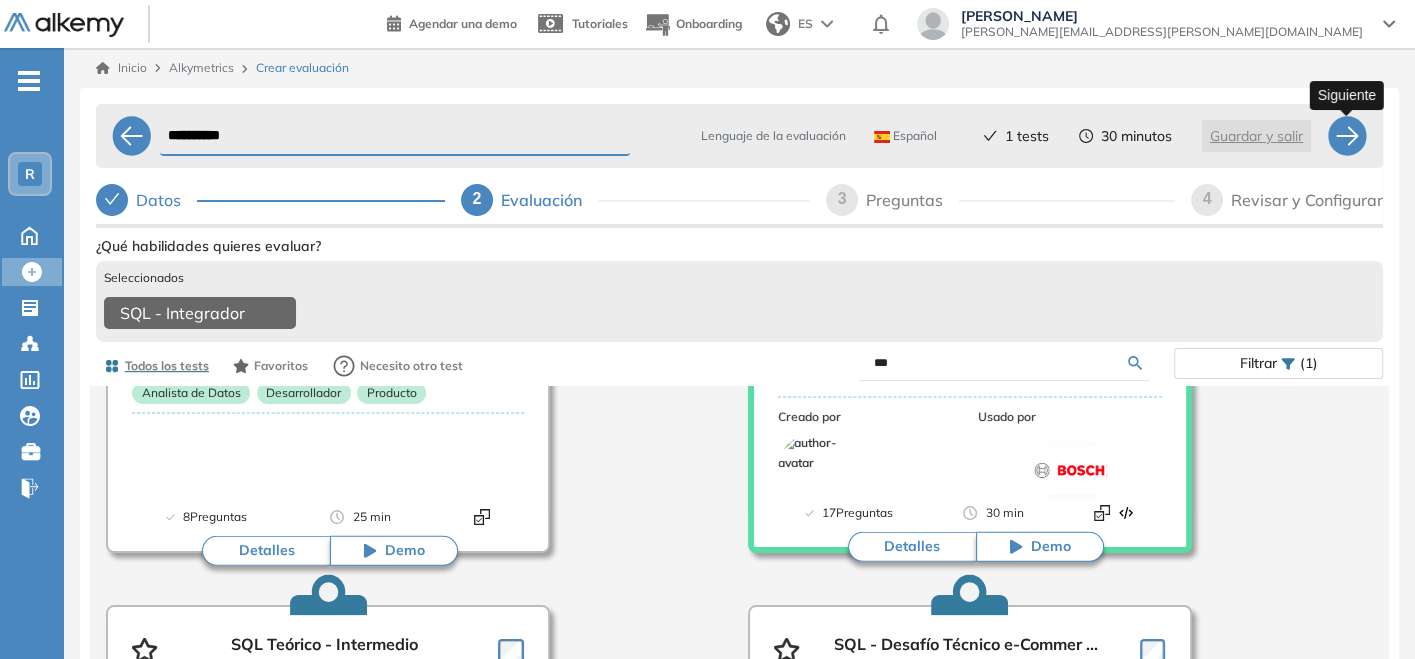 click at bounding box center [1347, 136] 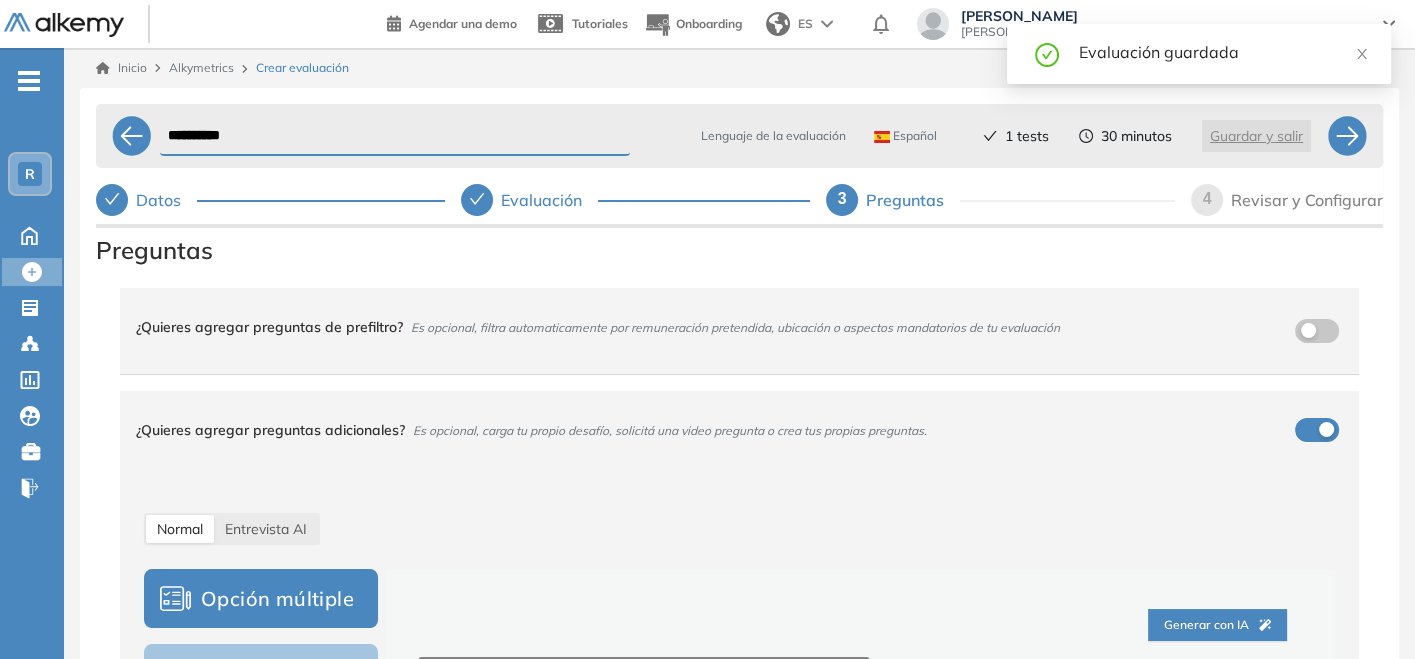 click on "**********" at bounding box center (395, 136) 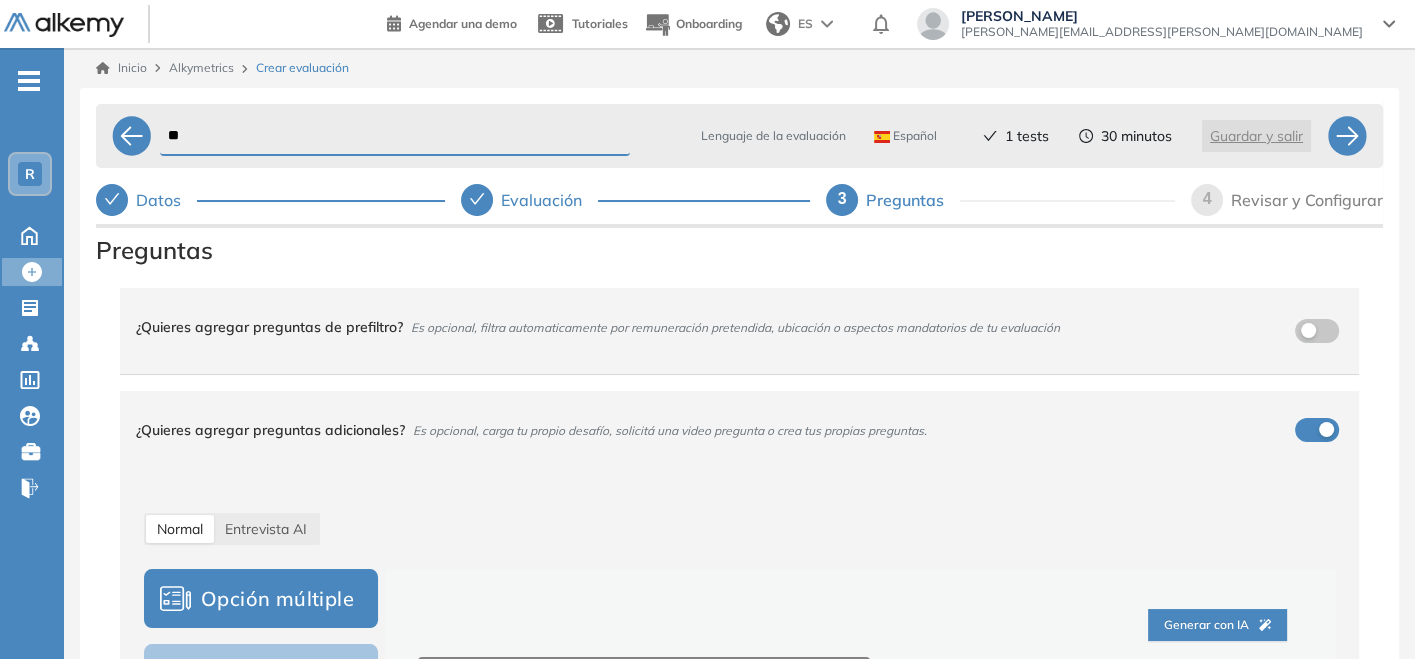 type on "*" 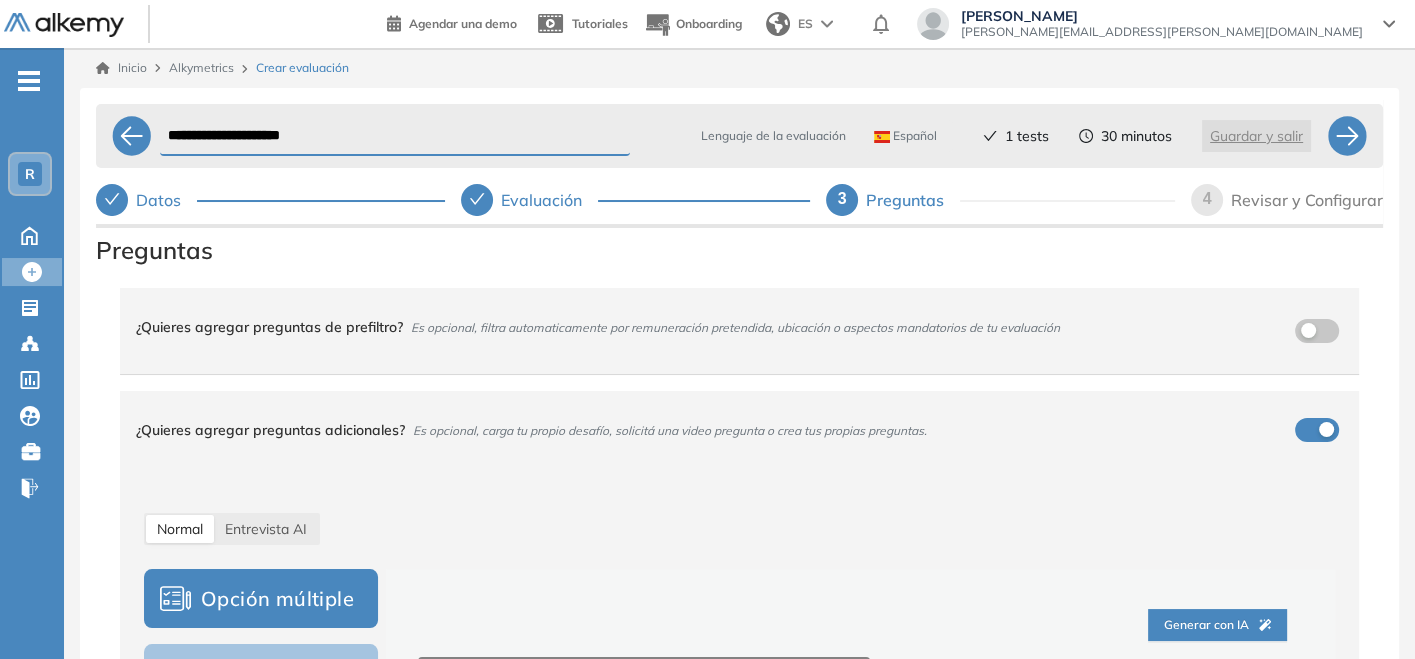 type on "**********" 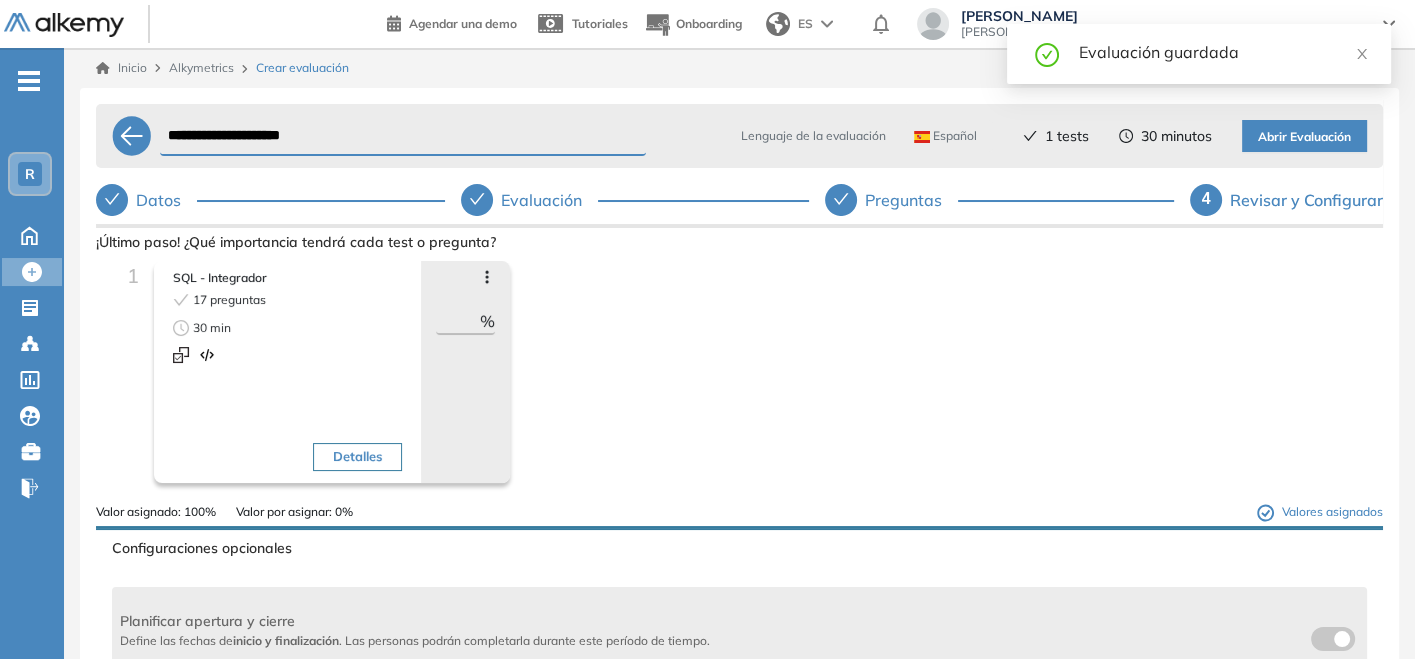 click on "Abrir Evaluación" at bounding box center [1304, 137] 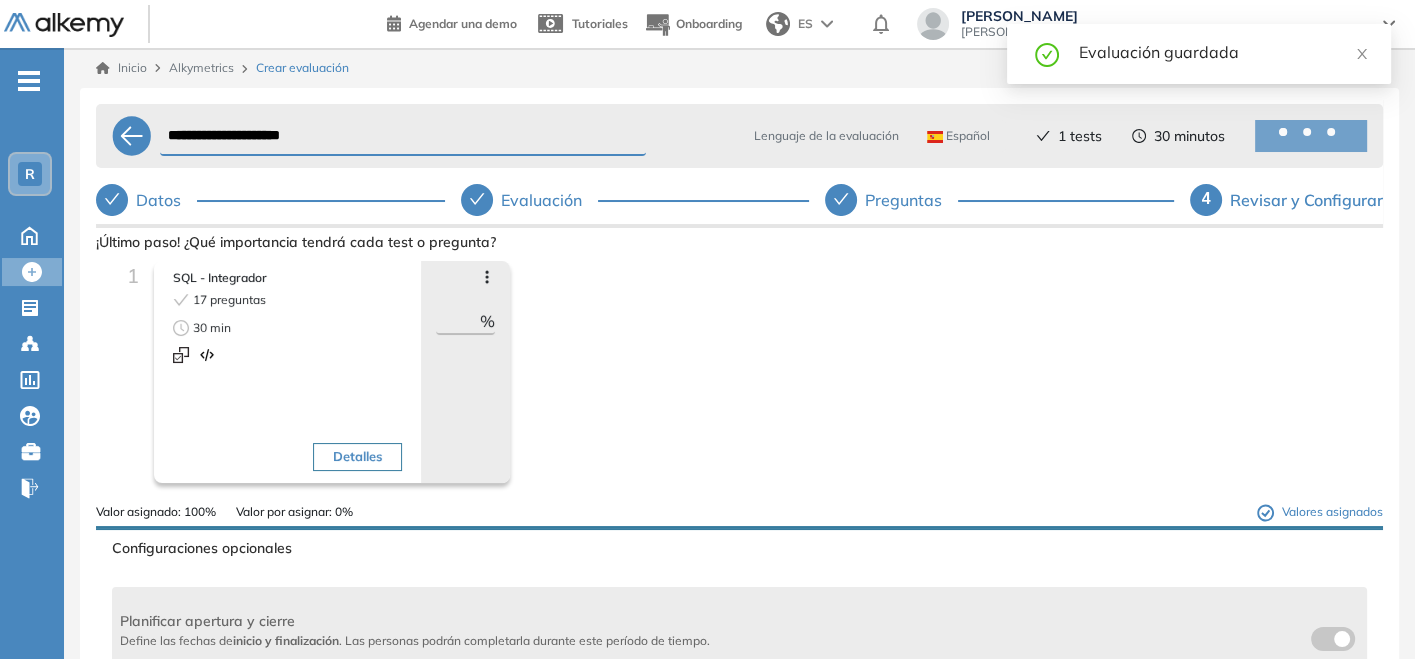 click on "Revisar y Configurar" at bounding box center [1306, 200] 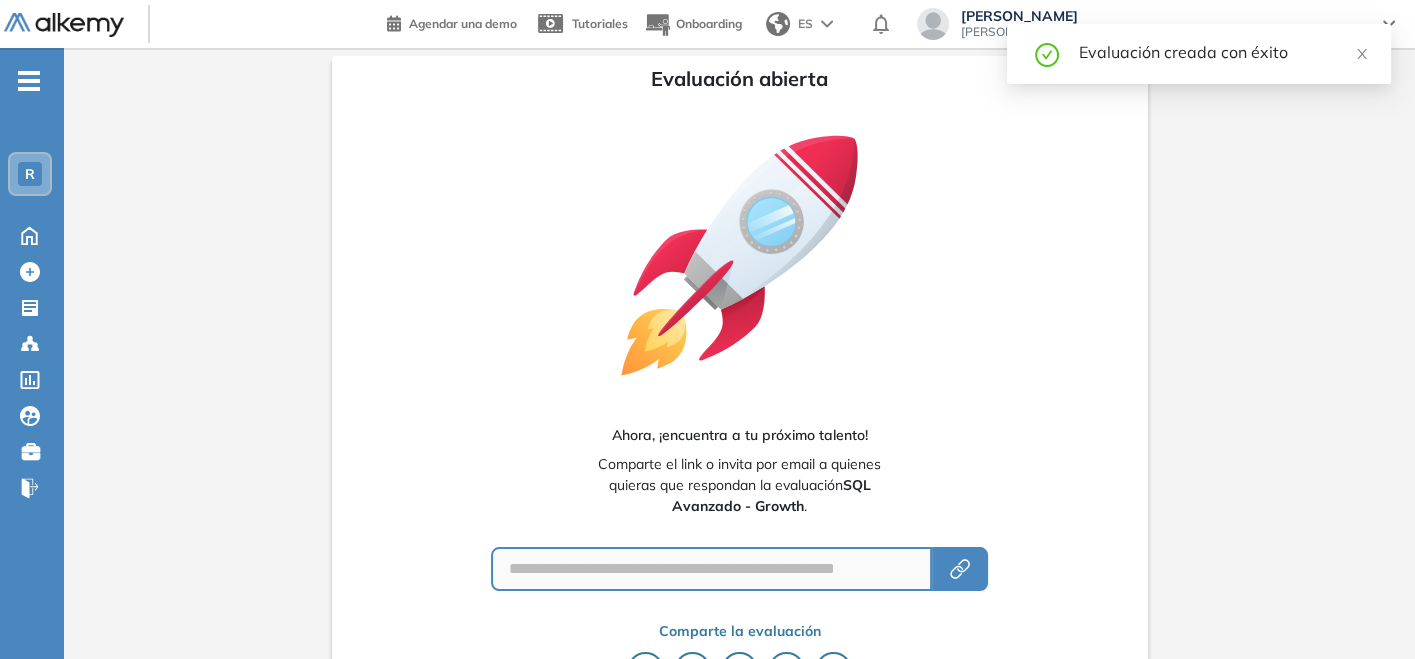 type on "**********" 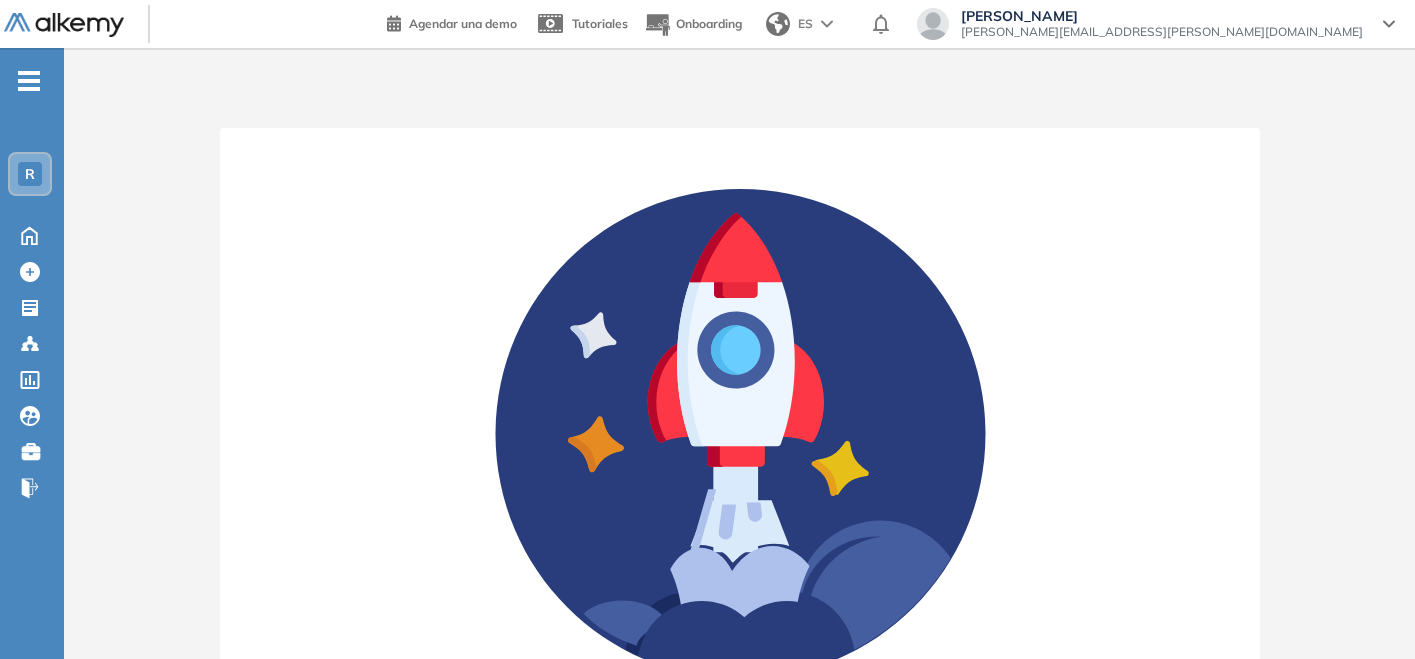 scroll, scrollTop: 0, scrollLeft: 0, axis: both 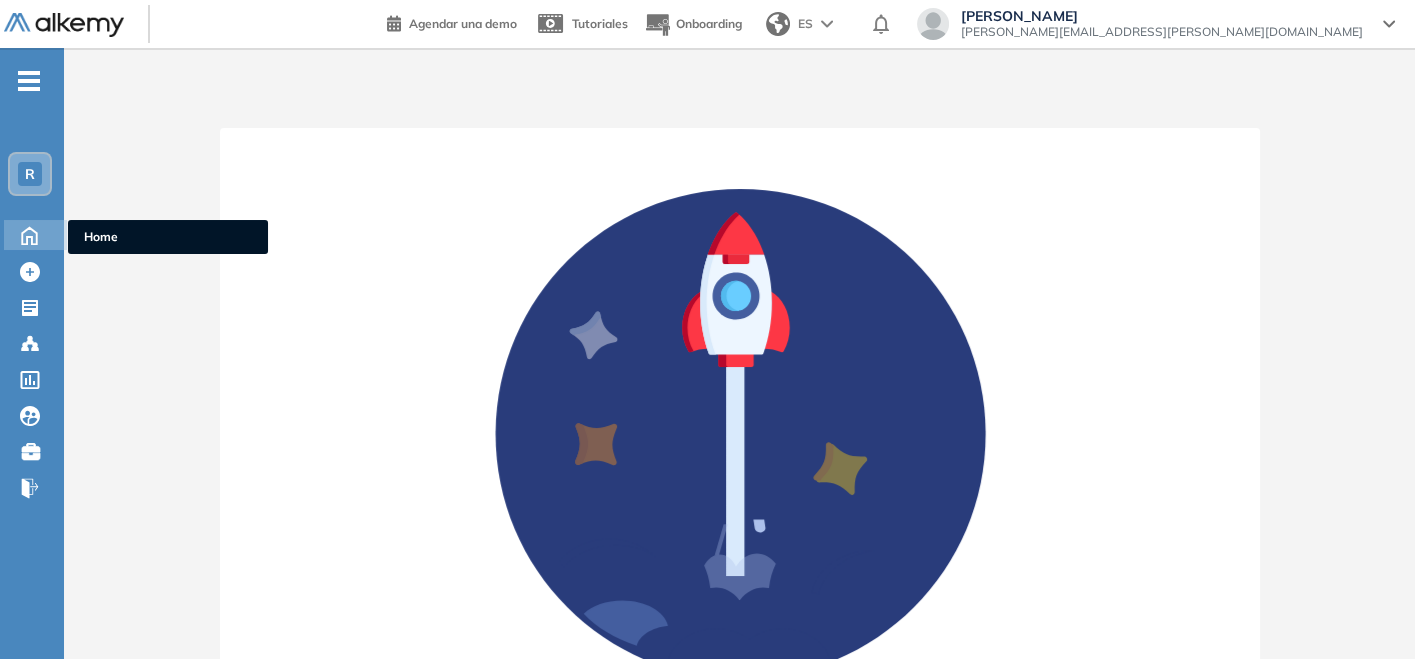 click 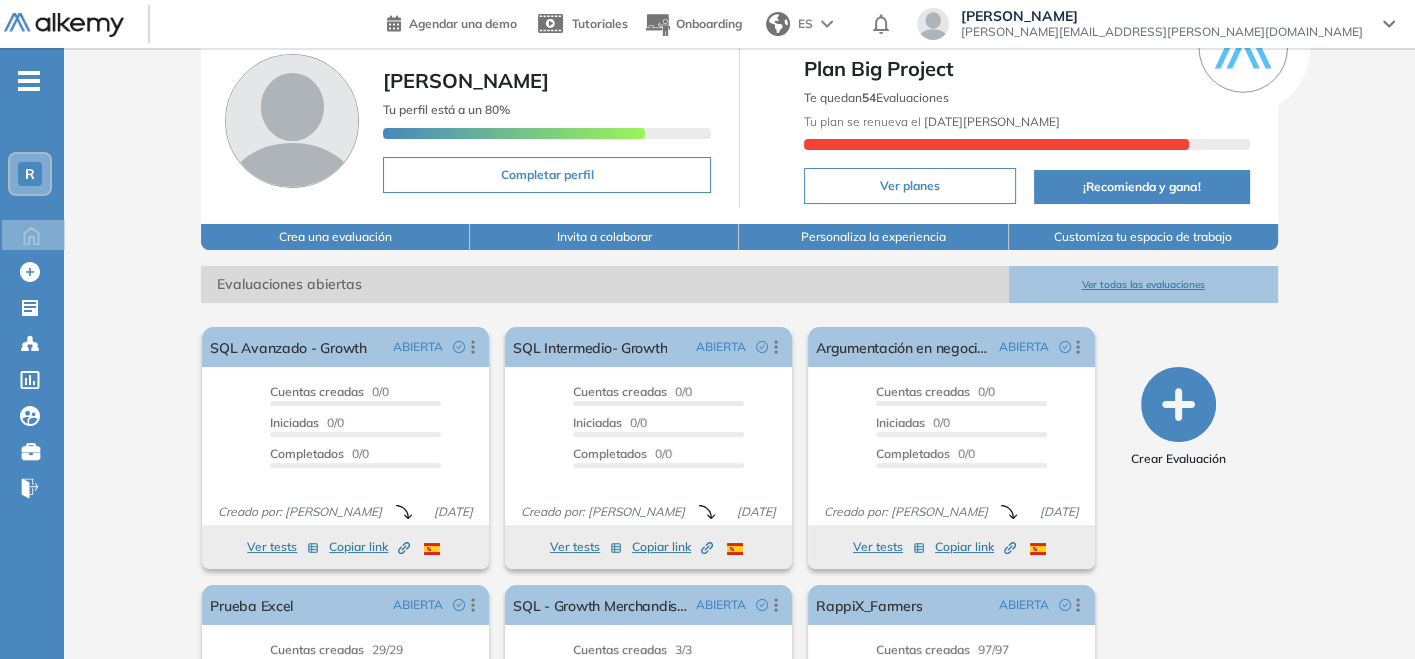 scroll, scrollTop: 111, scrollLeft: 0, axis: vertical 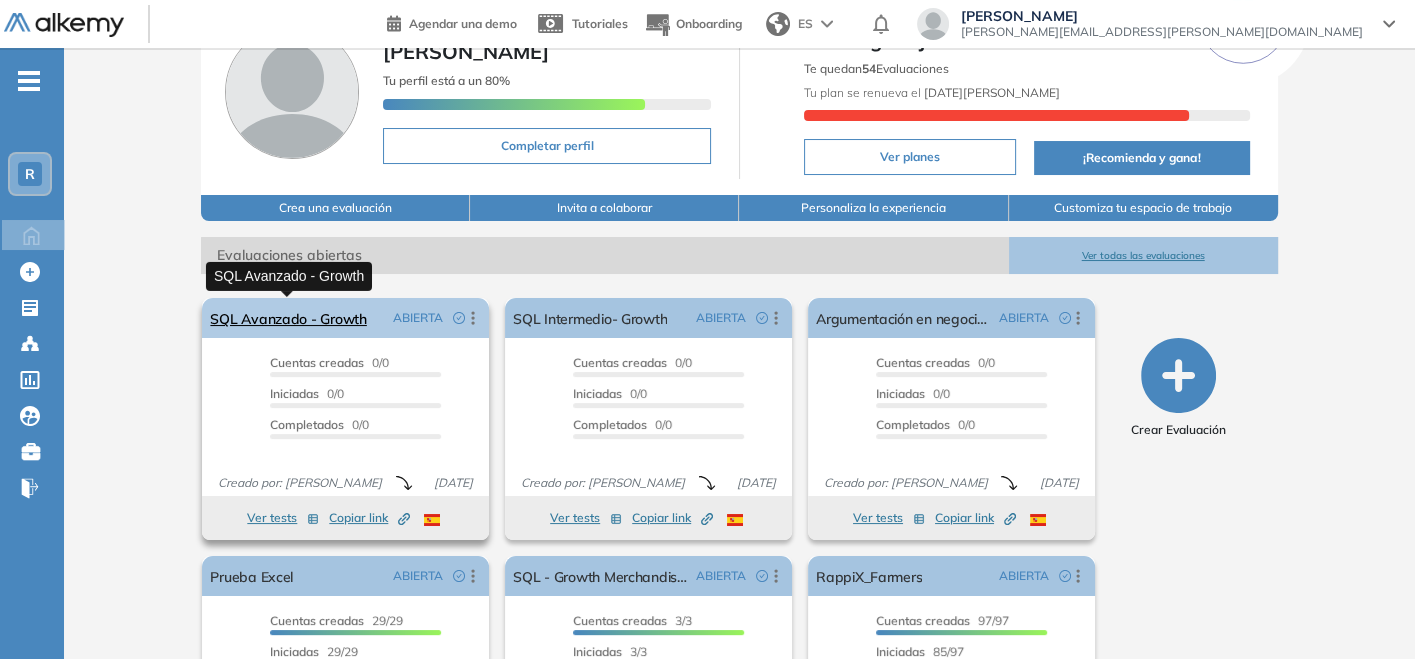 click on "SQL Avanzado - Growth" at bounding box center (288, 318) 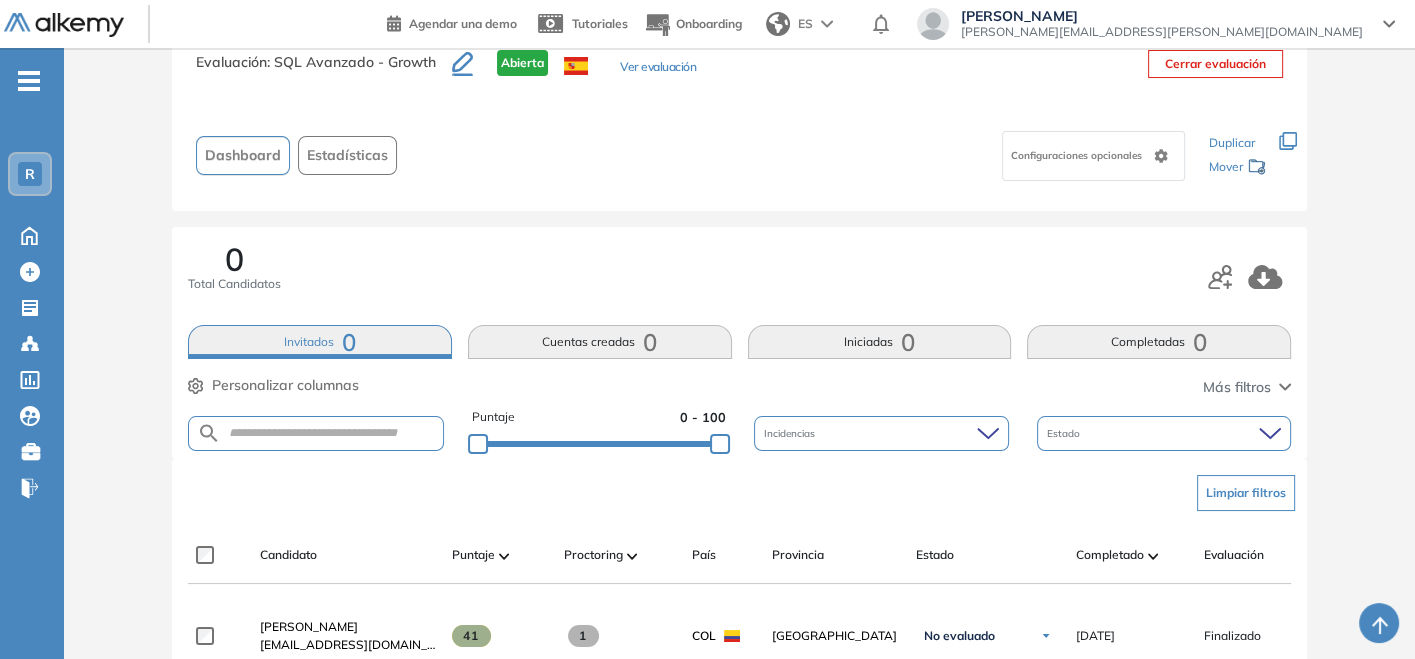 scroll, scrollTop: 0, scrollLeft: 0, axis: both 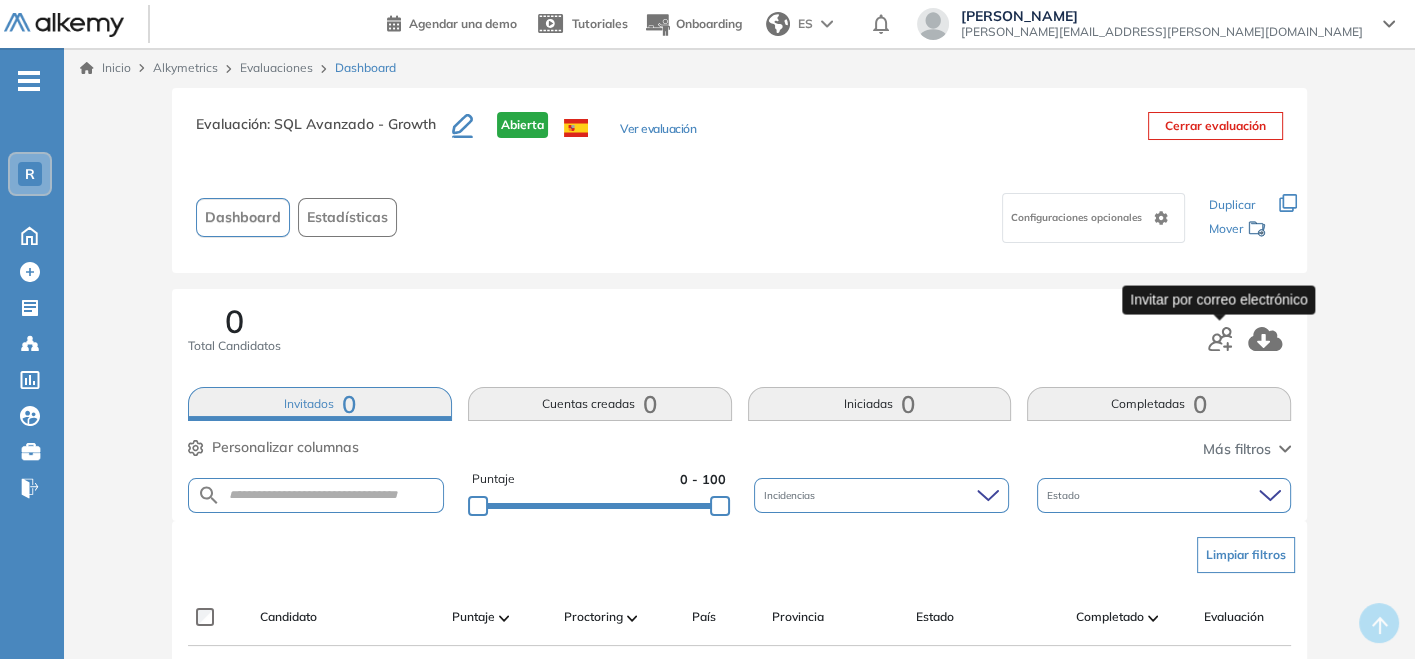 click at bounding box center (1220, 338) 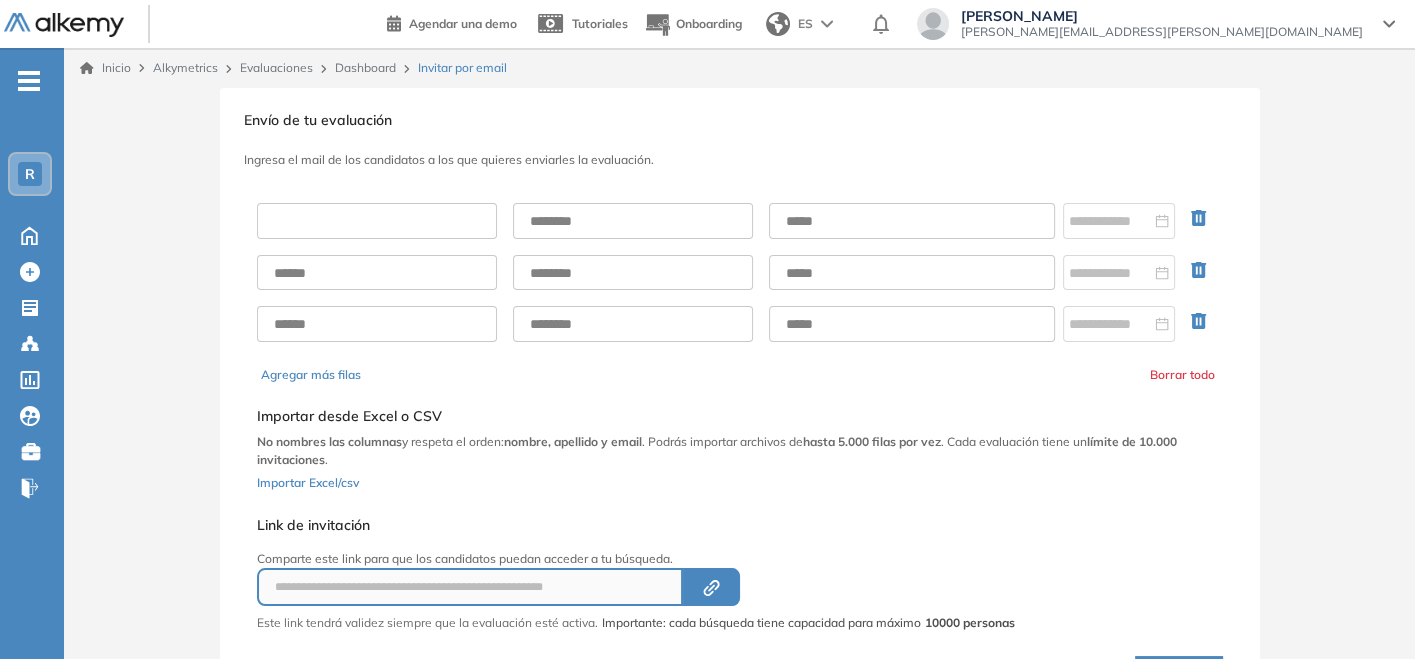 click at bounding box center (377, 221) 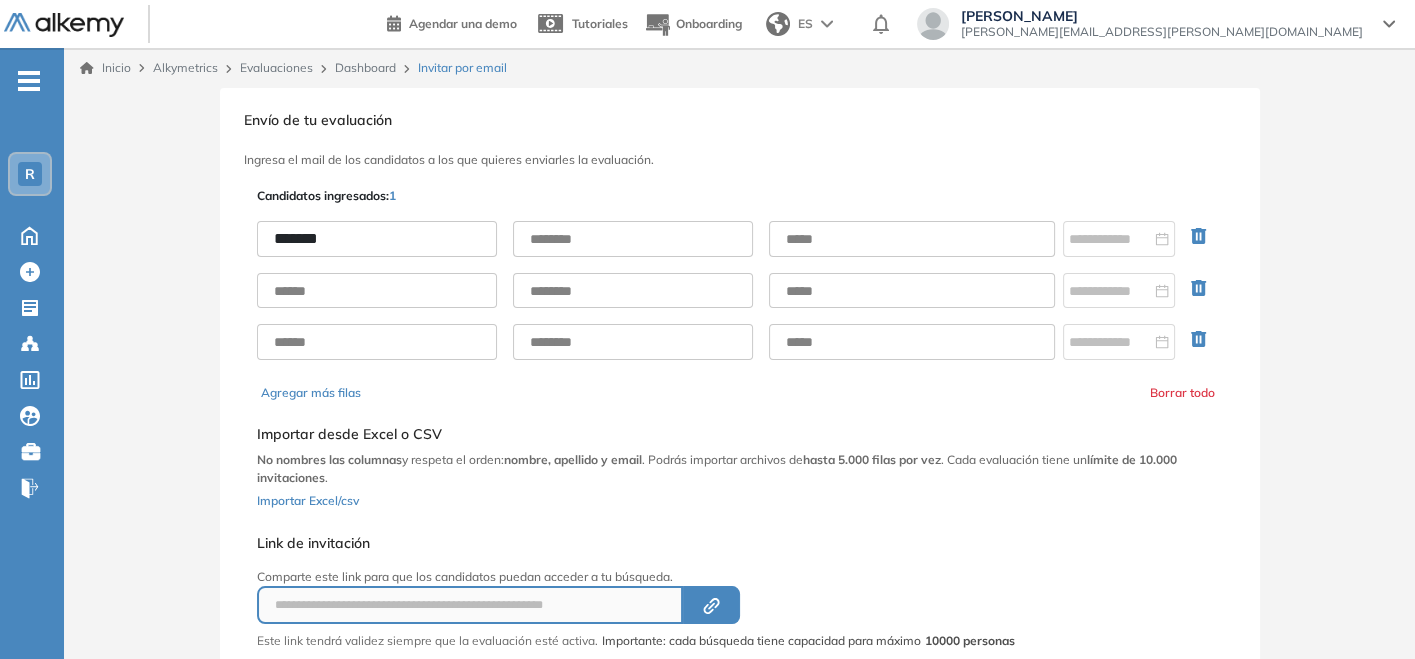 type on "******" 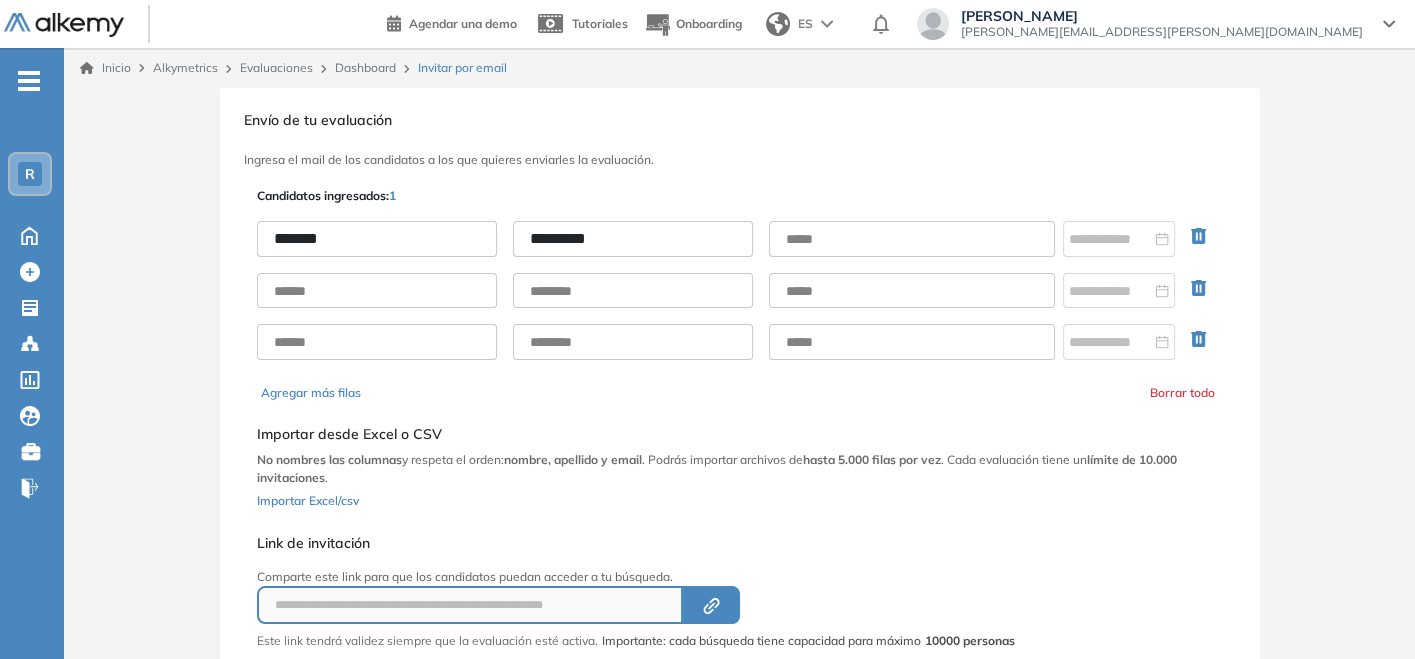 type on "********" 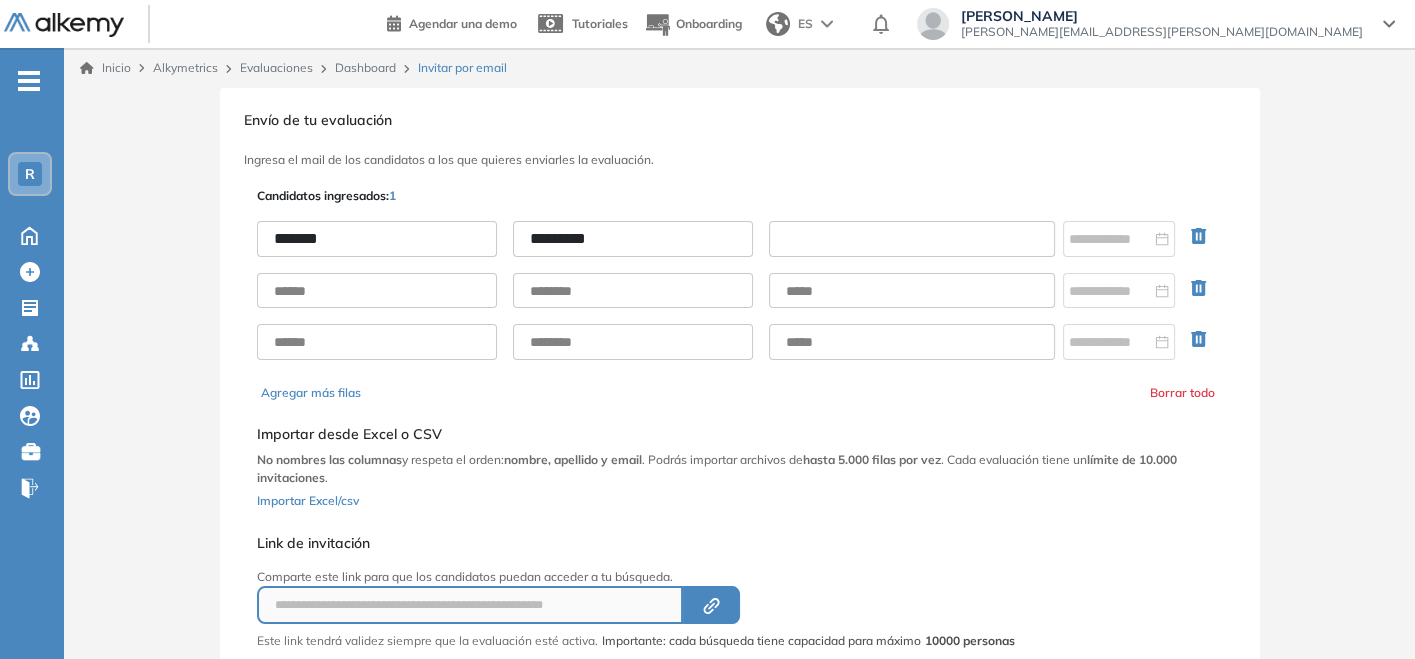 paste on "**********" 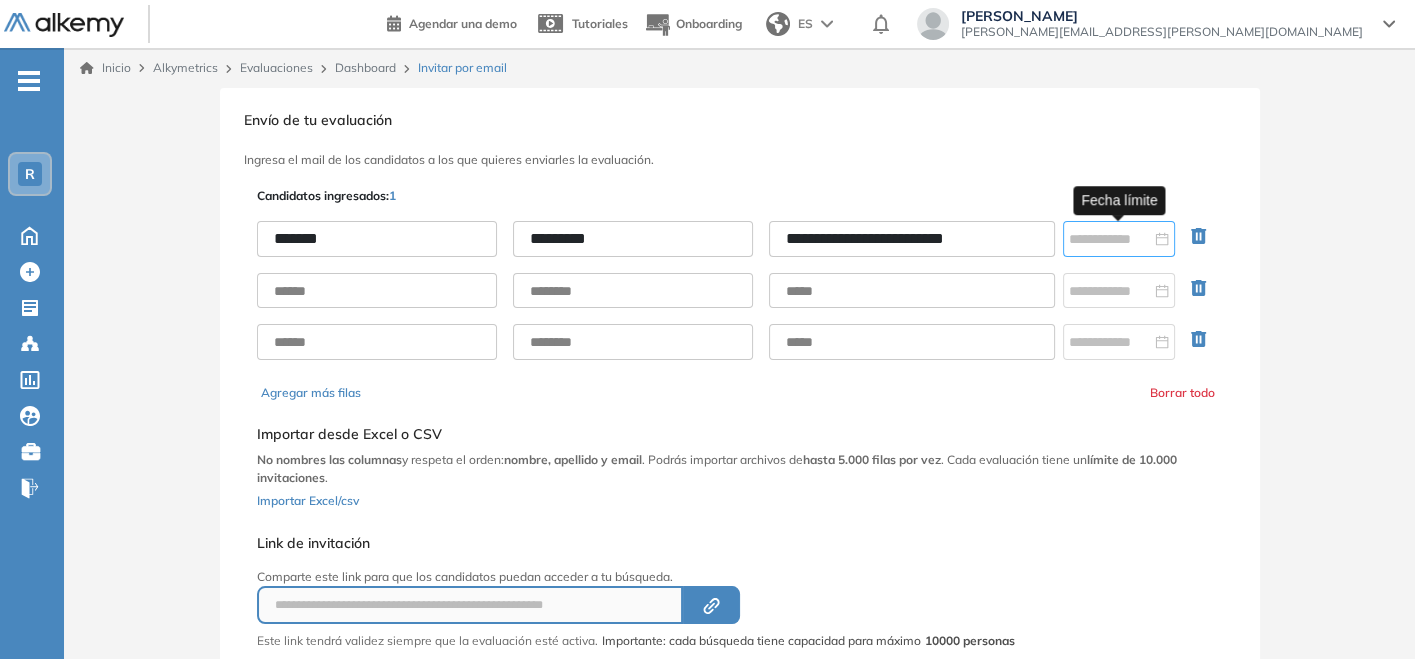 type on "**********" 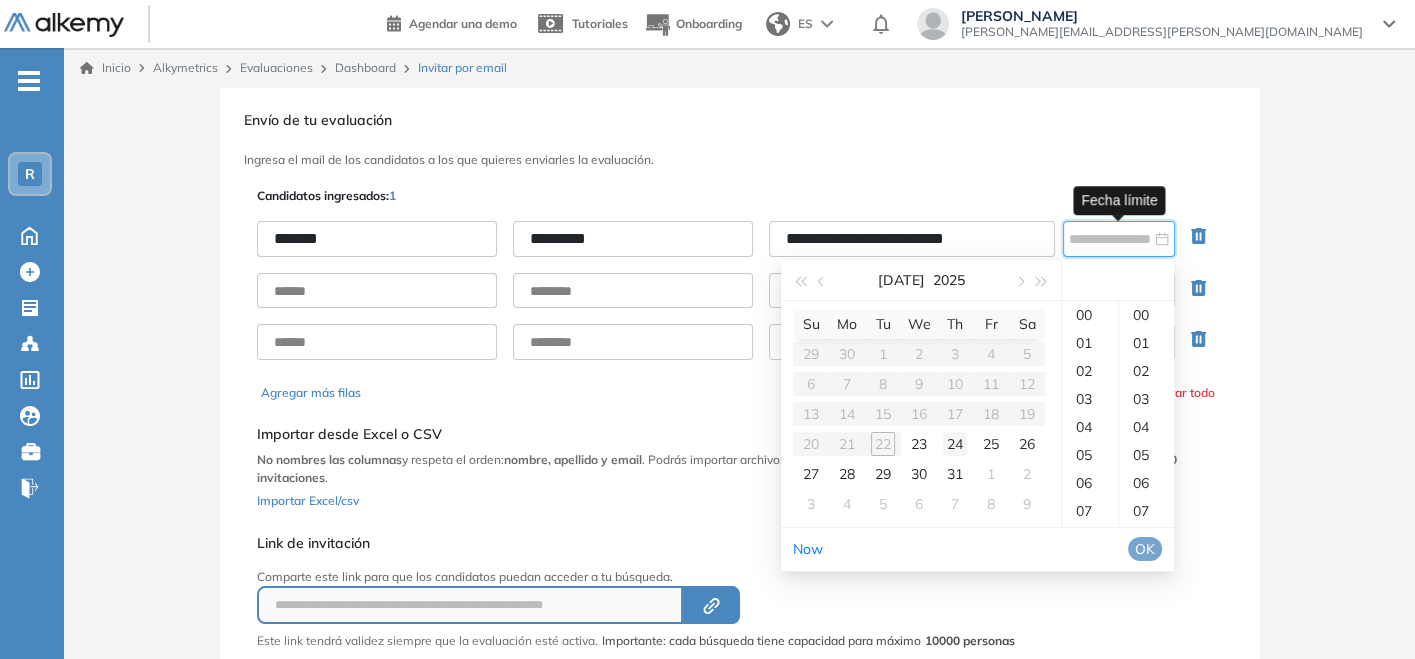 click on "24" at bounding box center [955, 444] 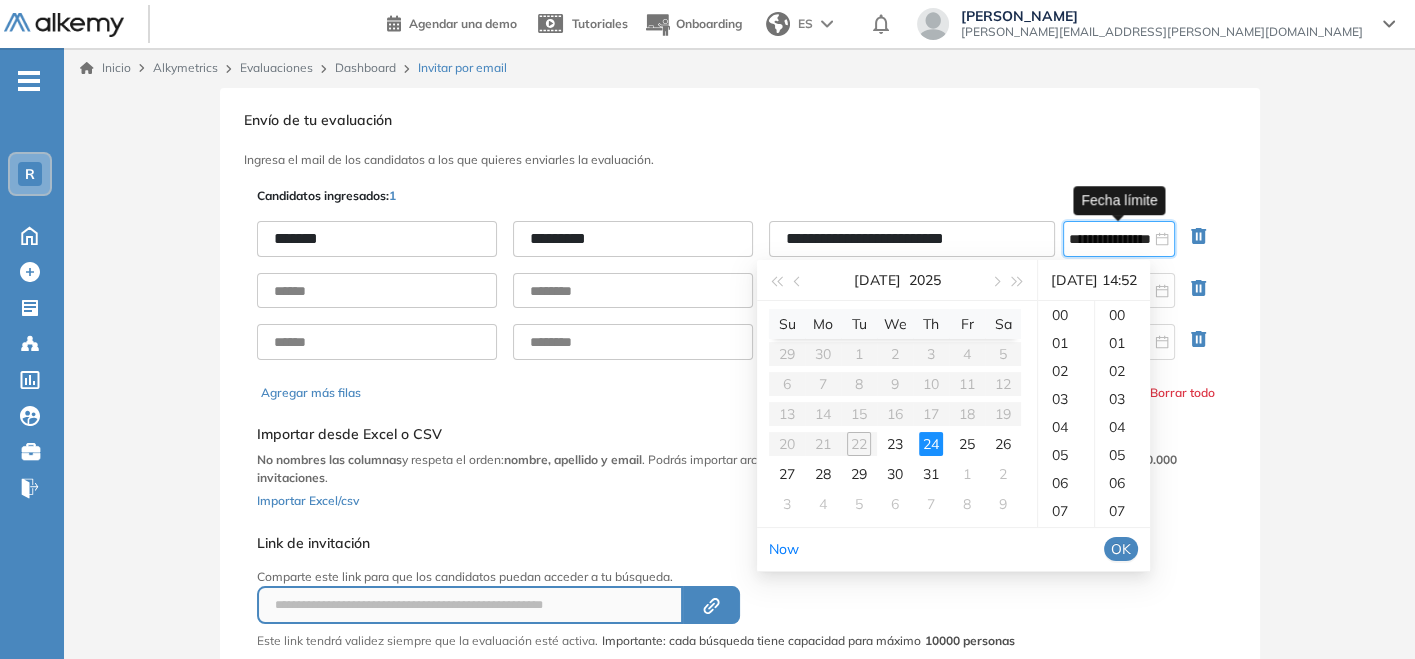 scroll, scrollTop: 391, scrollLeft: 0, axis: vertical 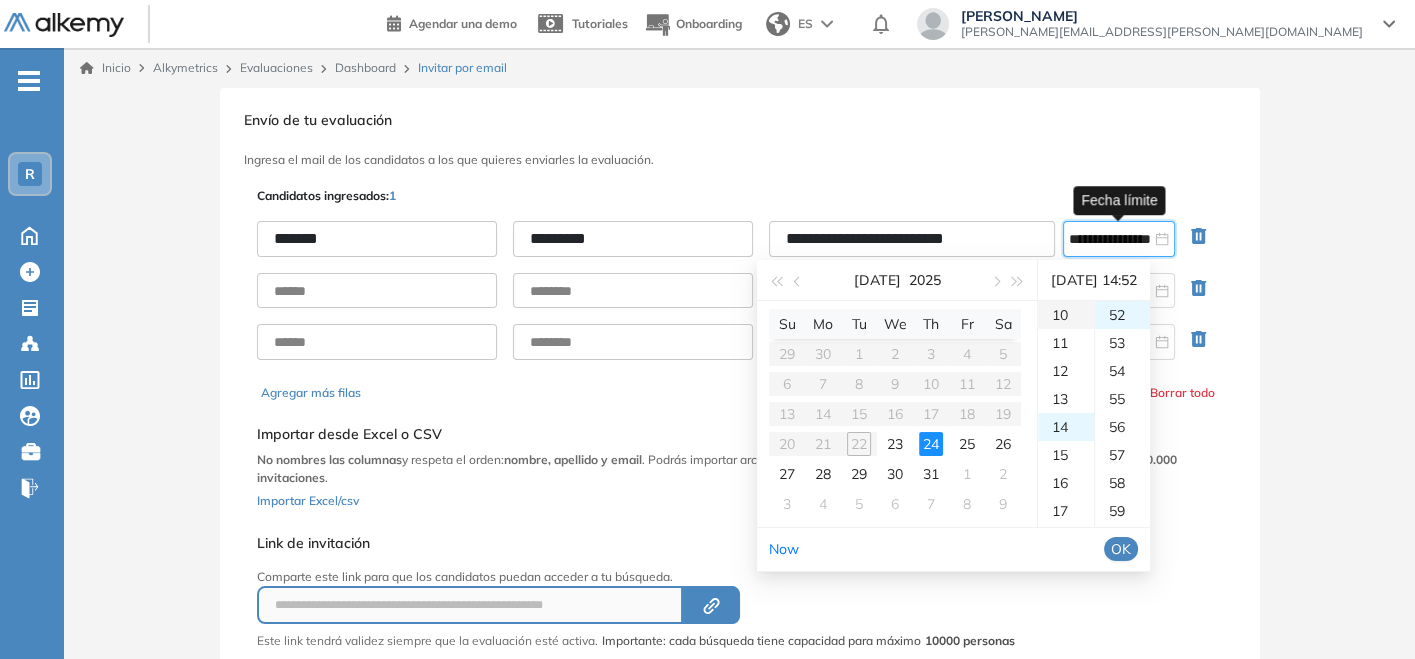 click on "10" at bounding box center (1066, 315) 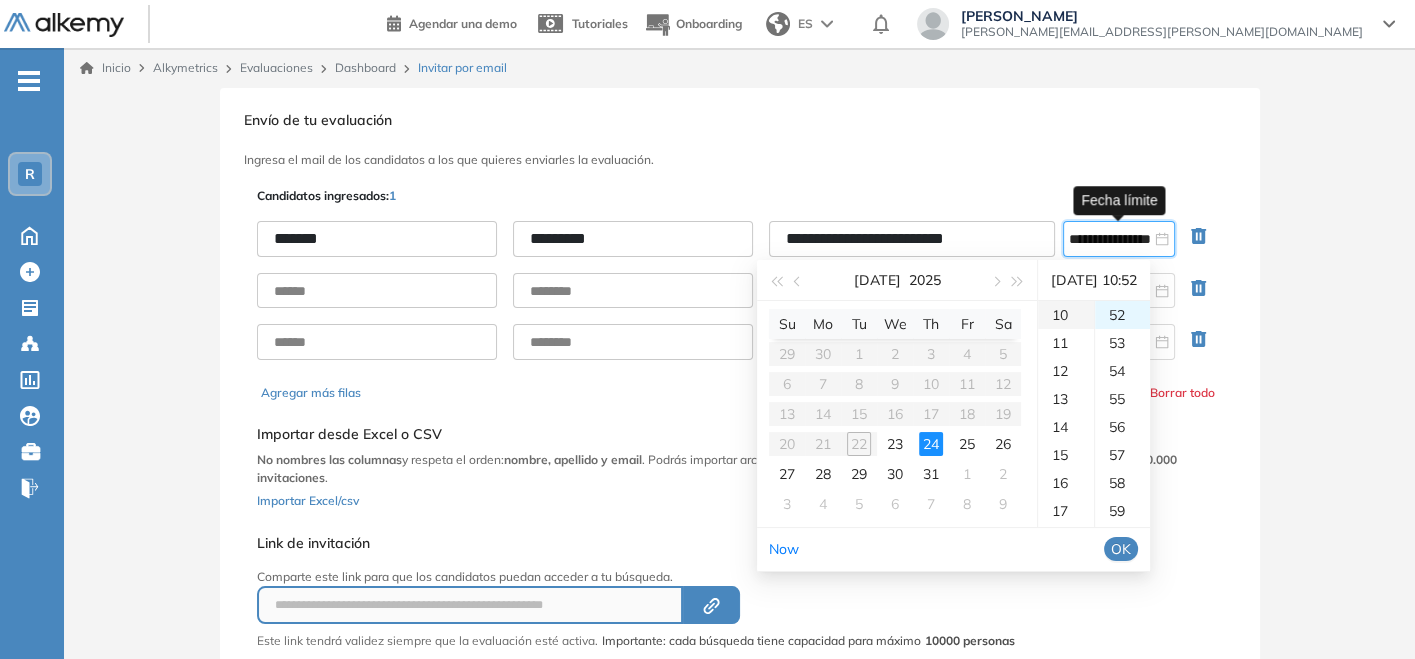 scroll, scrollTop: 280, scrollLeft: 0, axis: vertical 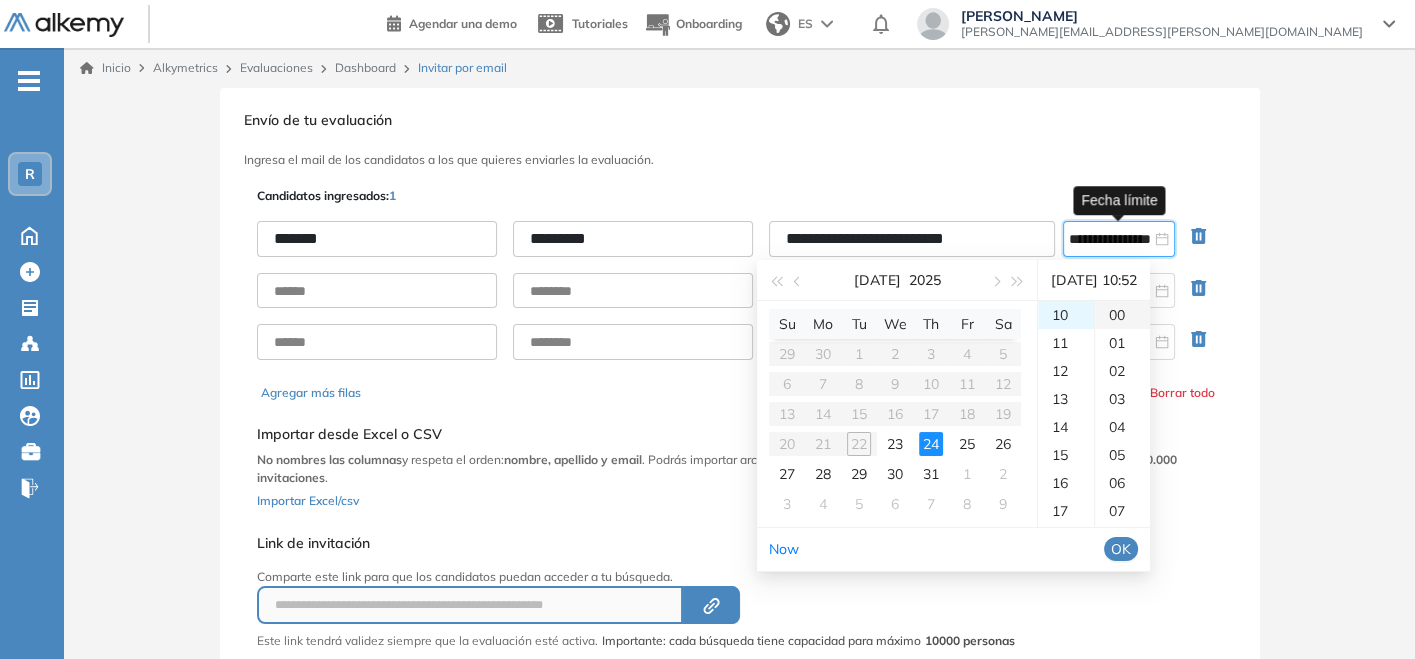 click on "00" at bounding box center (1122, 315) 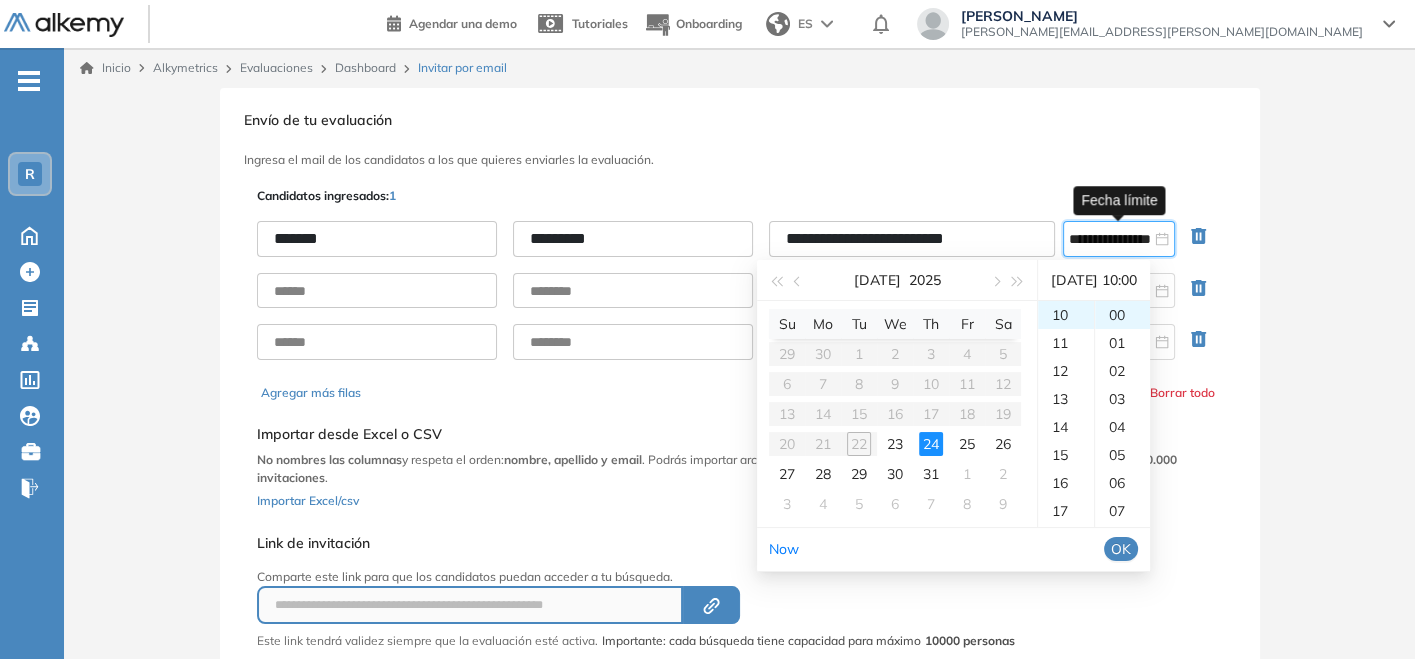 click on "OK" at bounding box center [1121, 549] 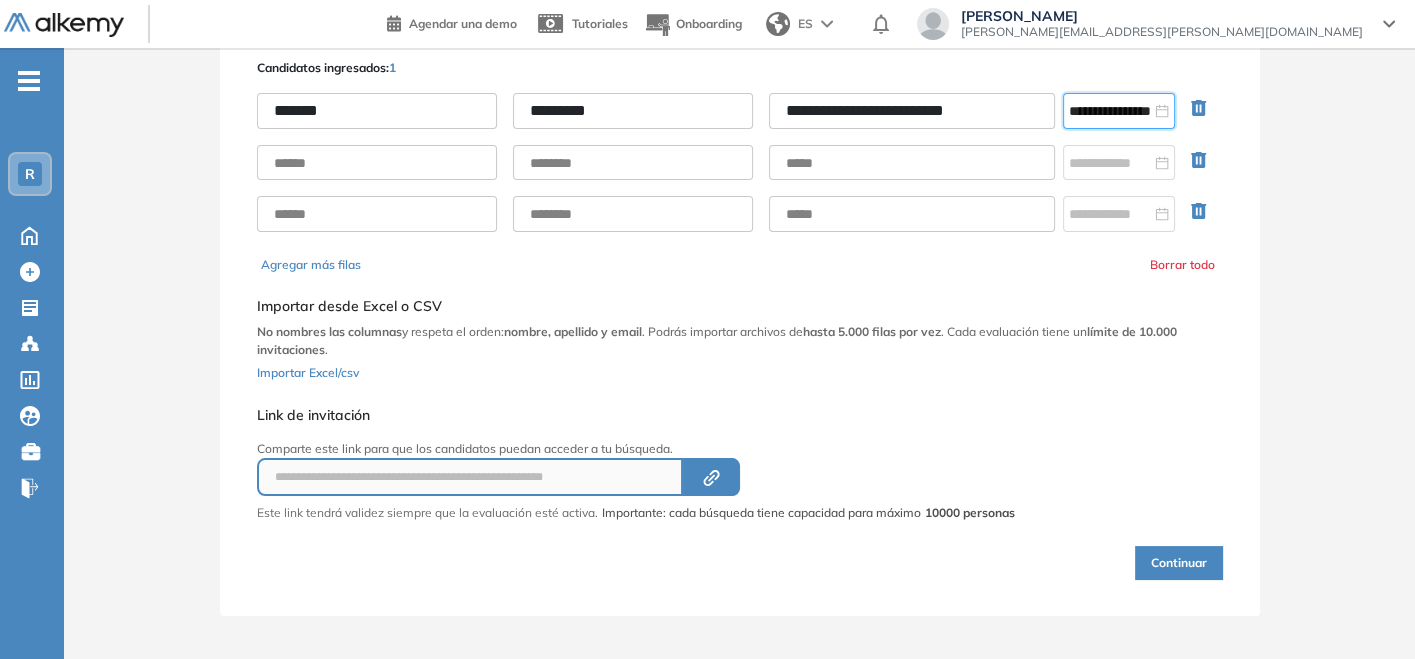 scroll, scrollTop: 129, scrollLeft: 0, axis: vertical 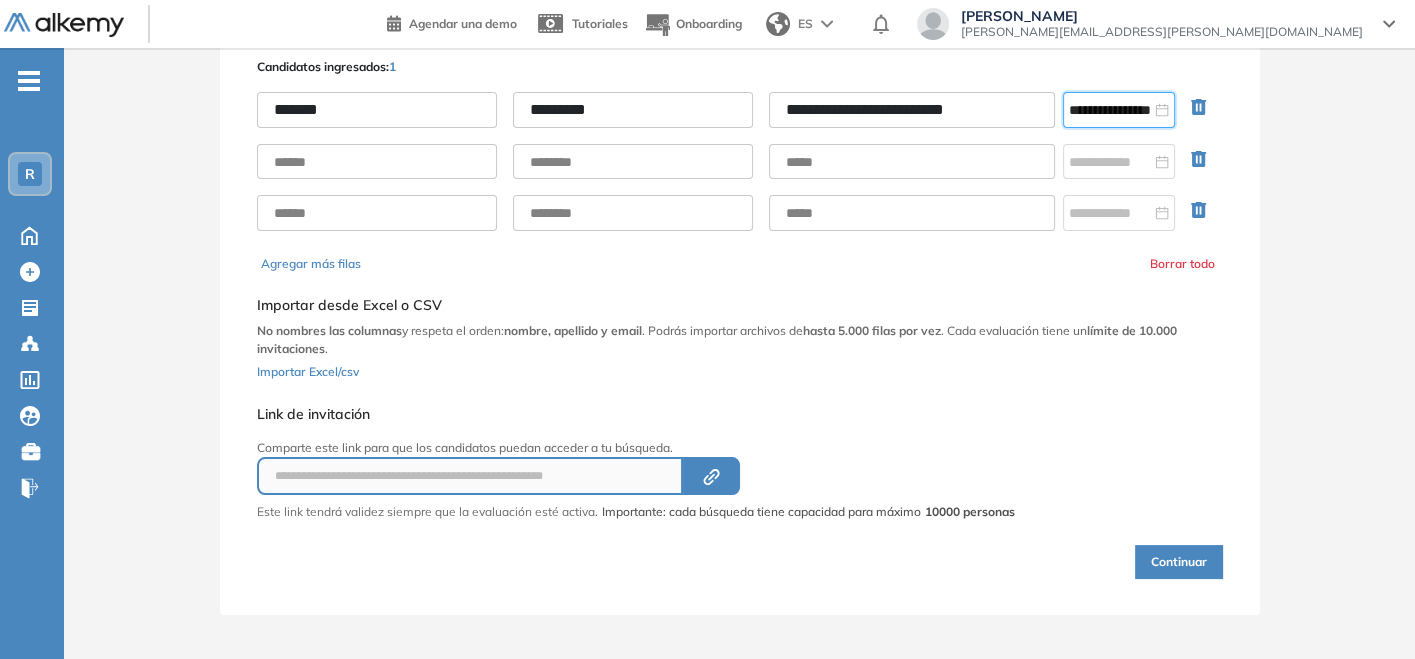 click on "Continuar" at bounding box center [1179, 562] 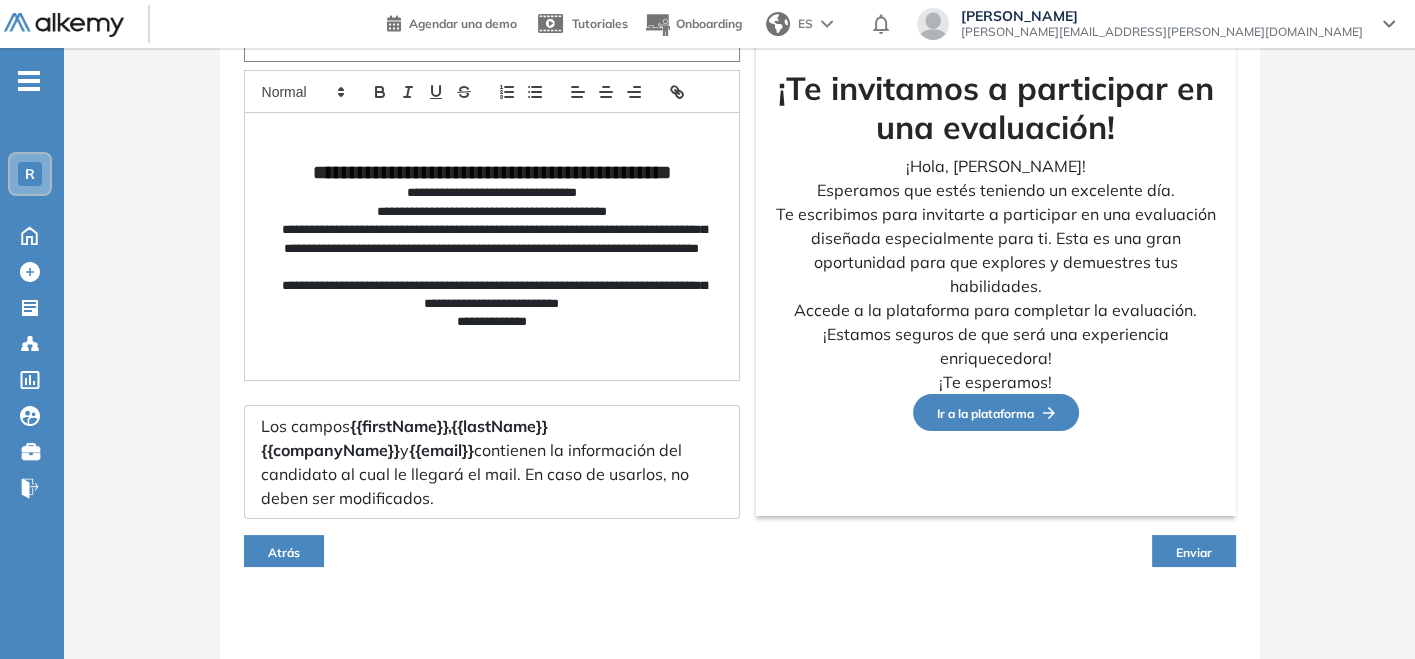 scroll, scrollTop: 242, scrollLeft: 0, axis: vertical 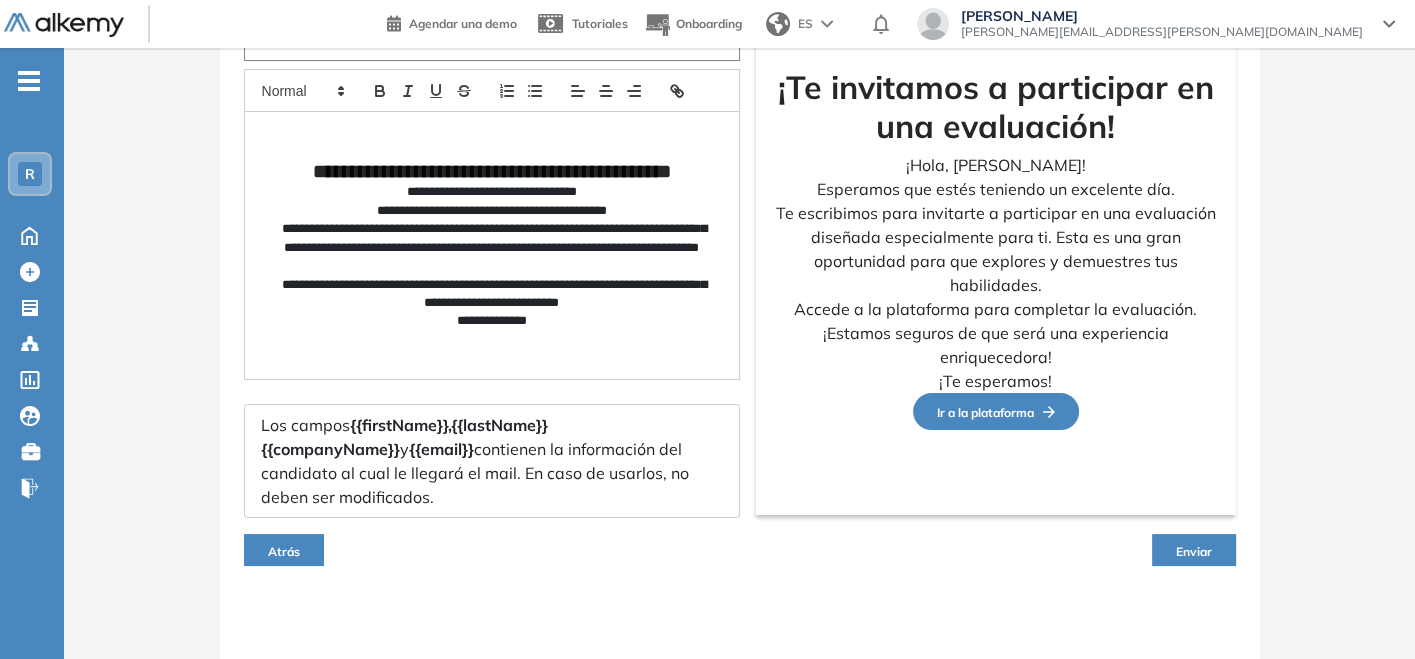 click on "Enviar" at bounding box center [1194, 550] 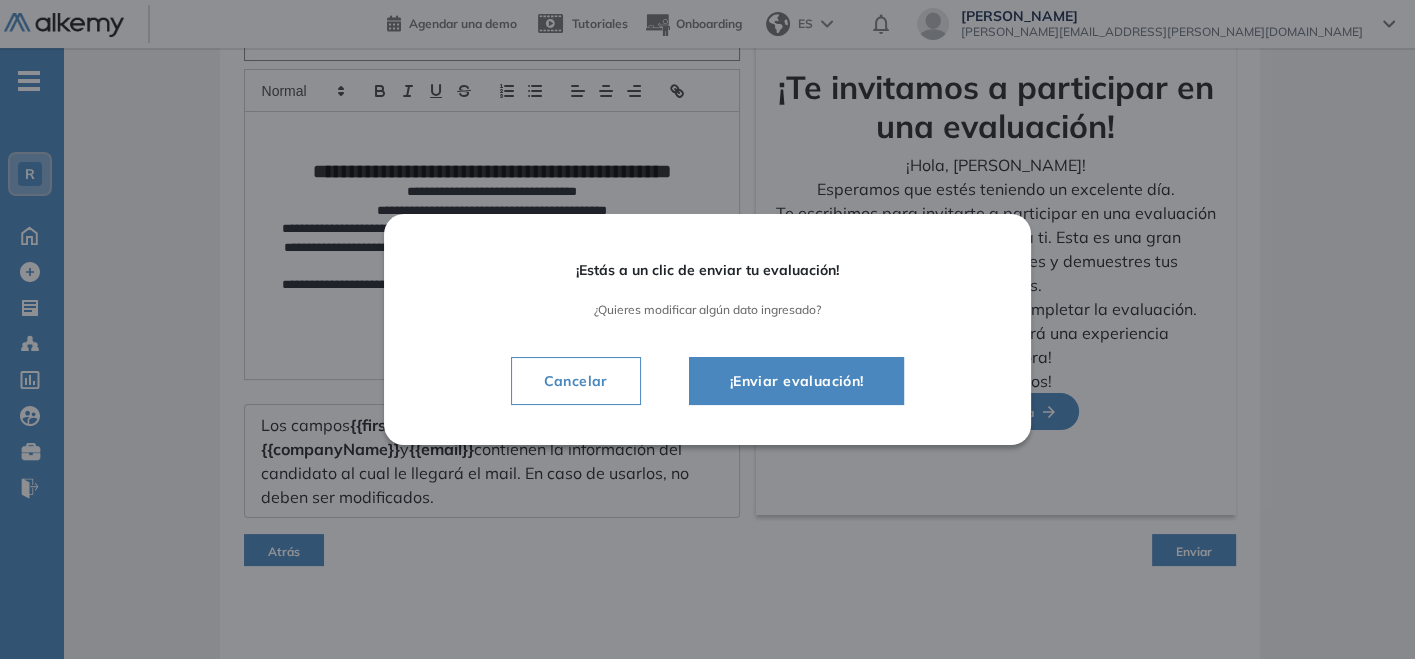 click on "¡Enviar evaluación!" at bounding box center [797, 381] 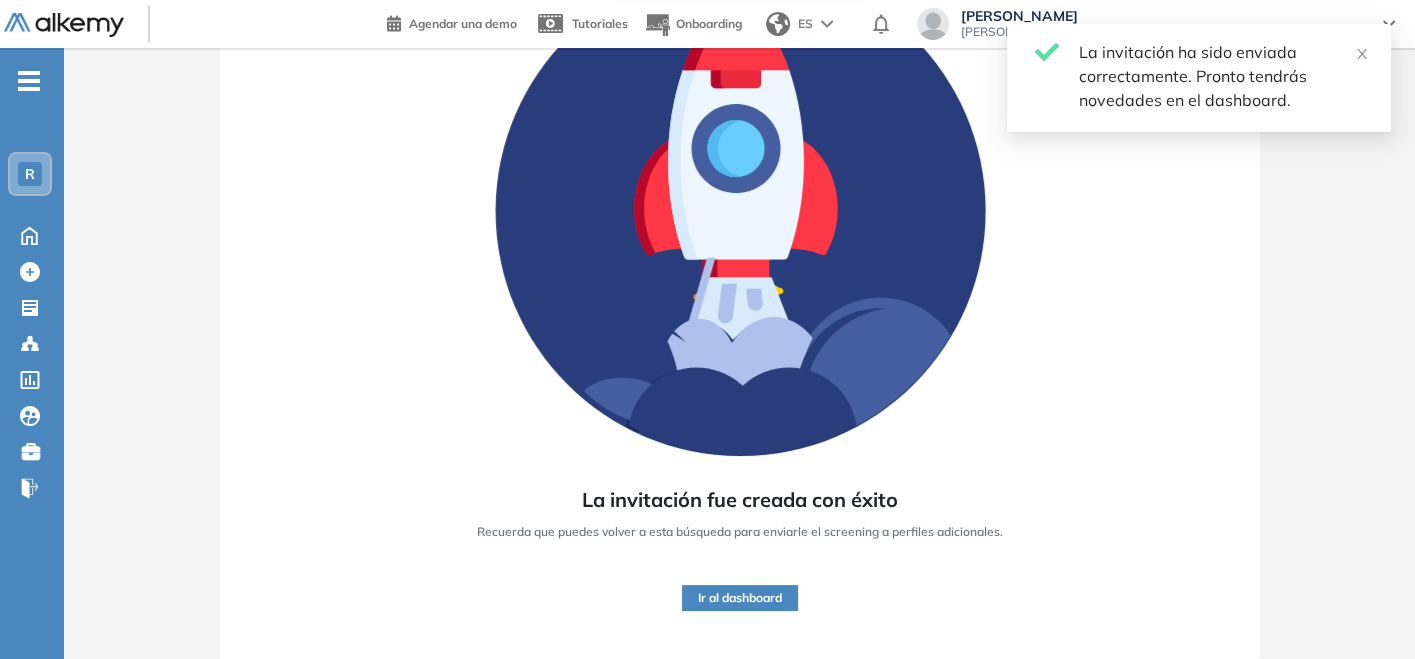 scroll, scrollTop: 222, scrollLeft: 0, axis: vertical 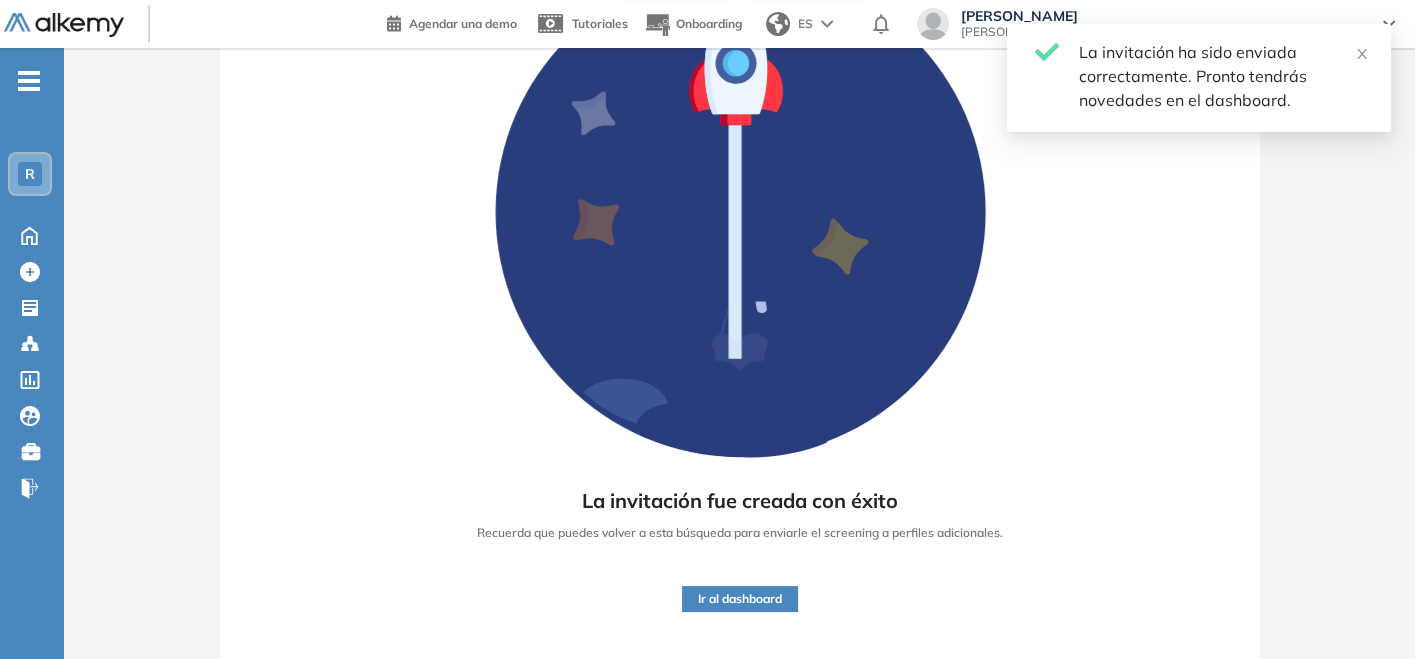 click on "Ir al dashboard" at bounding box center (740, 599) 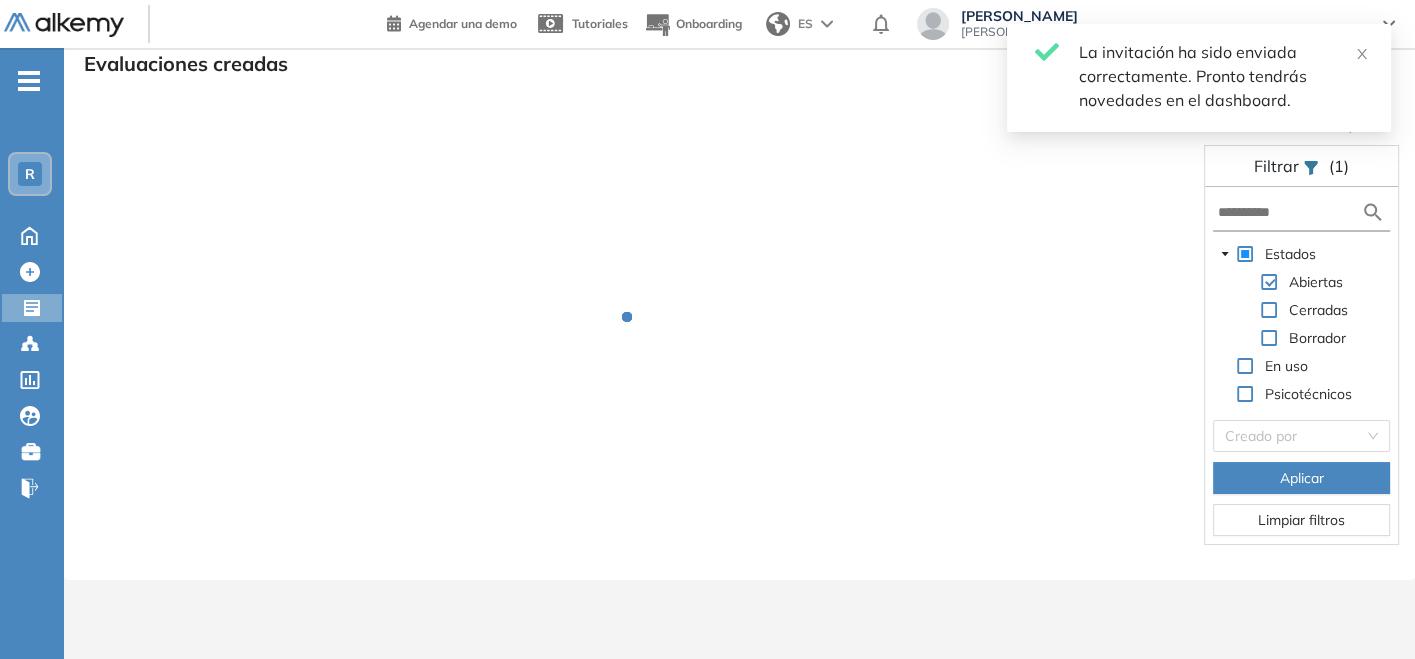 scroll, scrollTop: 48, scrollLeft: 0, axis: vertical 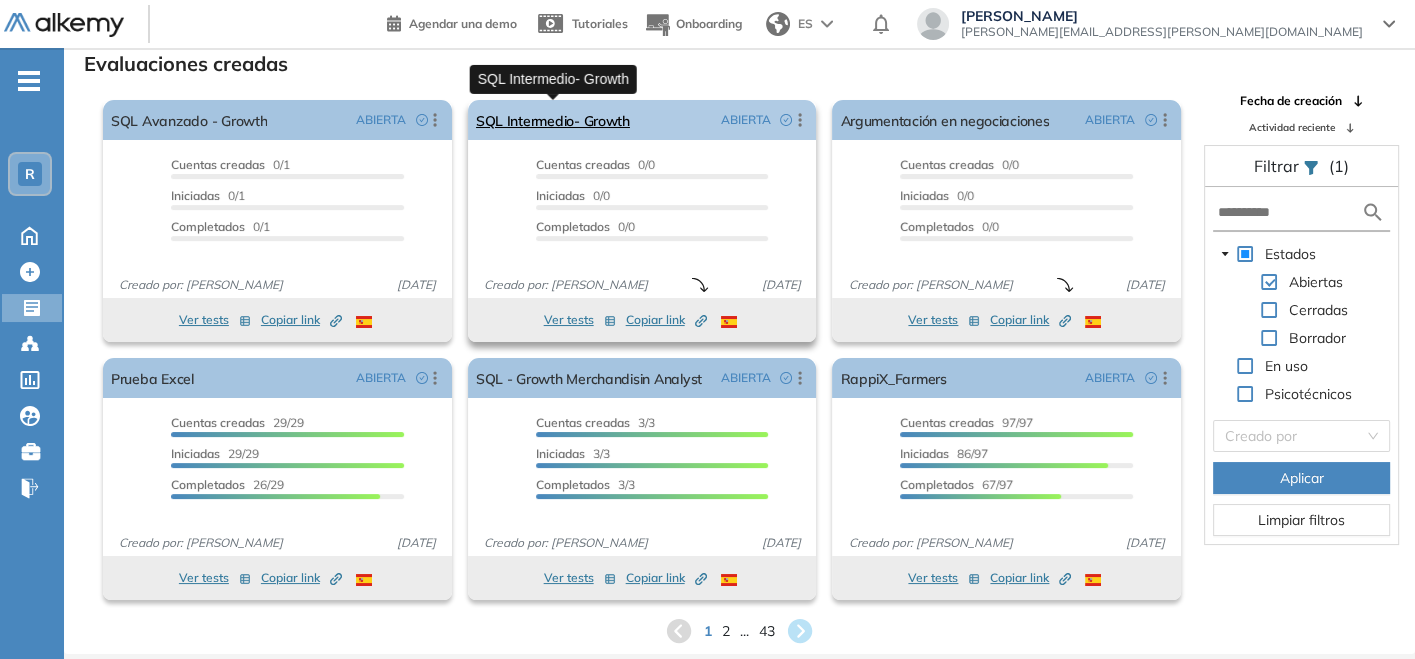 click on "SQL Intermedio- Growth" at bounding box center [553, 120] 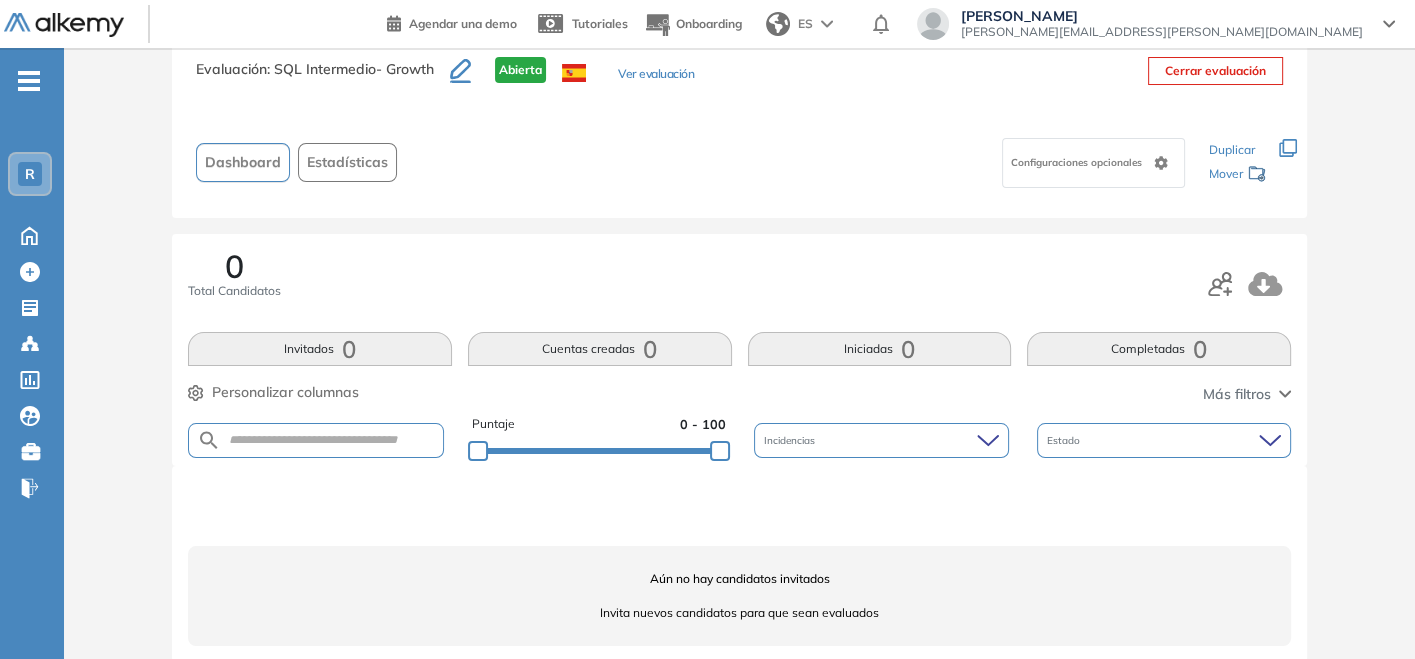 scroll, scrollTop: 80, scrollLeft: 0, axis: vertical 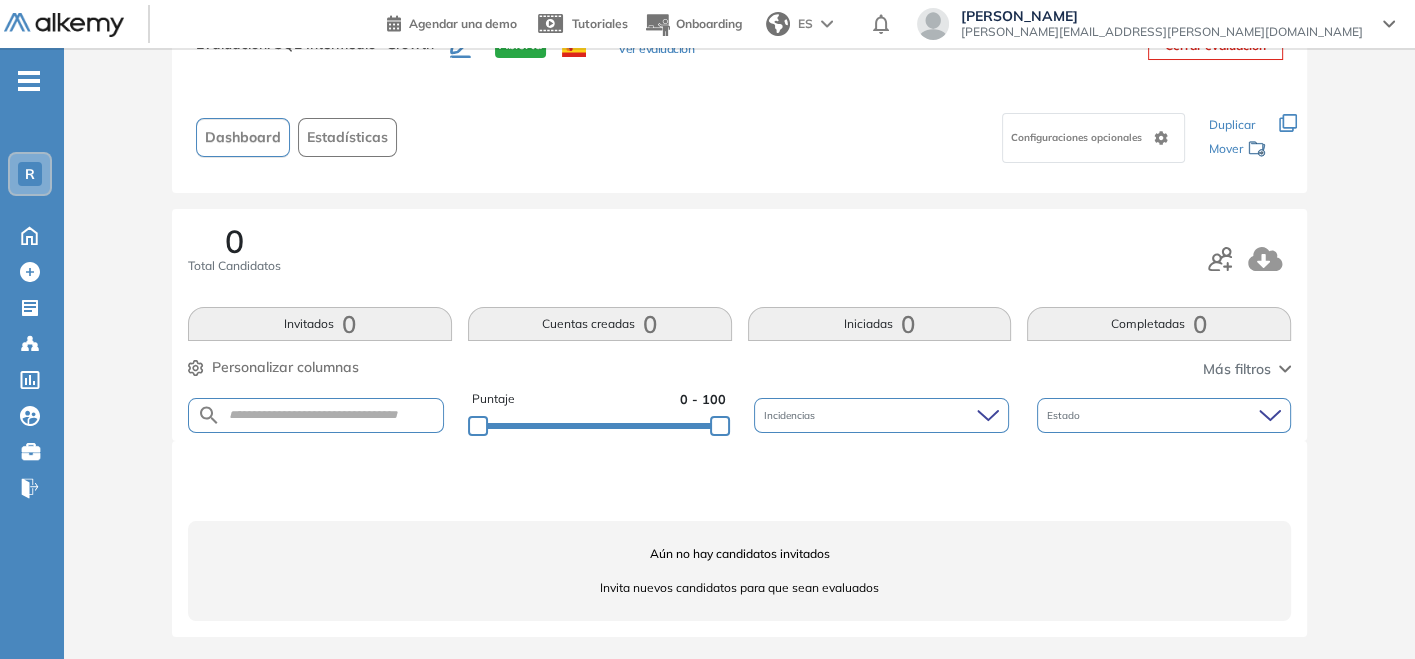 click 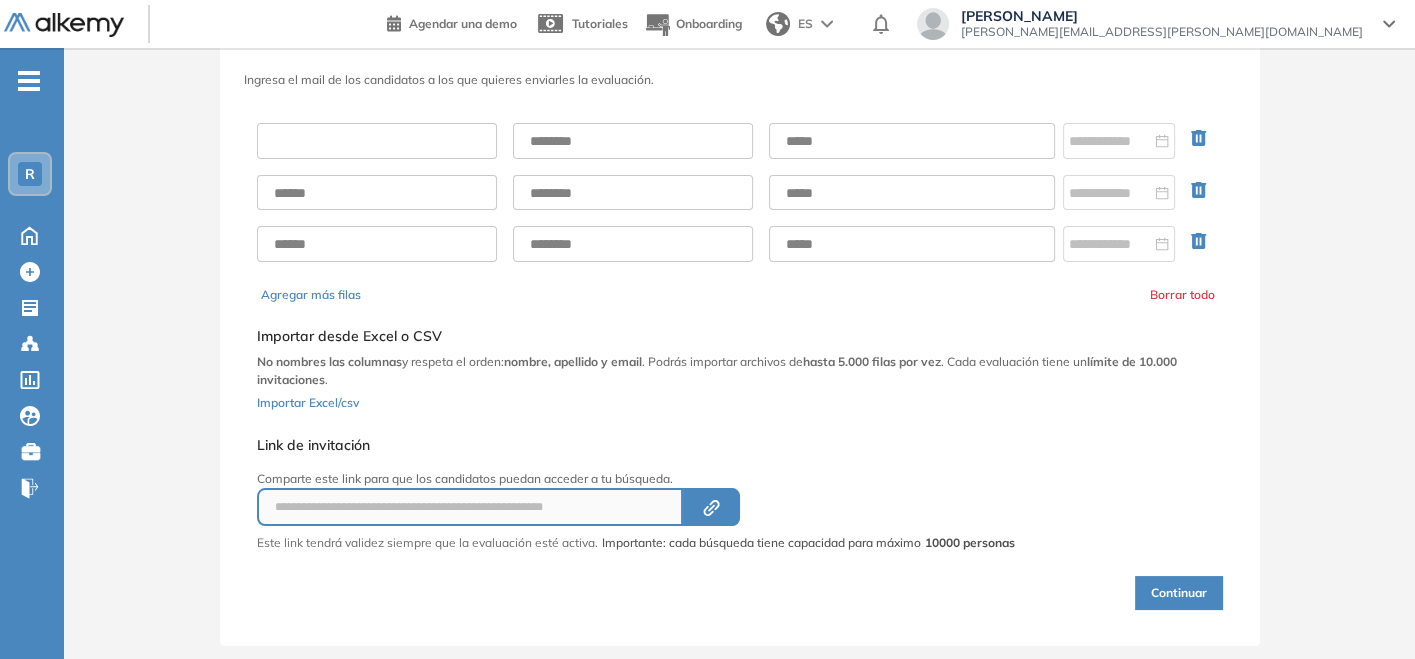 click at bounding box center (377, 141) 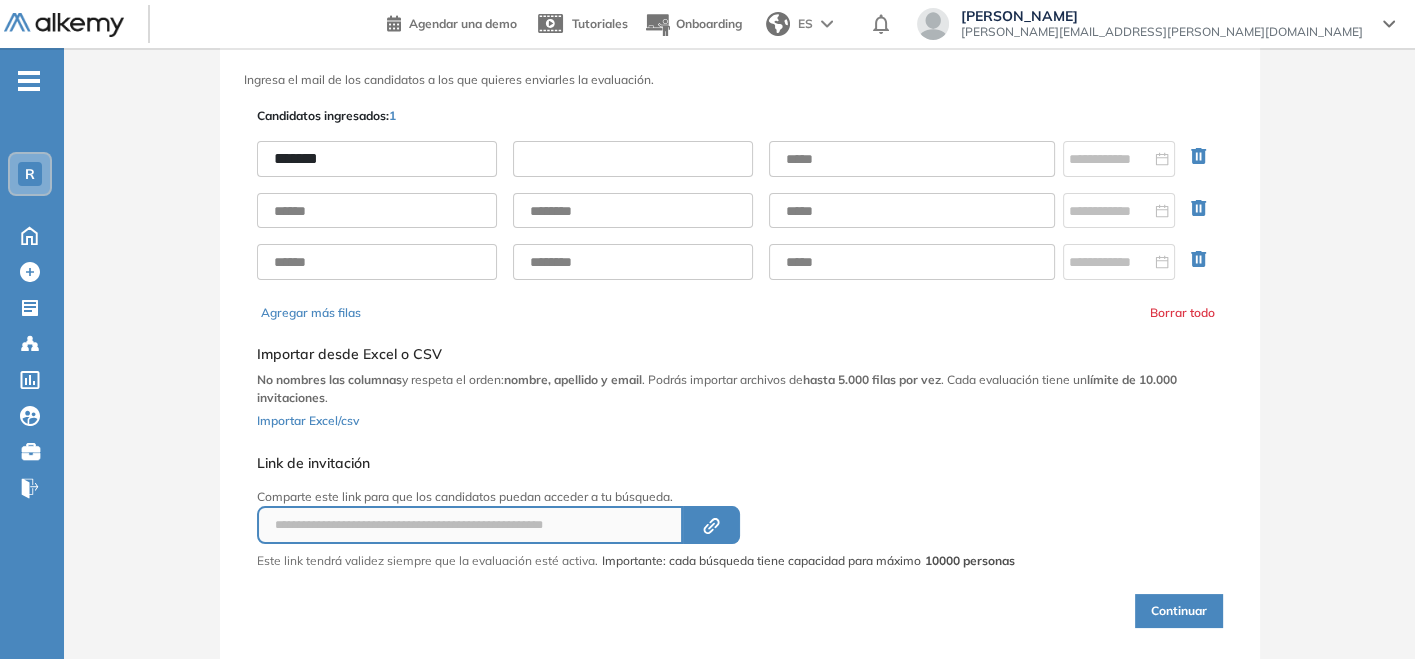 click at bounding box center [633, 159] 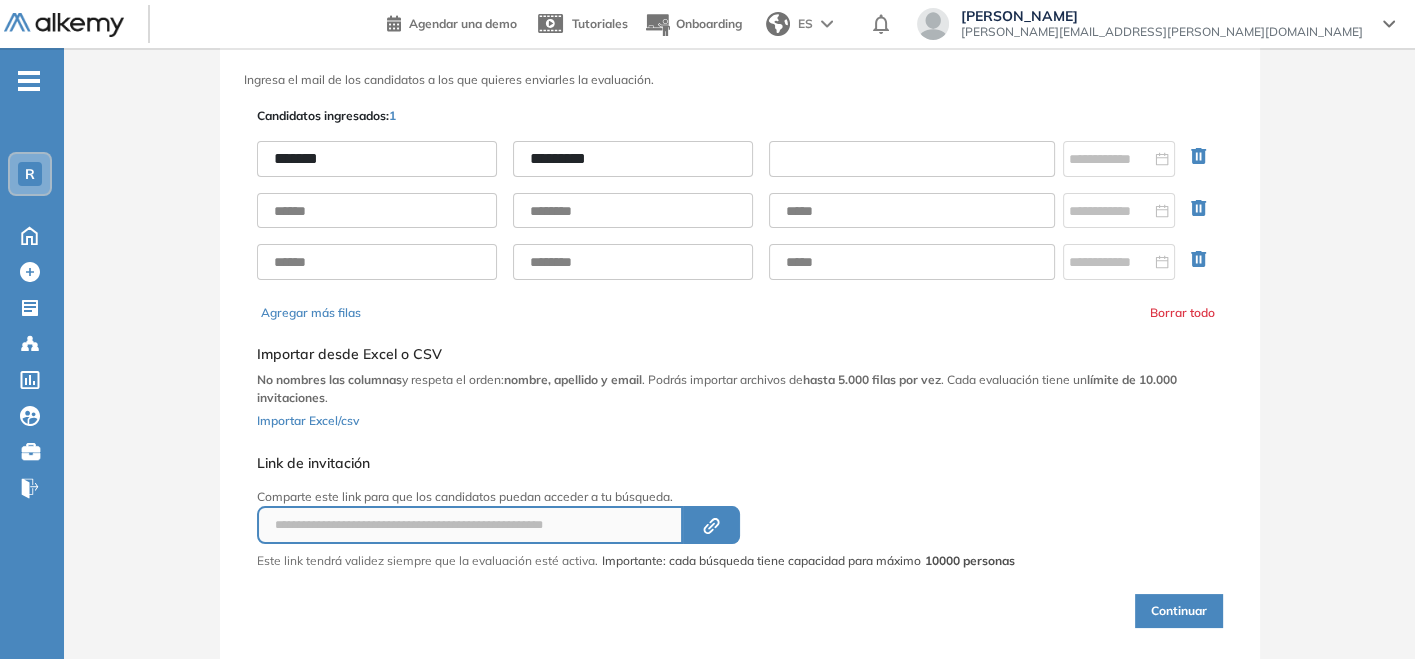 click at bounding box center (912, 159) 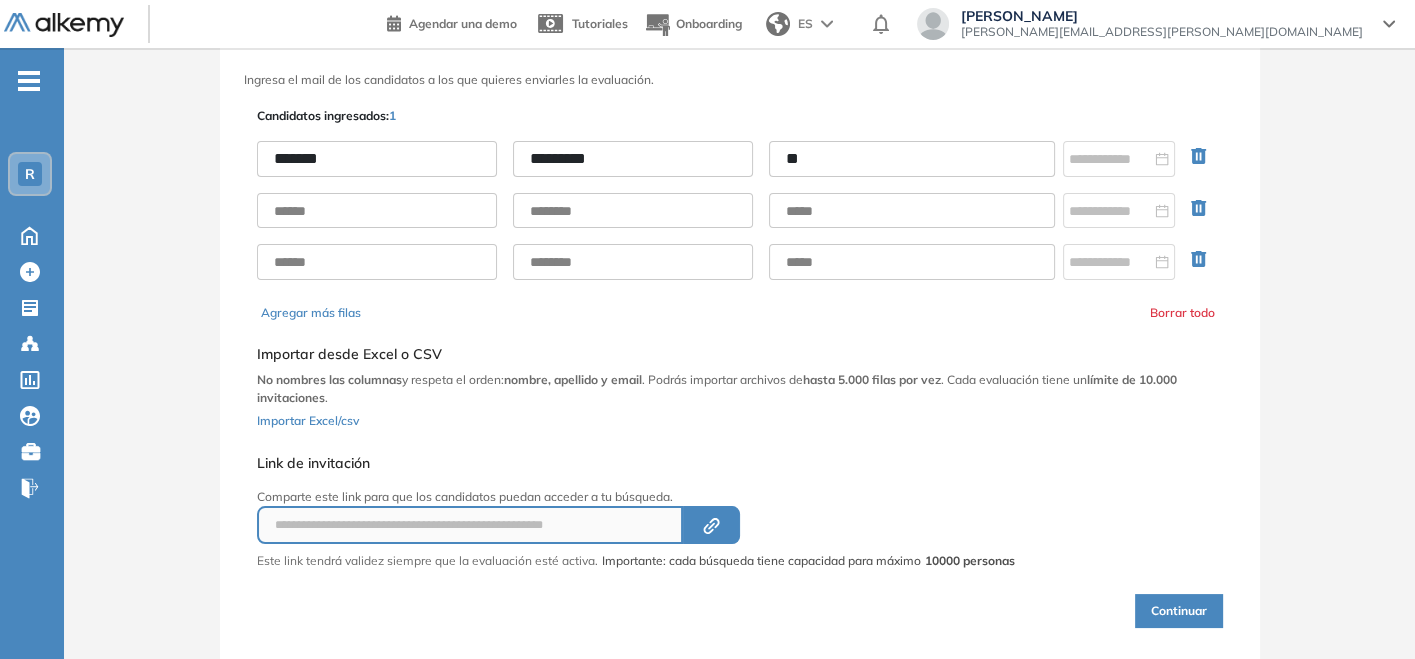 type on "**********" 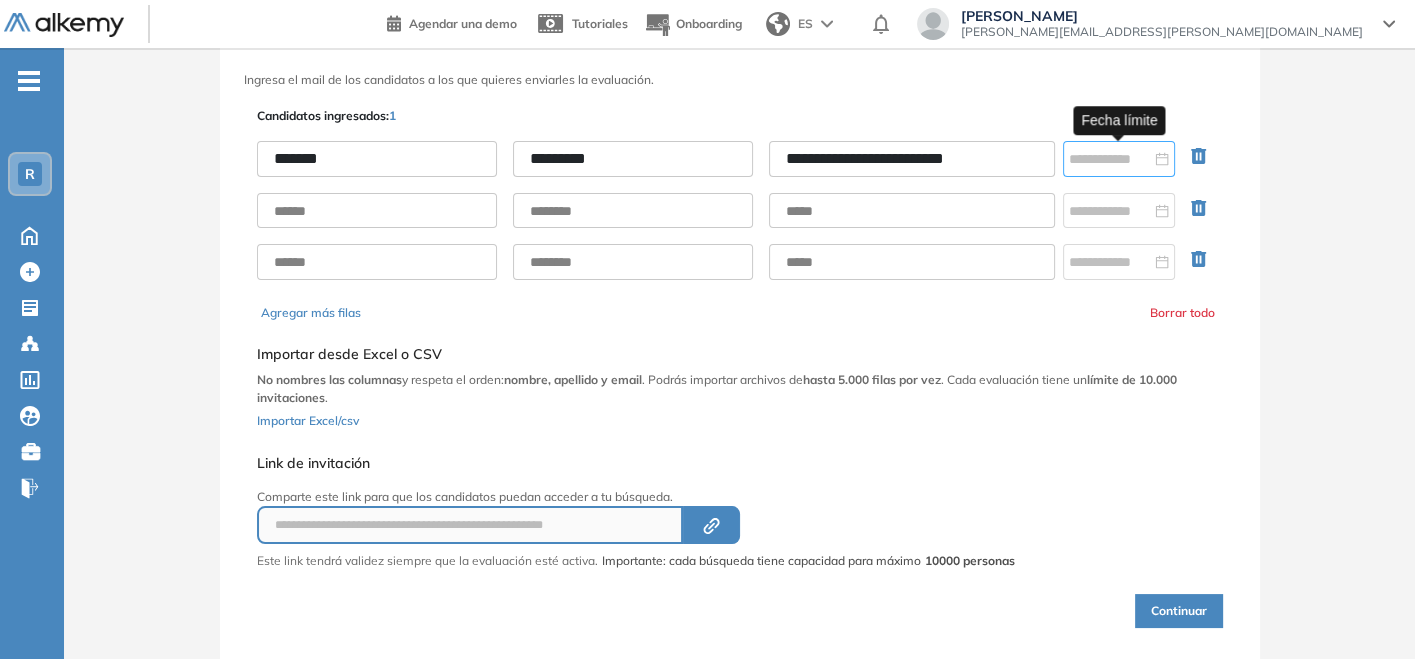 click at bounding box center [1119, 159] 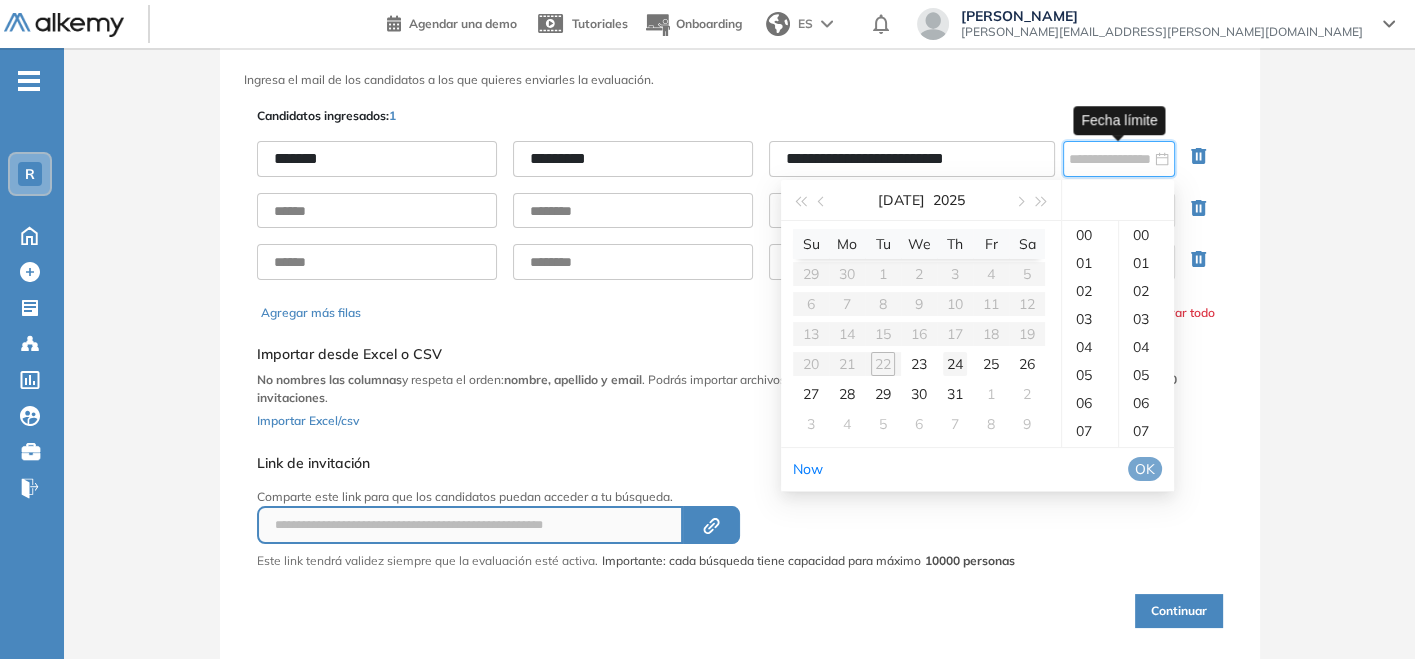 click on "24" at bounding box center [955, 364] 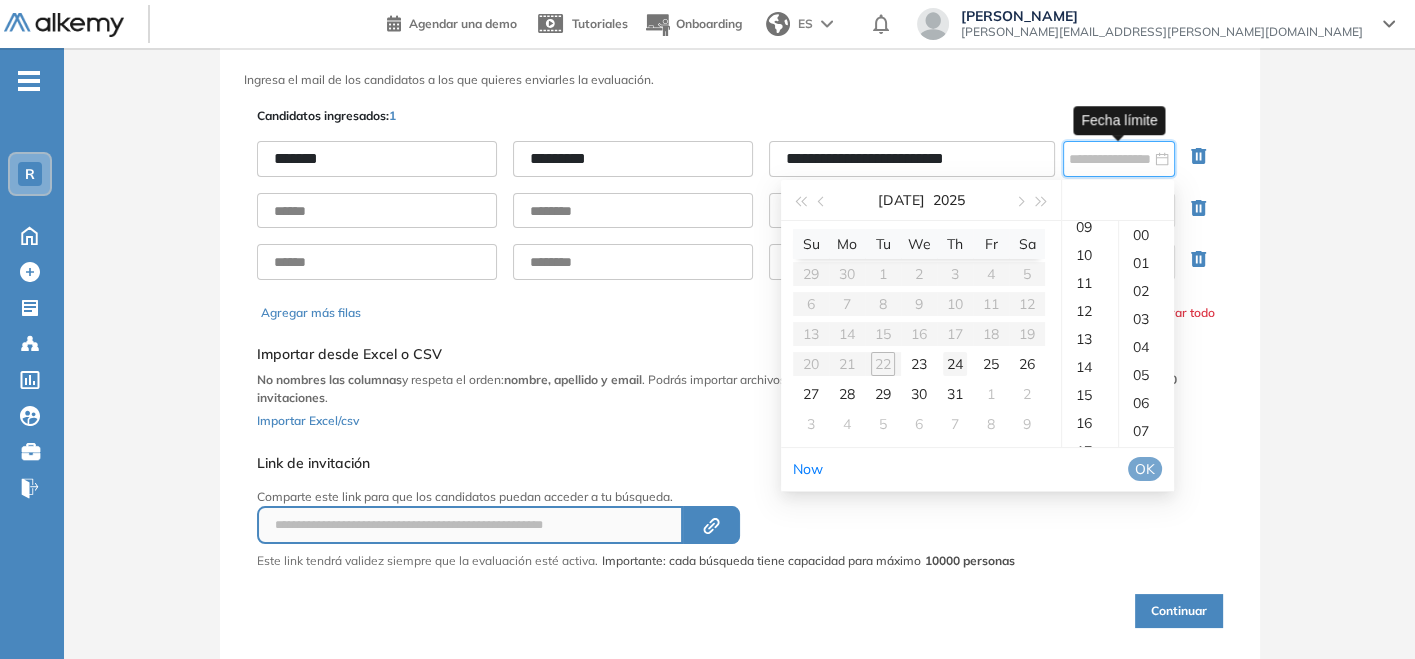 scroll, scrollTop: 989, scrollLeft: 0, axis: vertical 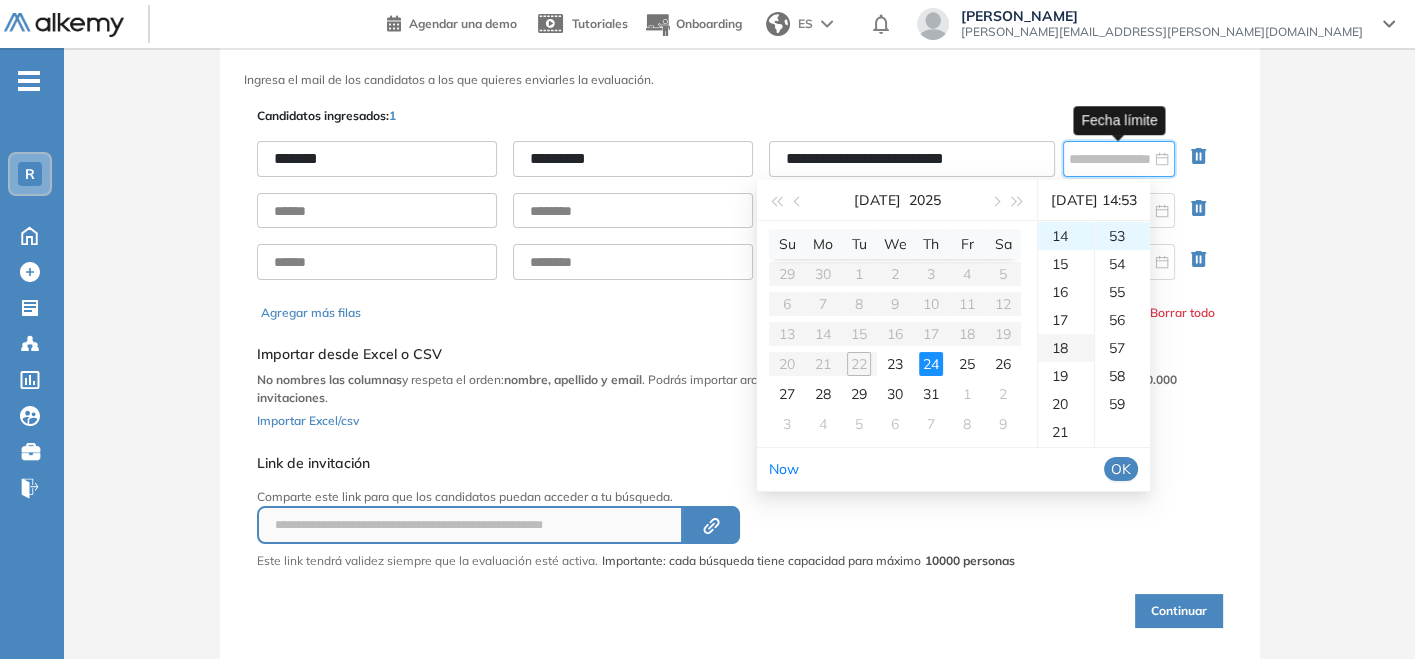 type on "**********" 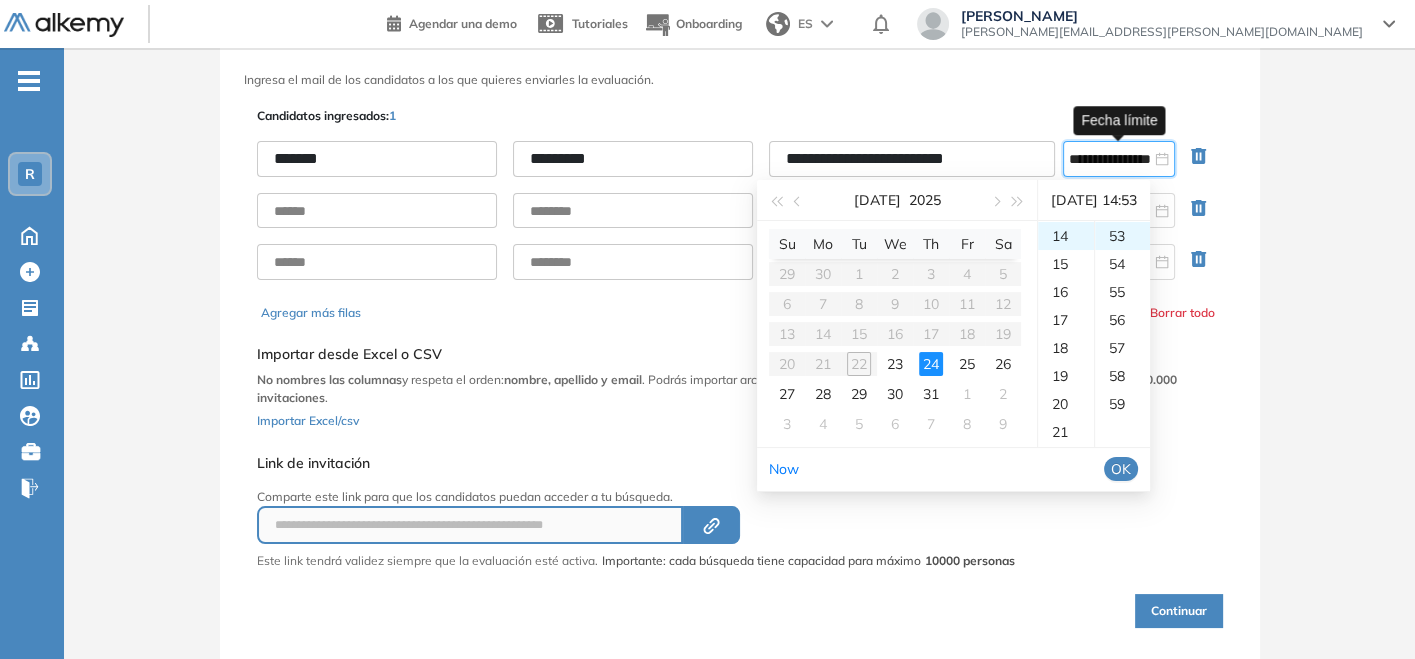 click on "OK" at bounding box center [1121, 469] 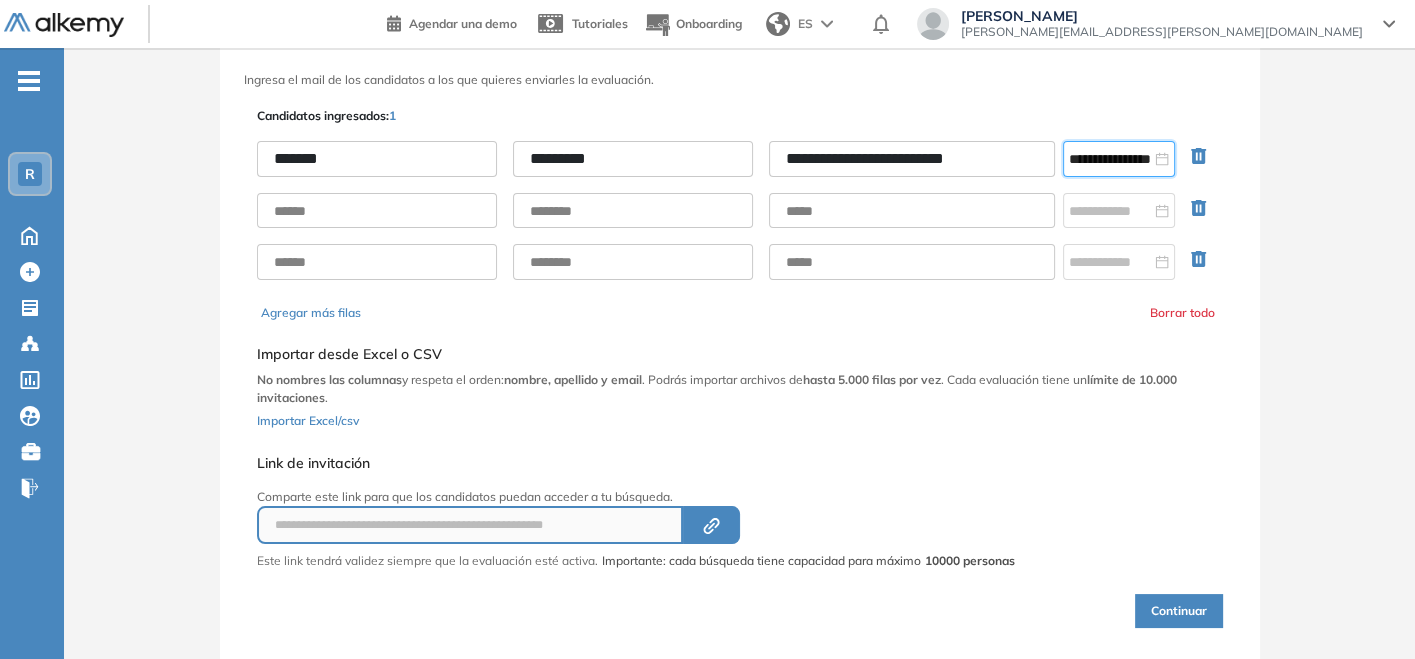 click on "Continuar" at bounding box center [1179, 611] 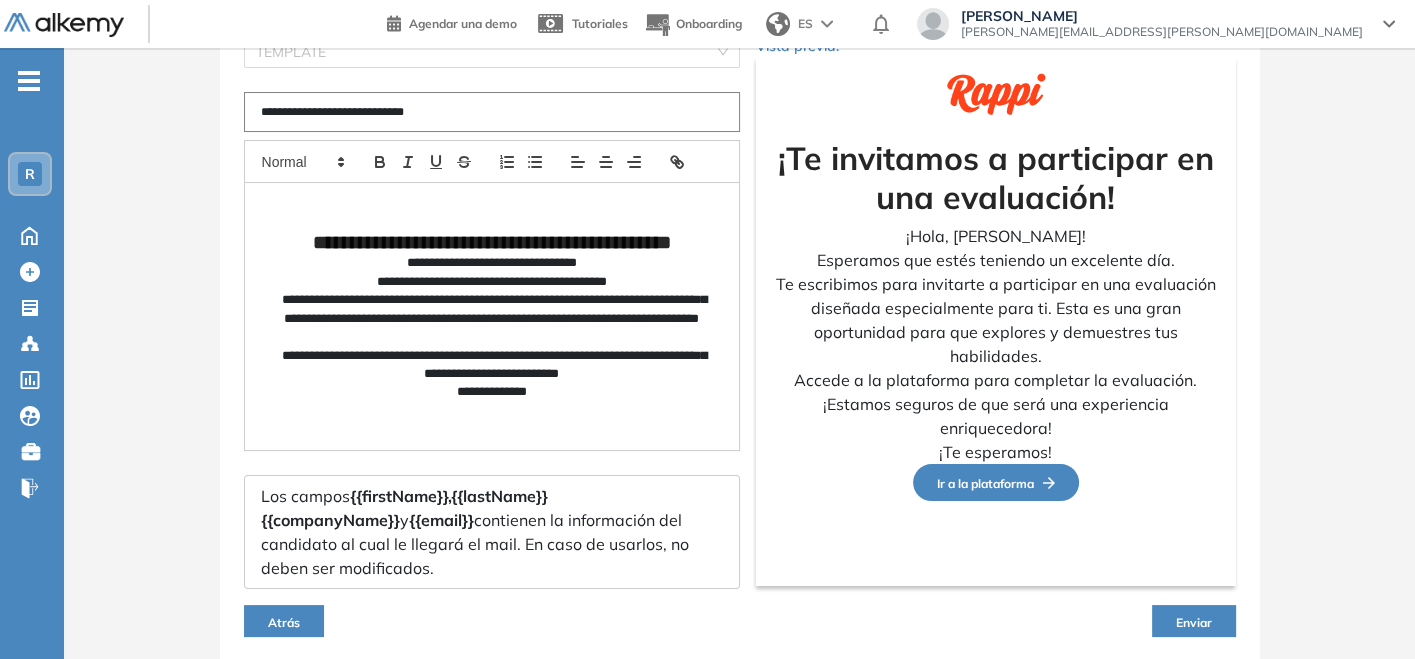 scroll, scrollTop: 242, scrollLeft: 0, axis: vertical 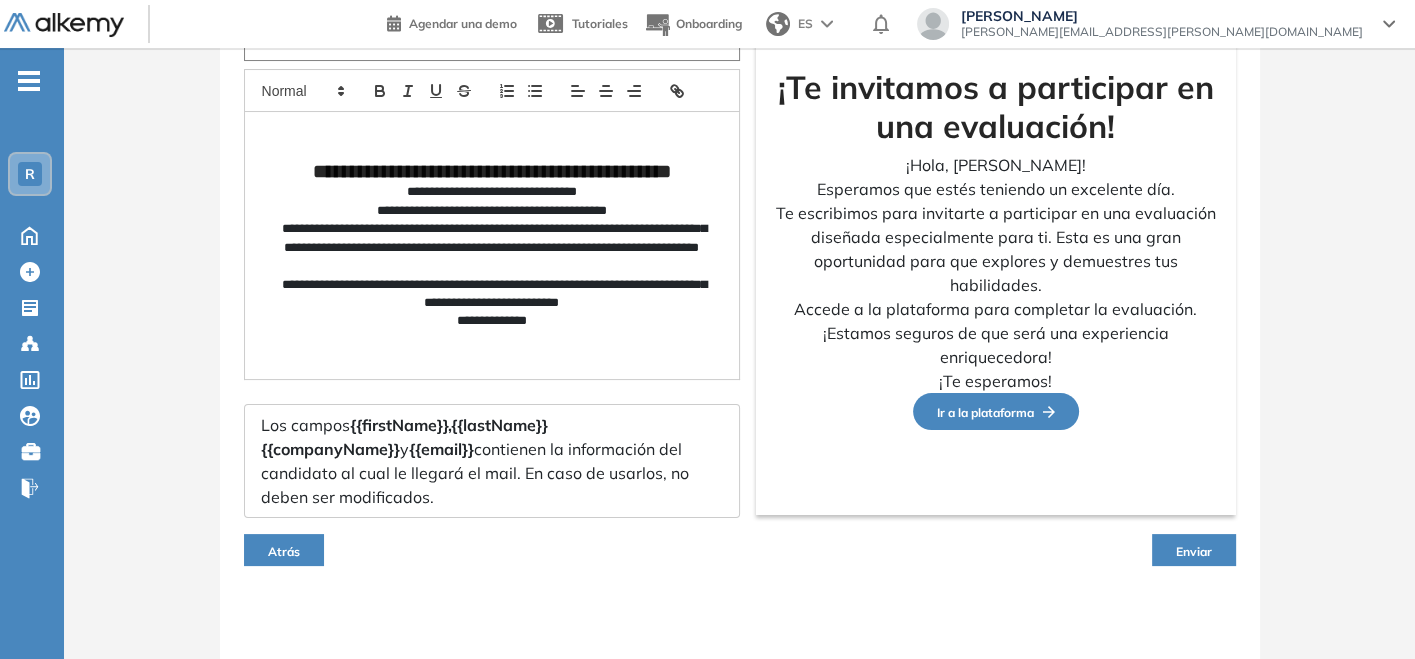 click on "Enviar" at bounding box center [1194, 550] 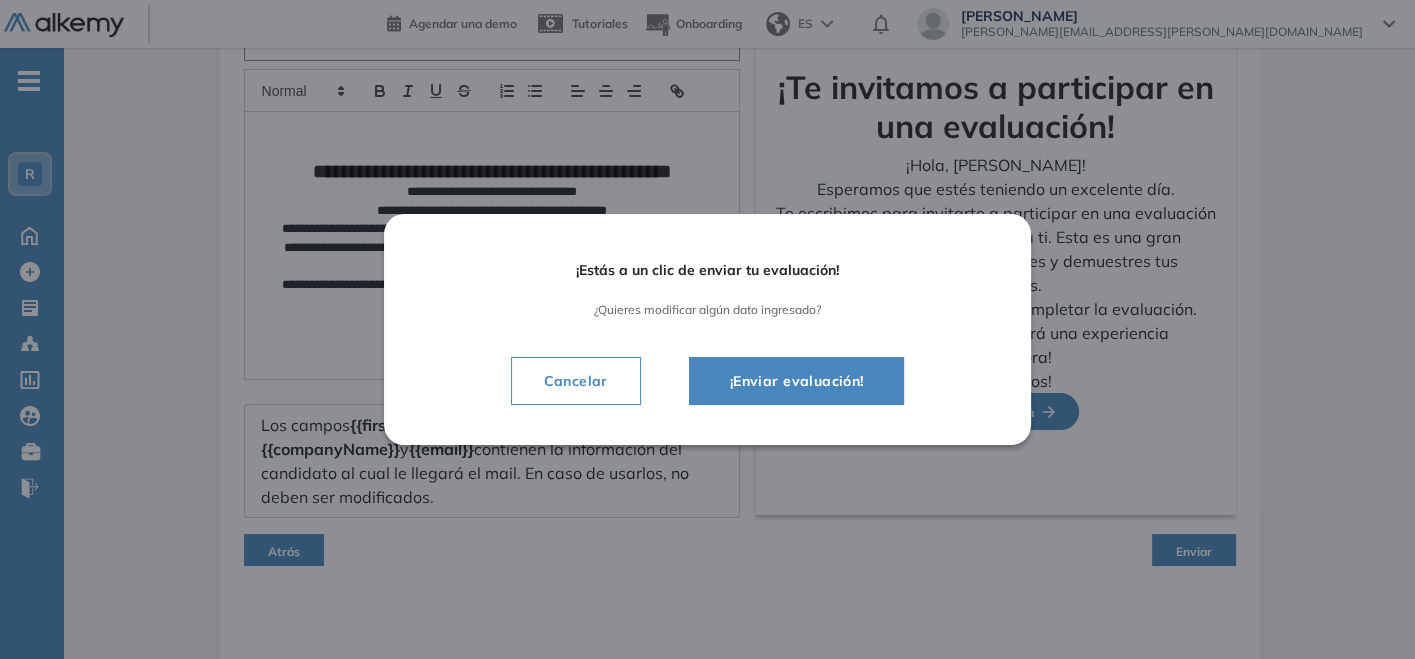 click on "¡Enviar evaluación!" at bounding box center [797, 381] 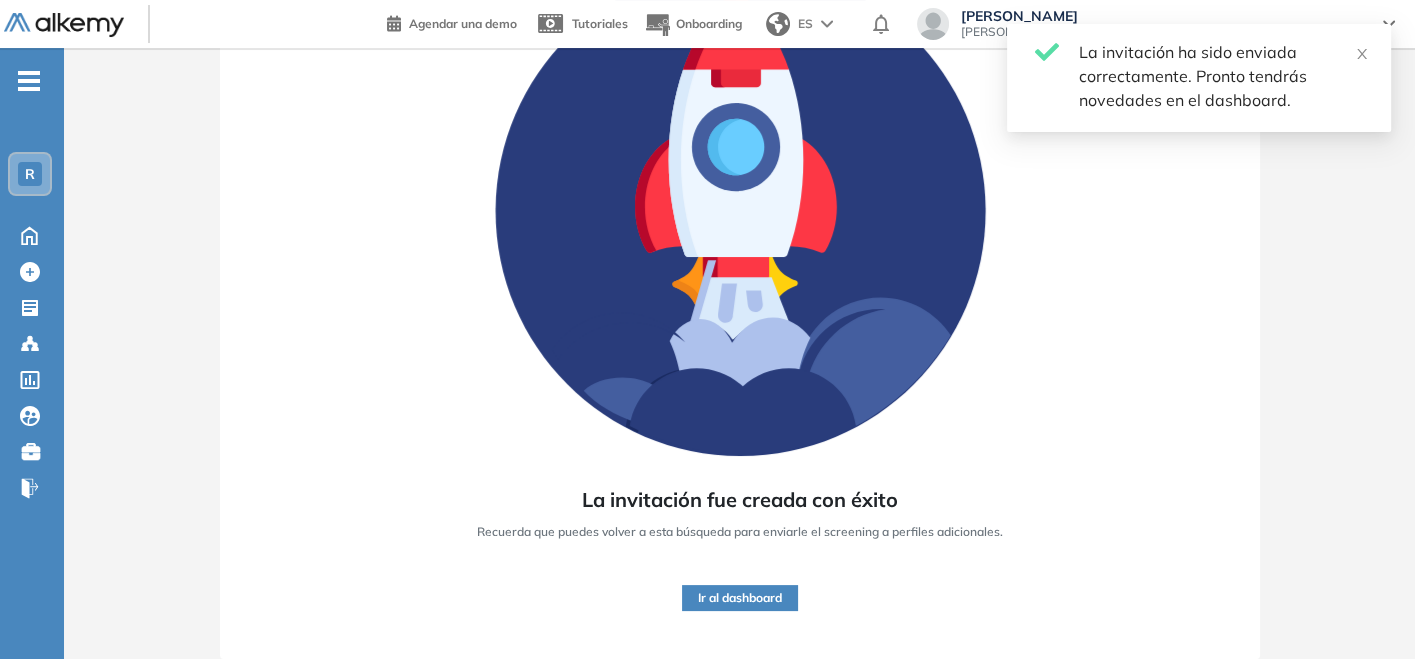 scroll, scrollTop: 222, scrollLeft: 0, axis: vertical 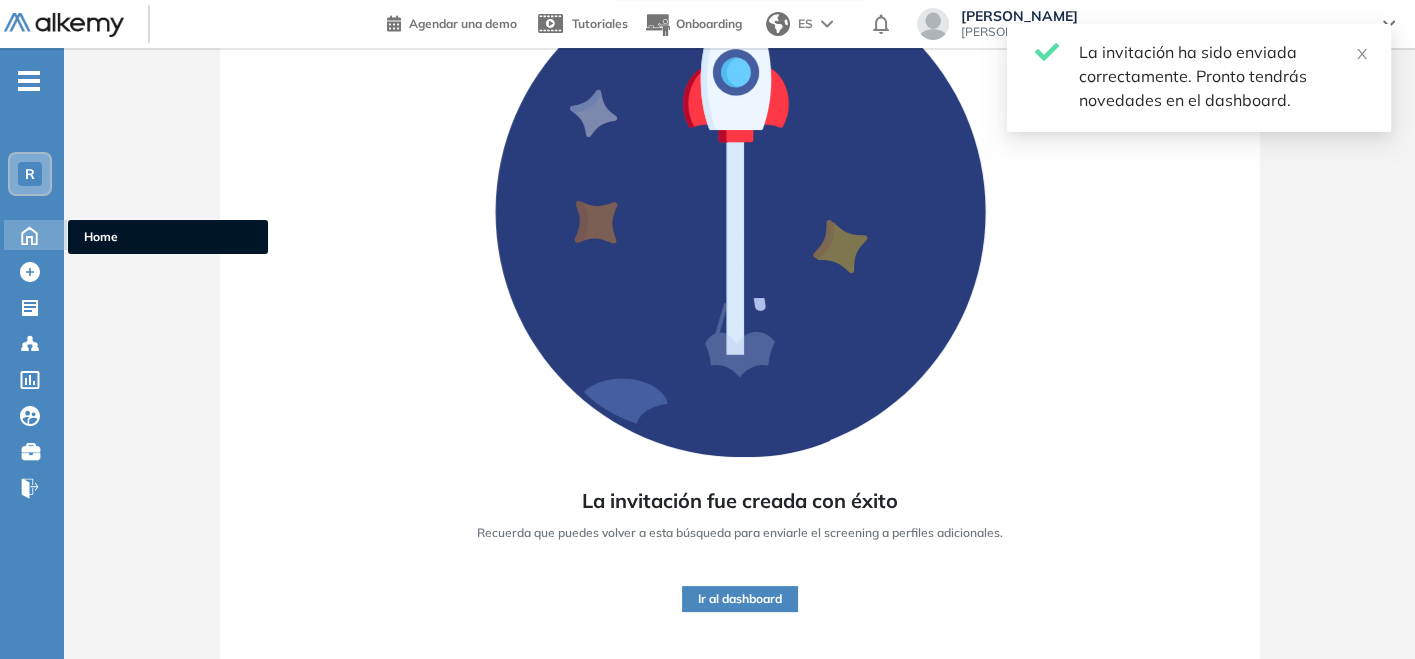 click 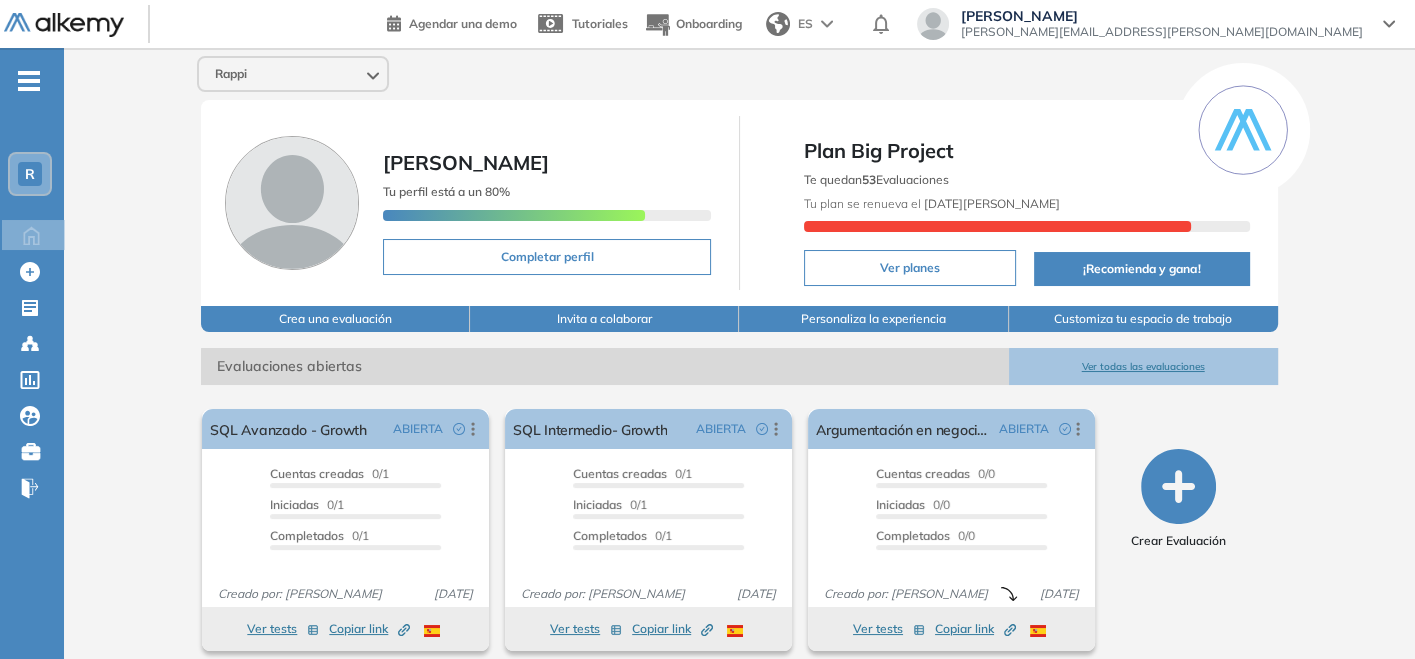 scroll, scrollTop: 111, scrollLeft: 0, axis: vertical 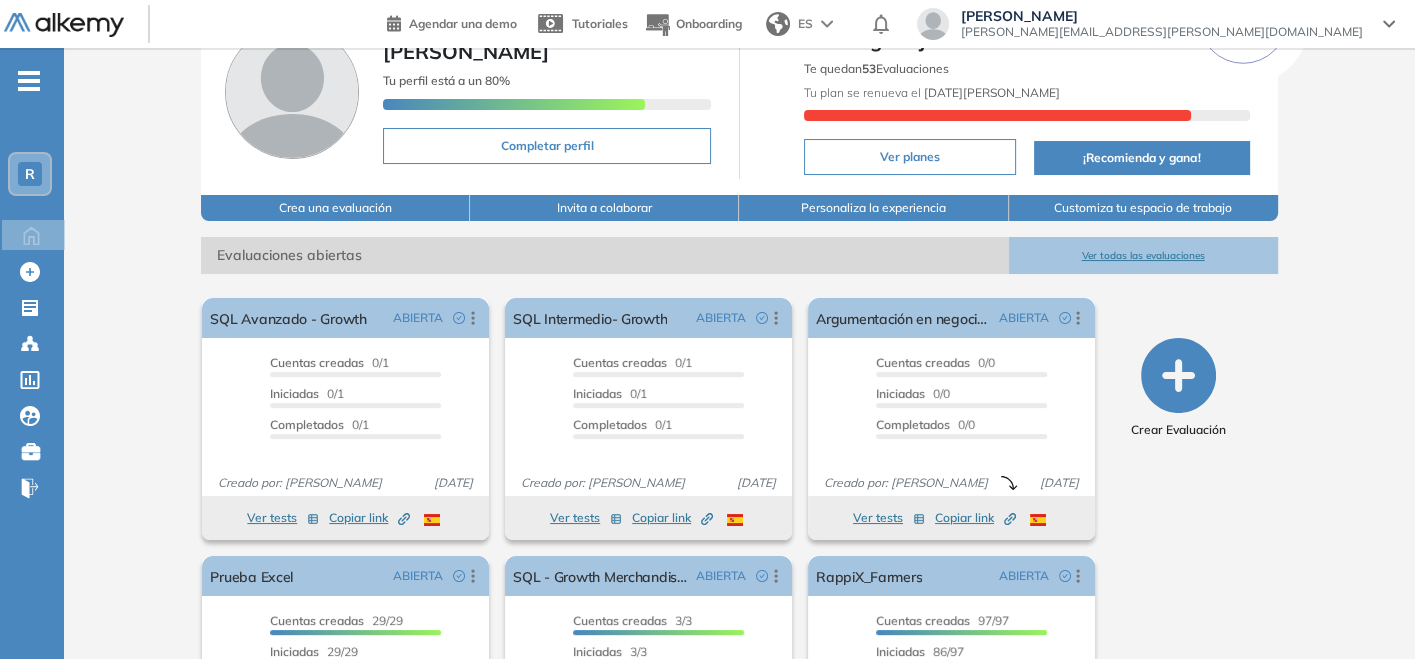 click 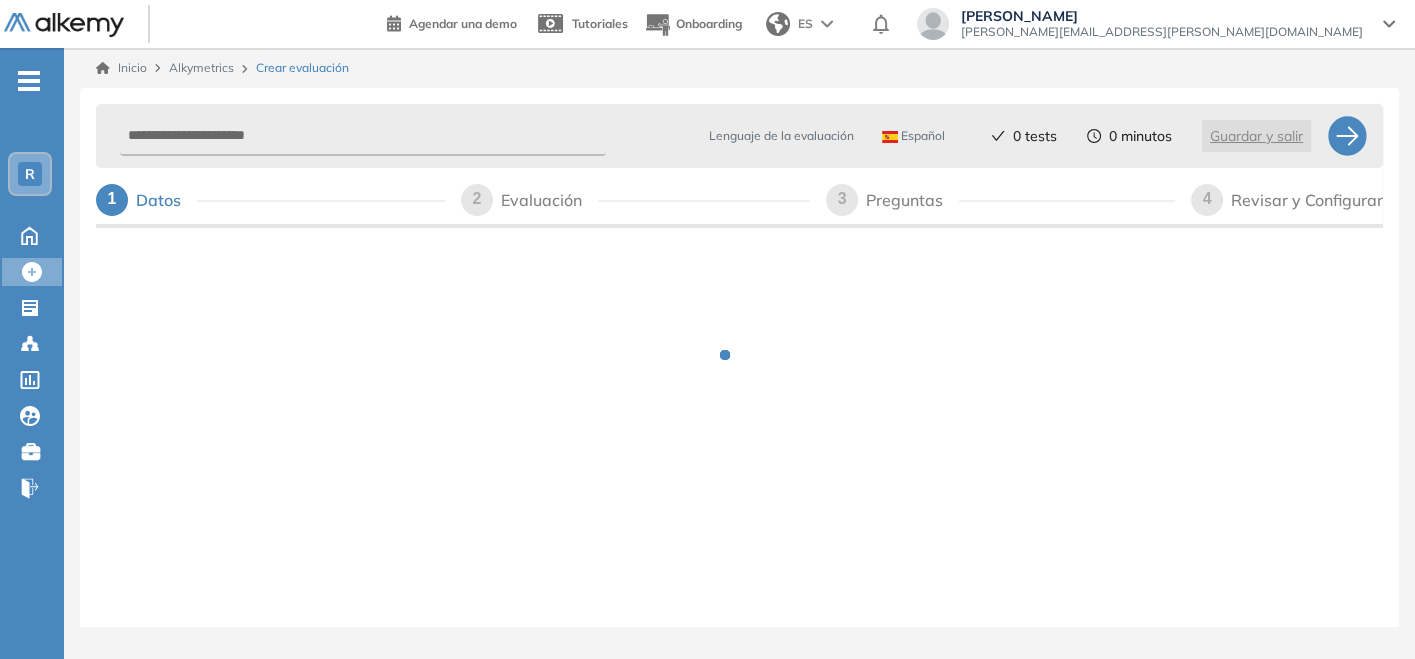 scroll, scrollTop: 0, scrollLeft: 0, axis: both 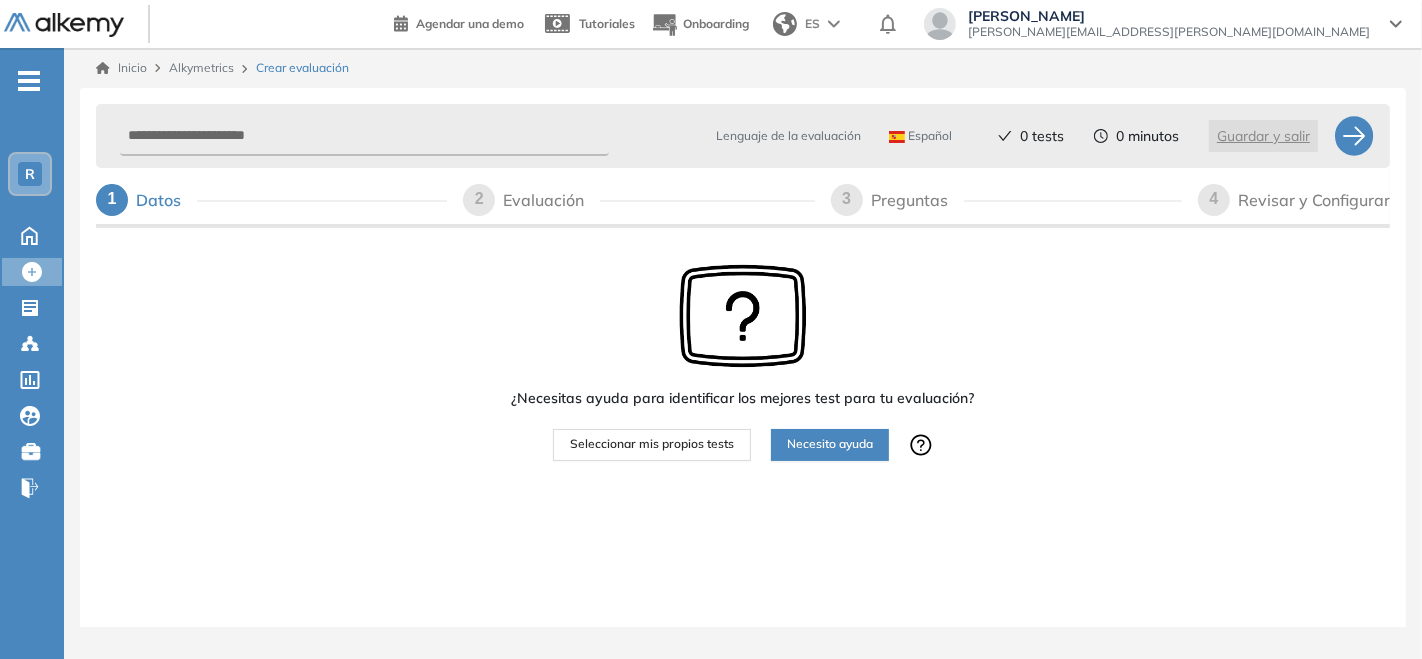 click on "Seleccionar mis propios tests" at bounding box center [652, 444] 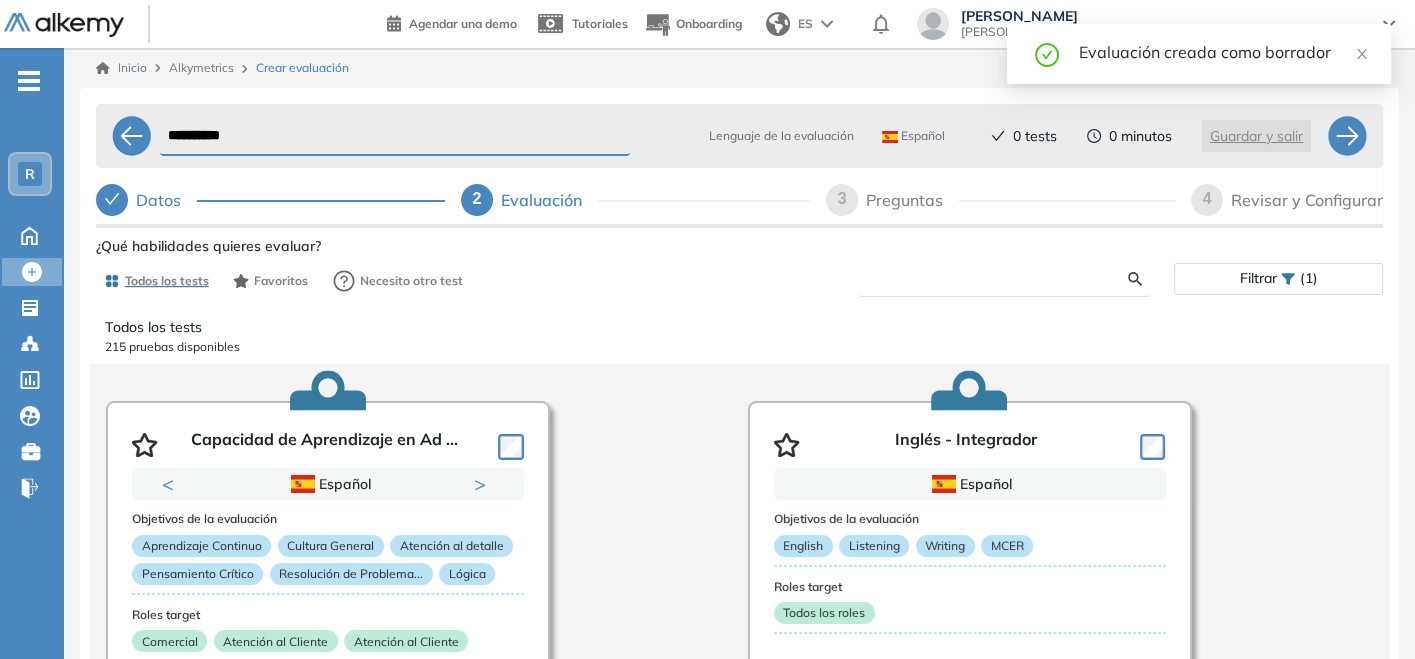 click at bounding box center (1001, 279) 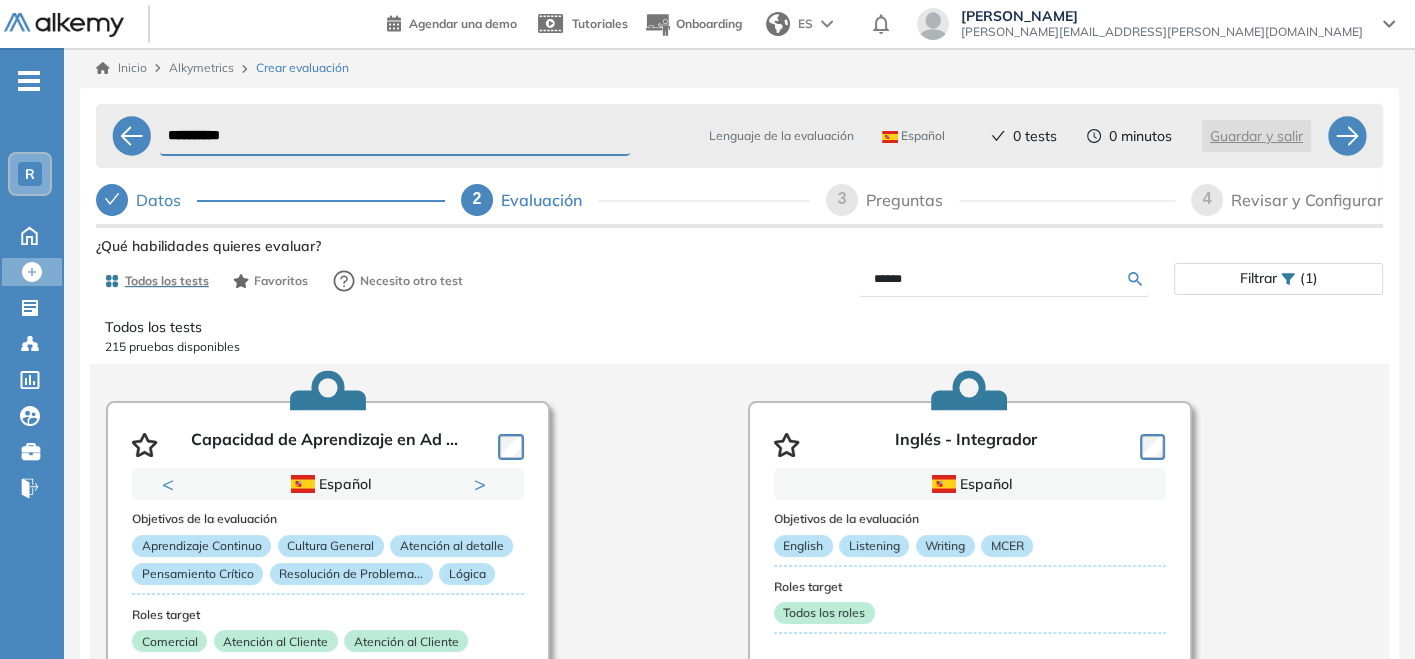 type on "******" 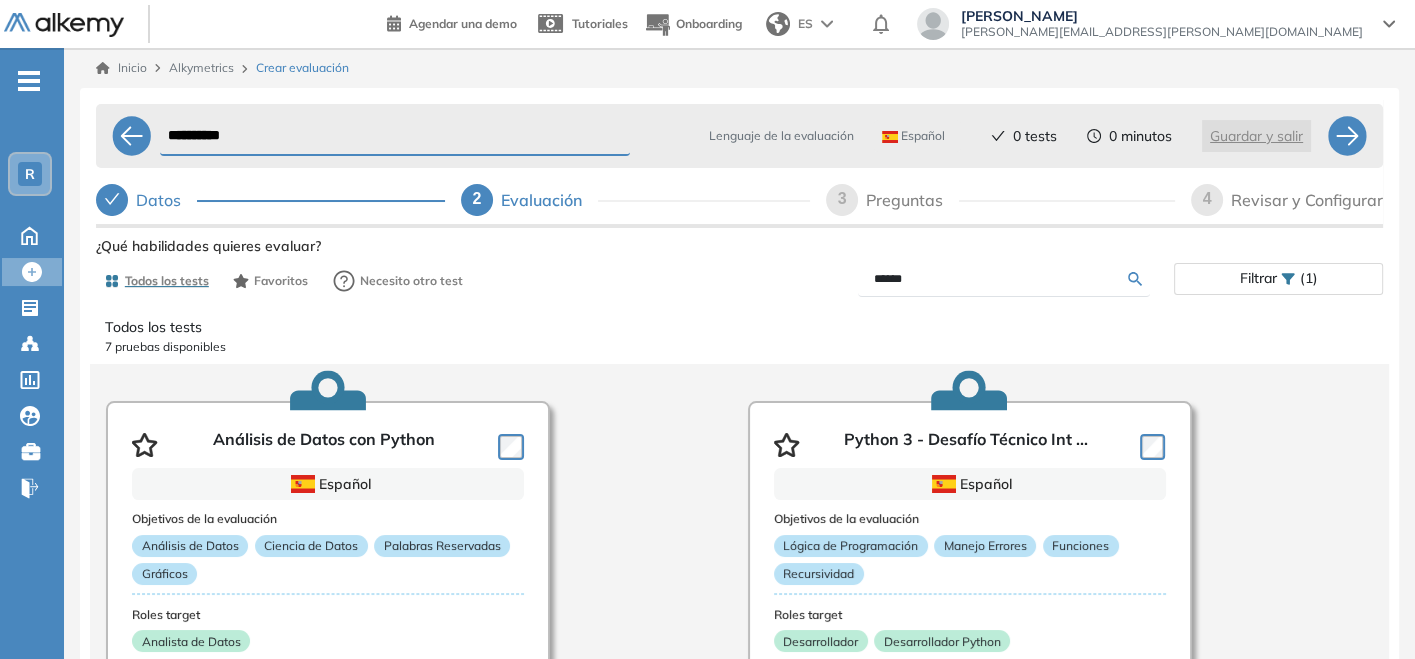 scroll, scrollTop: 31, scrollLeft: 0, axis: vertical 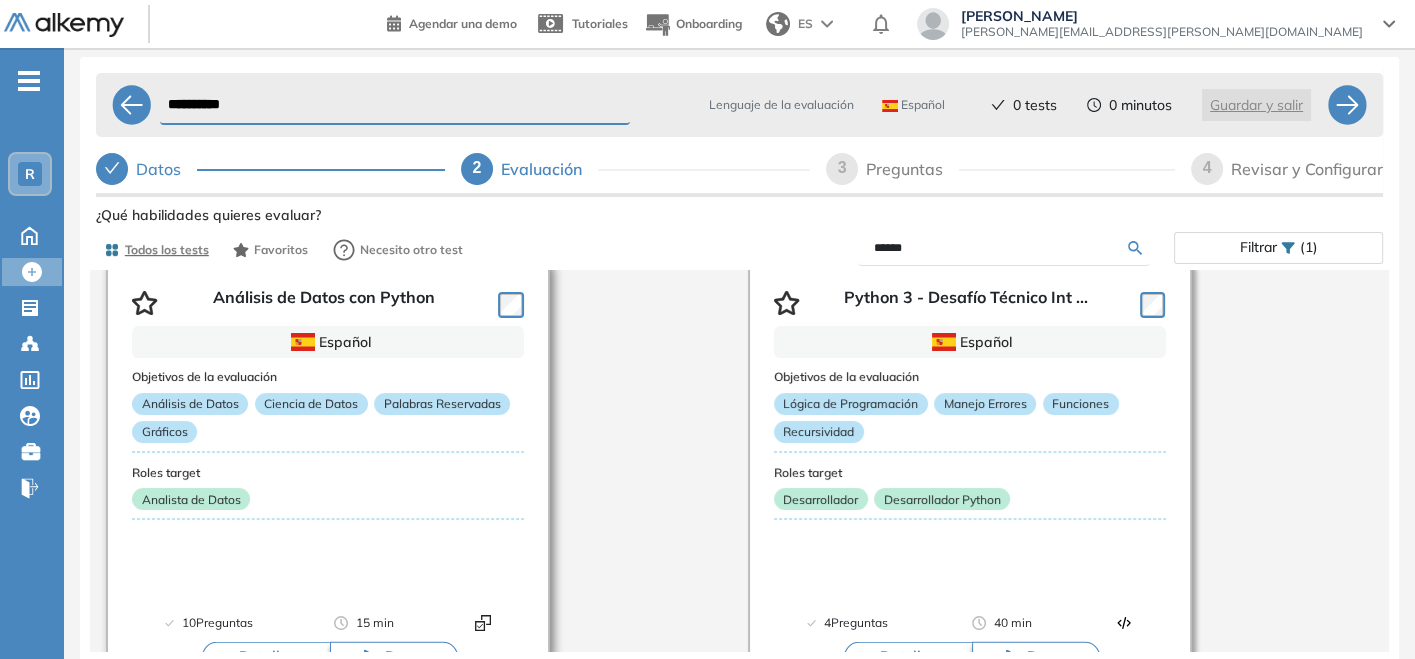 click on "Español" at bounding box center (328, 342) 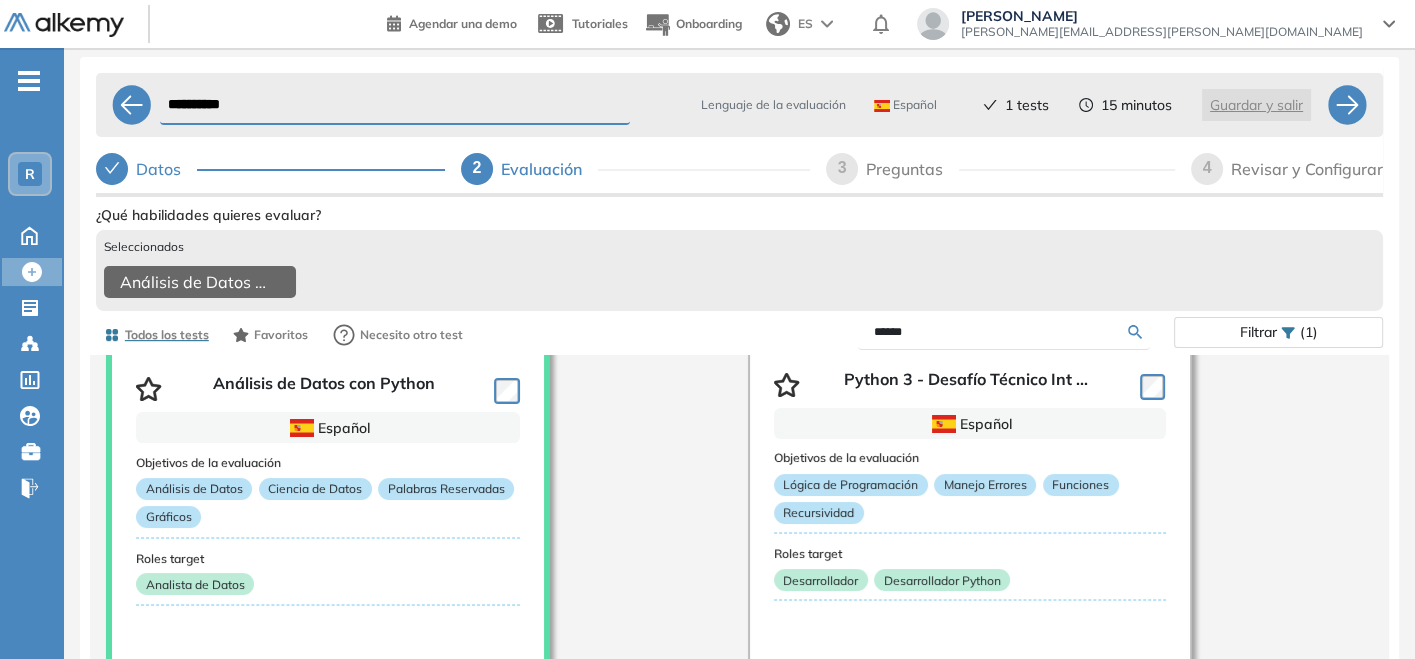 scroll, scrollTop: 115, scrollLeft: 0, axis: vertical 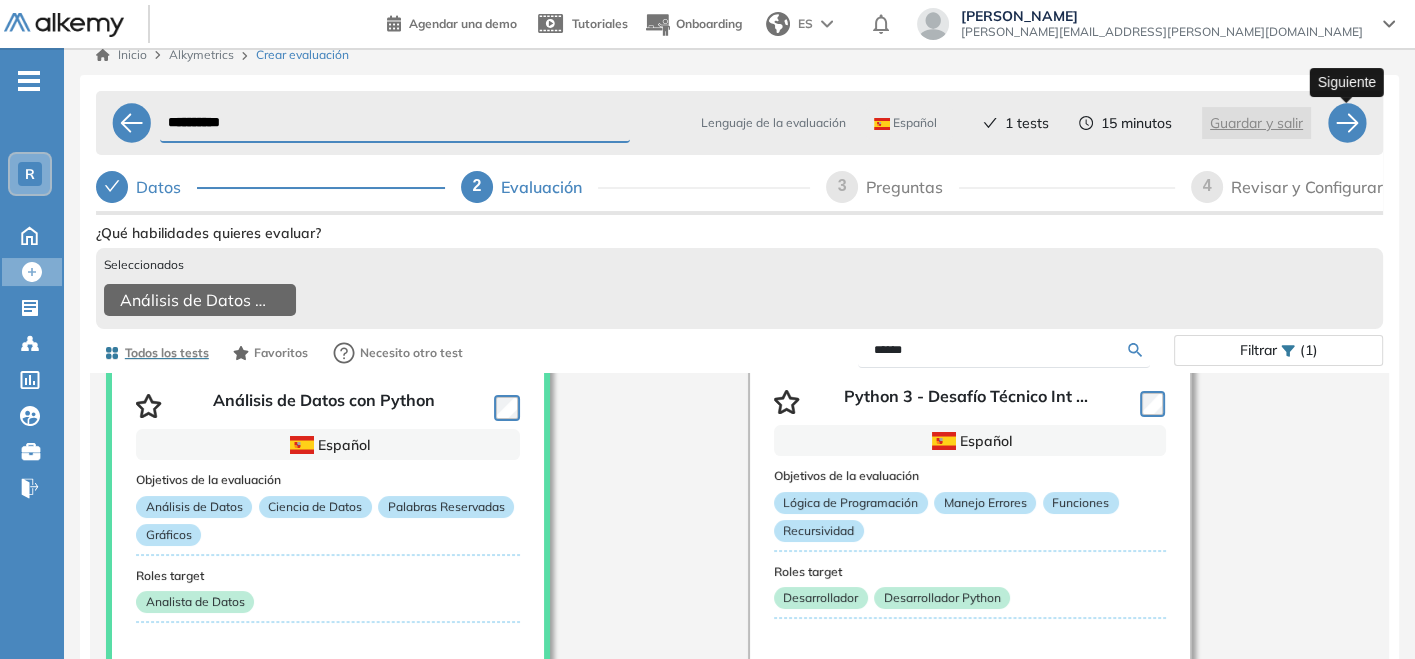 click at bounding box center (1347, 123) 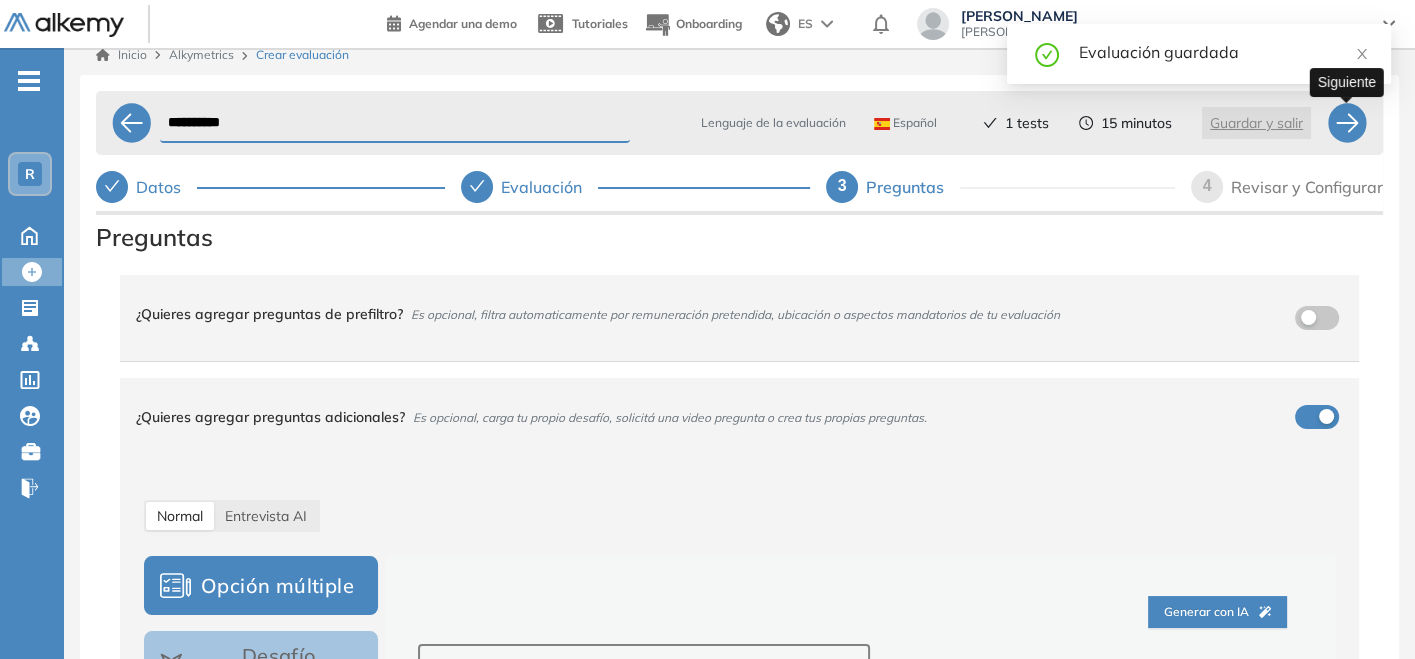 click at bounding box center [1347, 123] 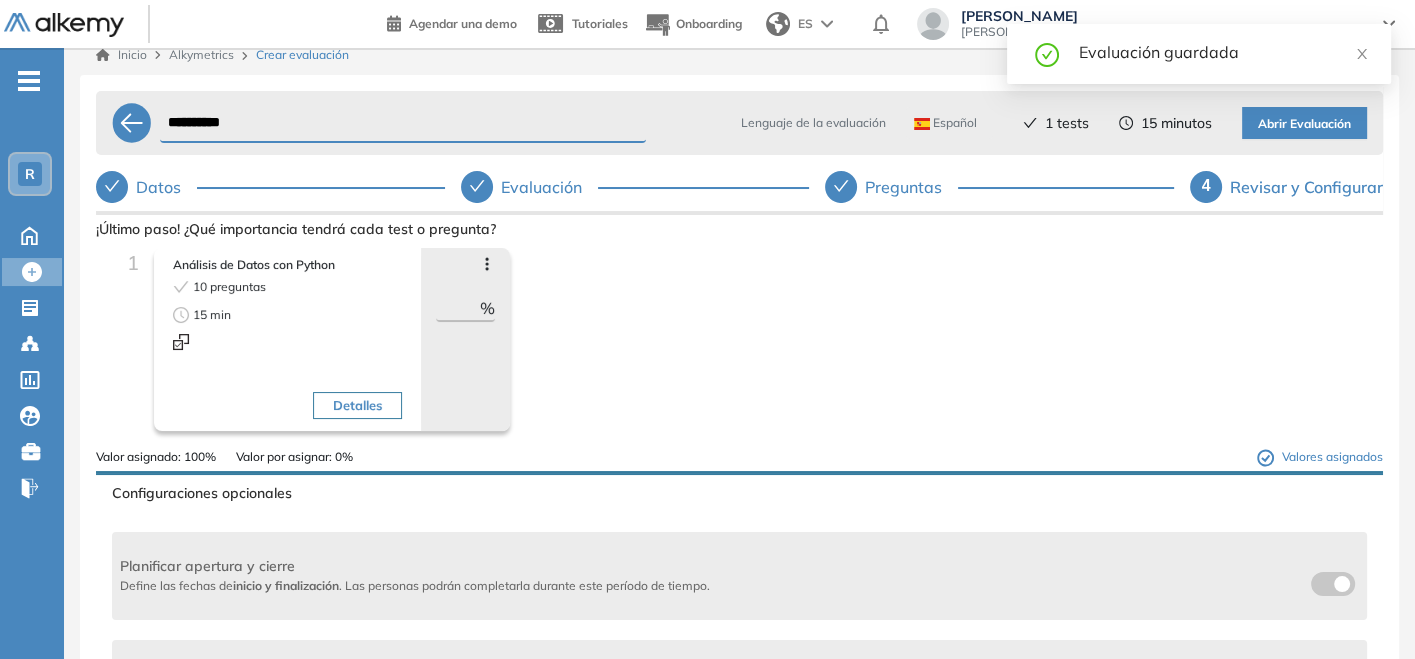 drag, startPoint x: 329, startPoint y: 127, endPoint x: 120, endPoint y: 126, distance: 209.0024 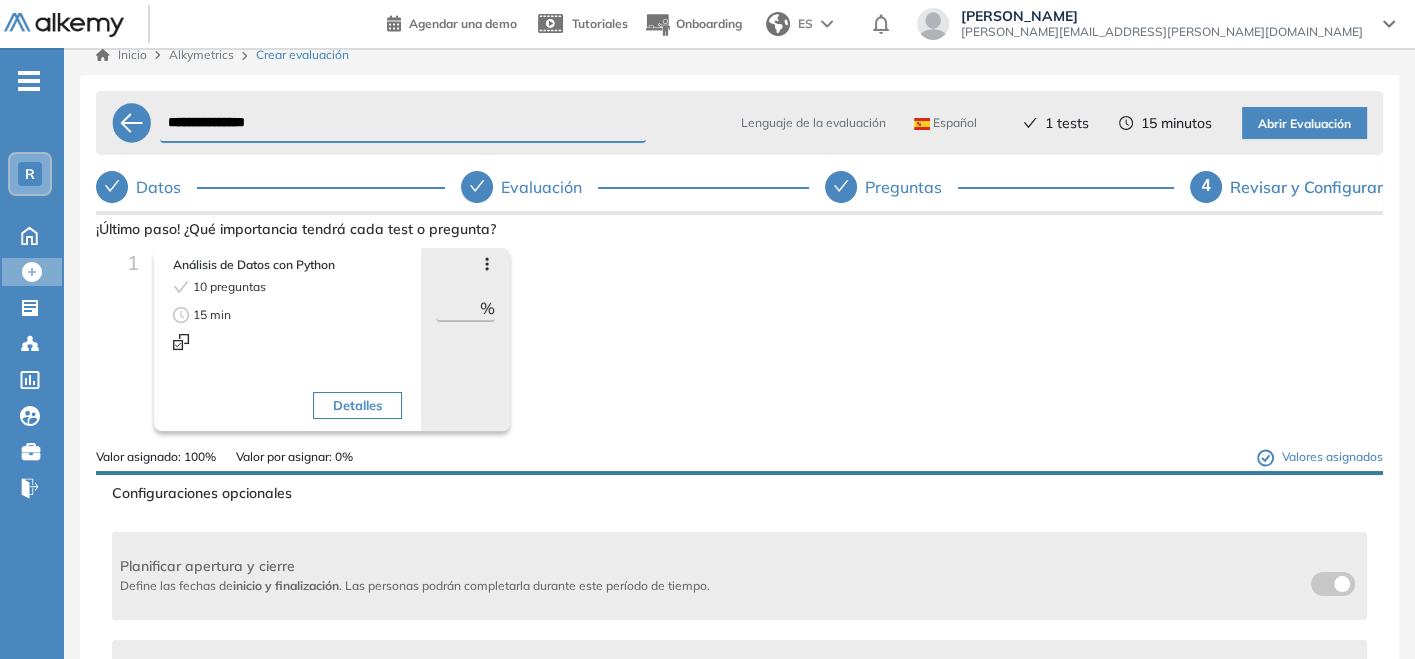 type on "**********" 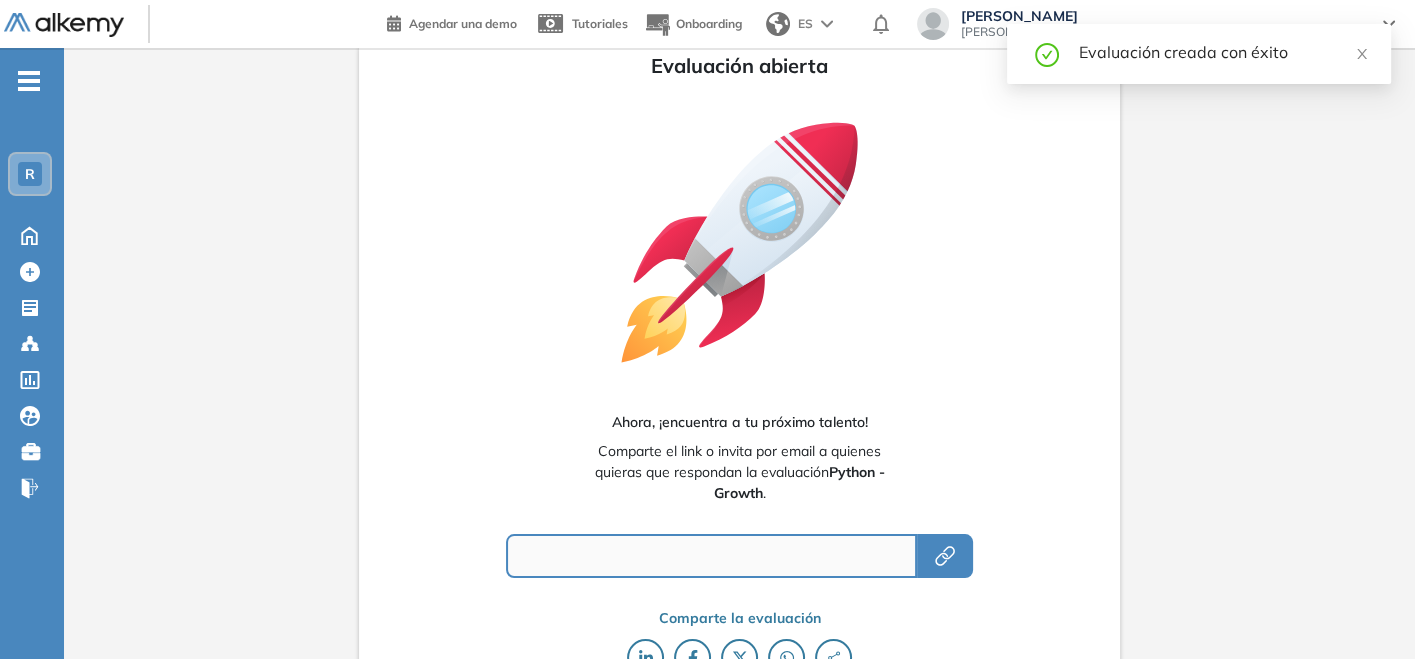 type on "**********" 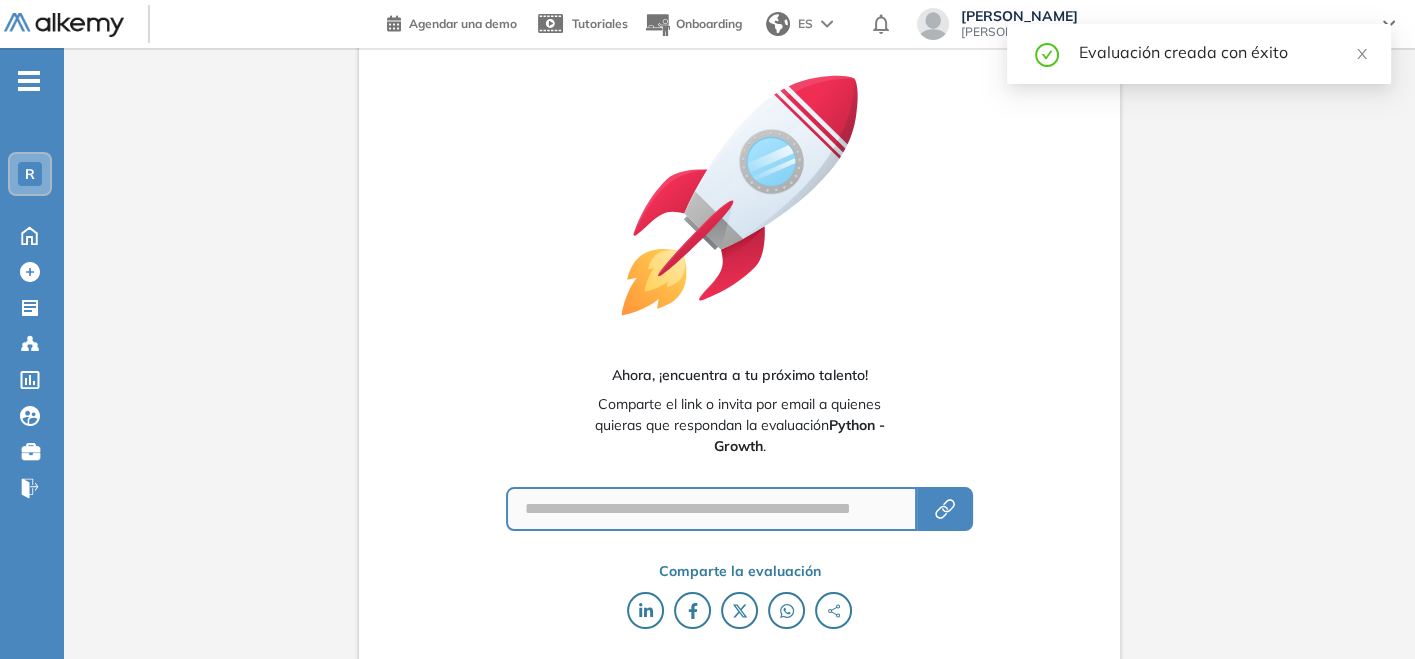 scroll, scrollTop: 111, scrollLeft: 0, axis: vertical 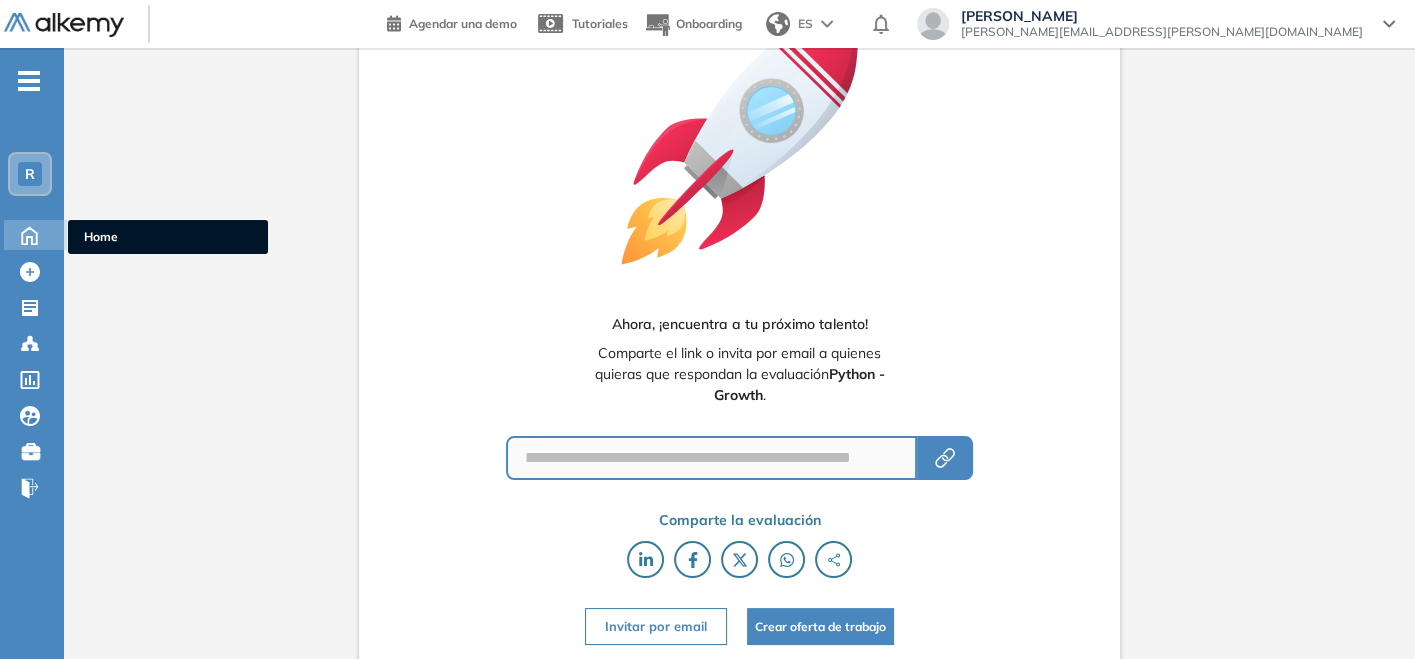 click 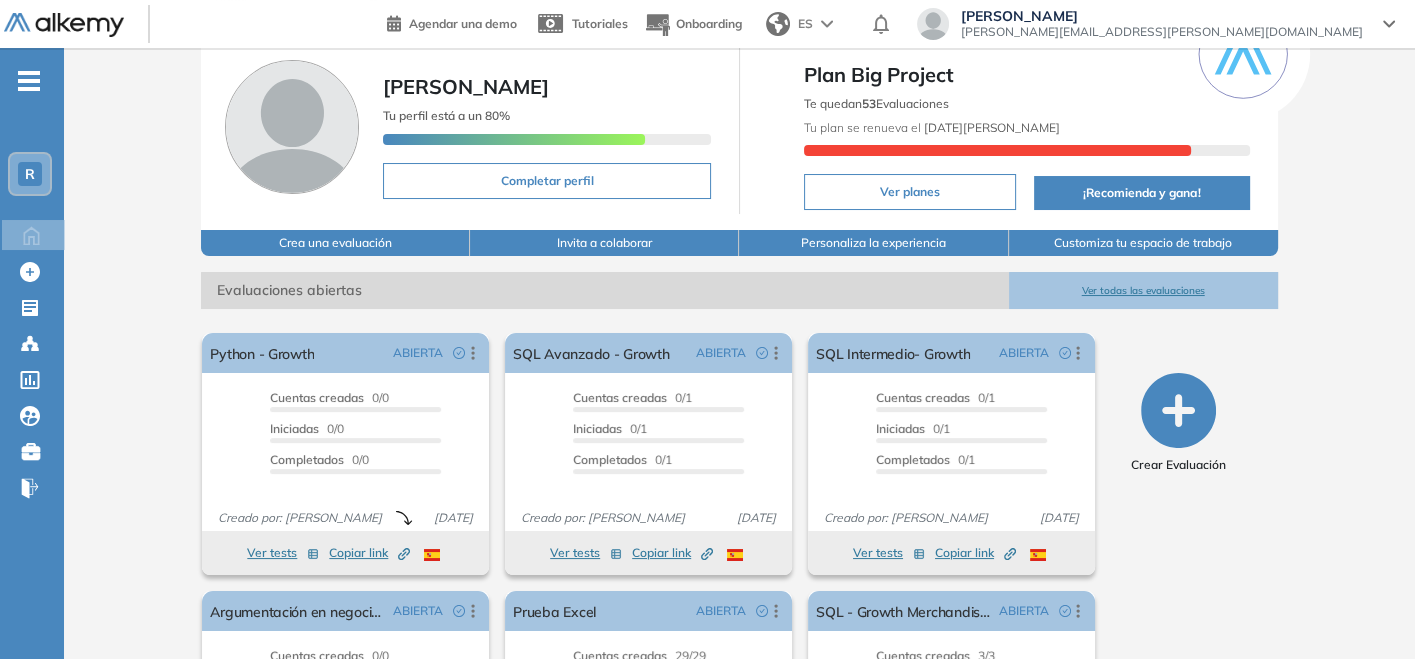 scroll, scrollTop: 111, scrollLeft: 0, axis: vertical 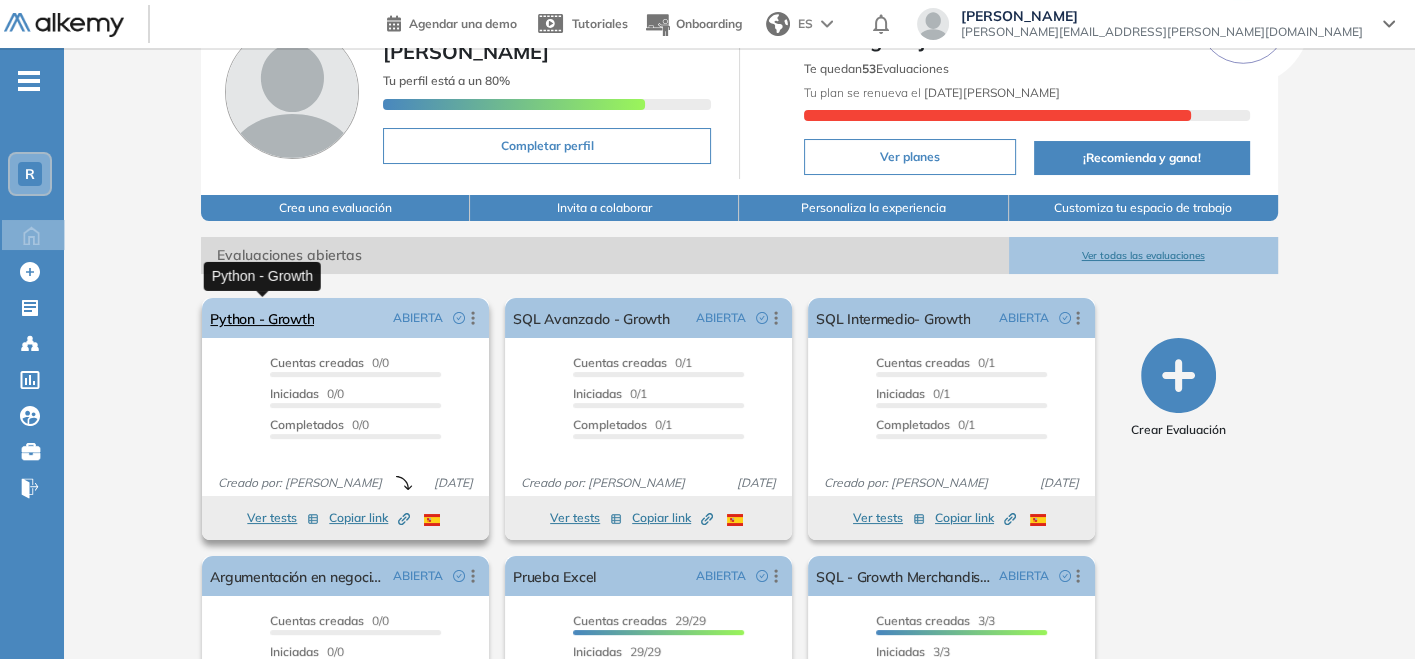 click on "Python - Growth" at bounding box center (262, 318) 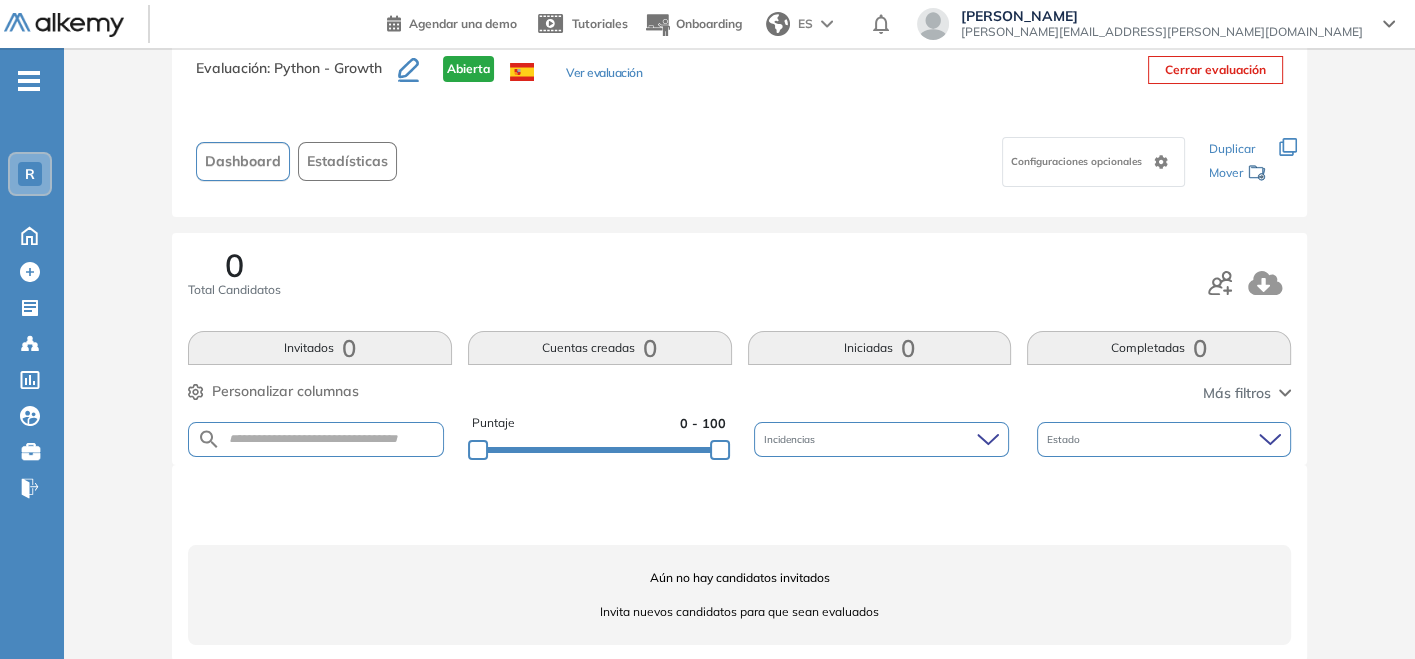 scroll, scrollTop: 80, scrollLeft: 0, axis: vertical 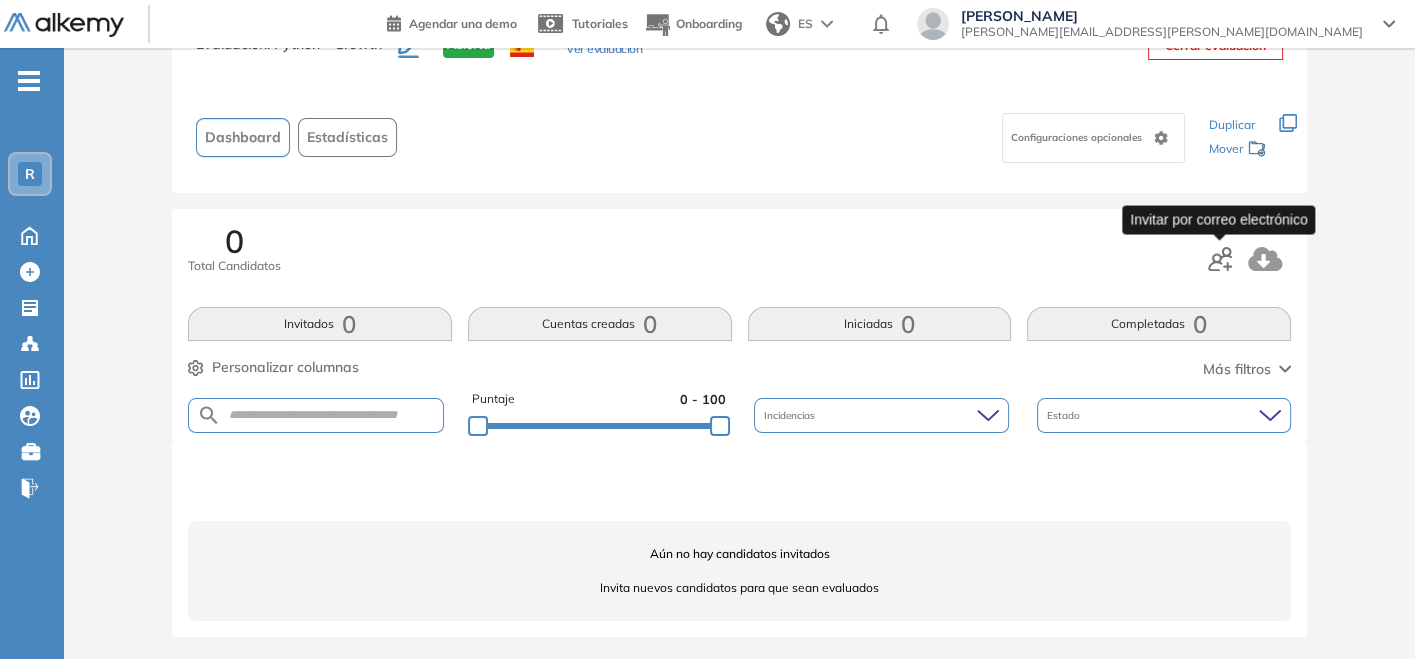 click 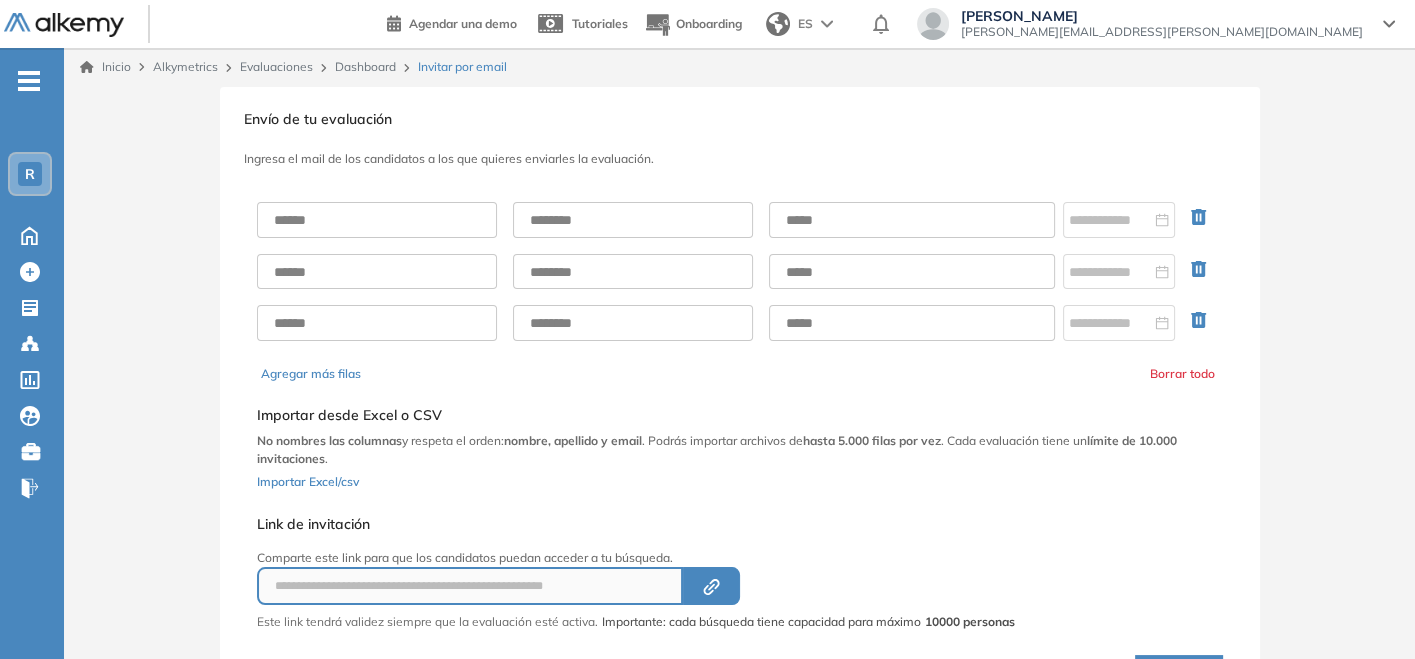 scroll, scrollTop: 0, scrollLeft: 0, axis: both 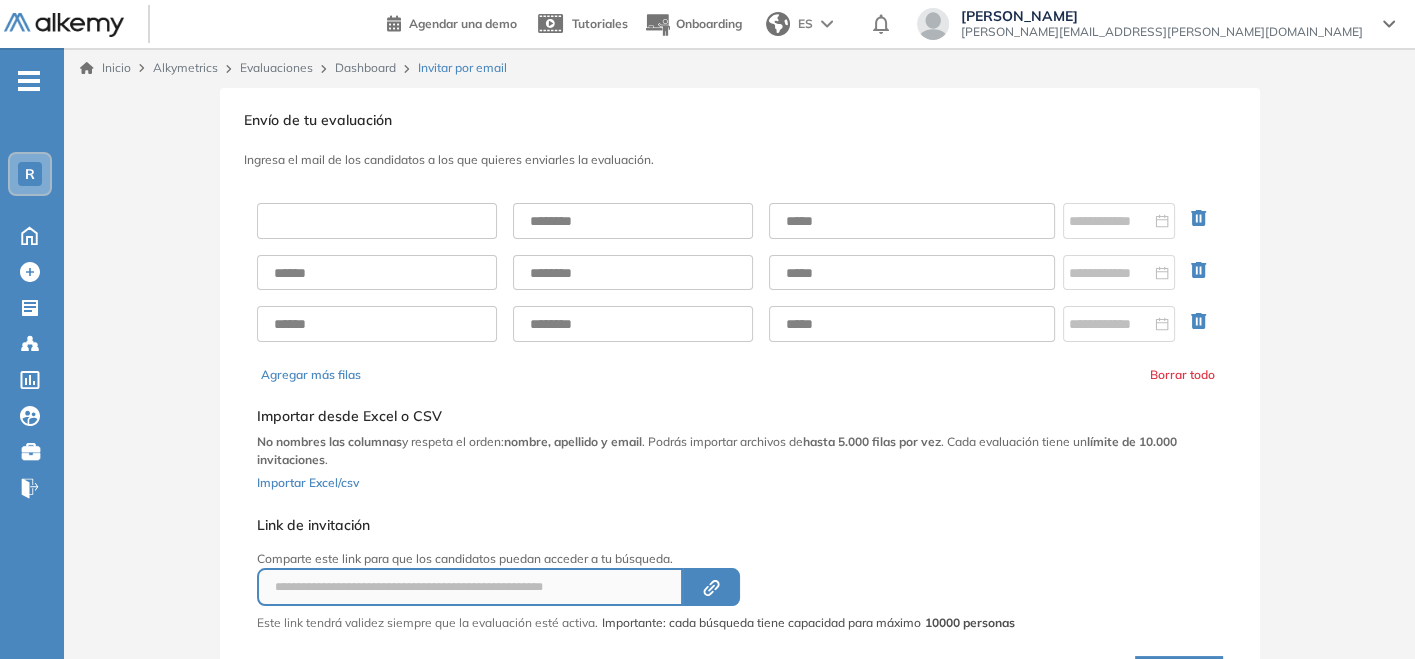 click at bounding box center [377, 221] 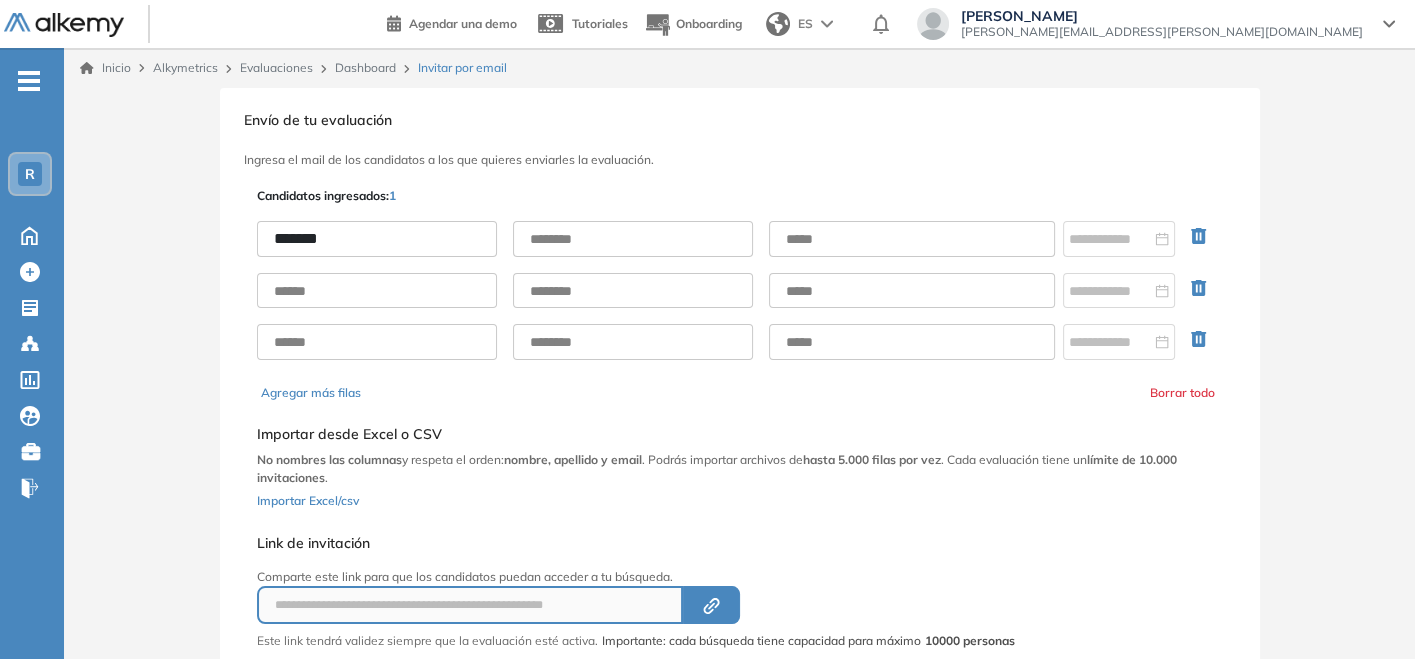 click on "******" at bounding box center [377, 239] 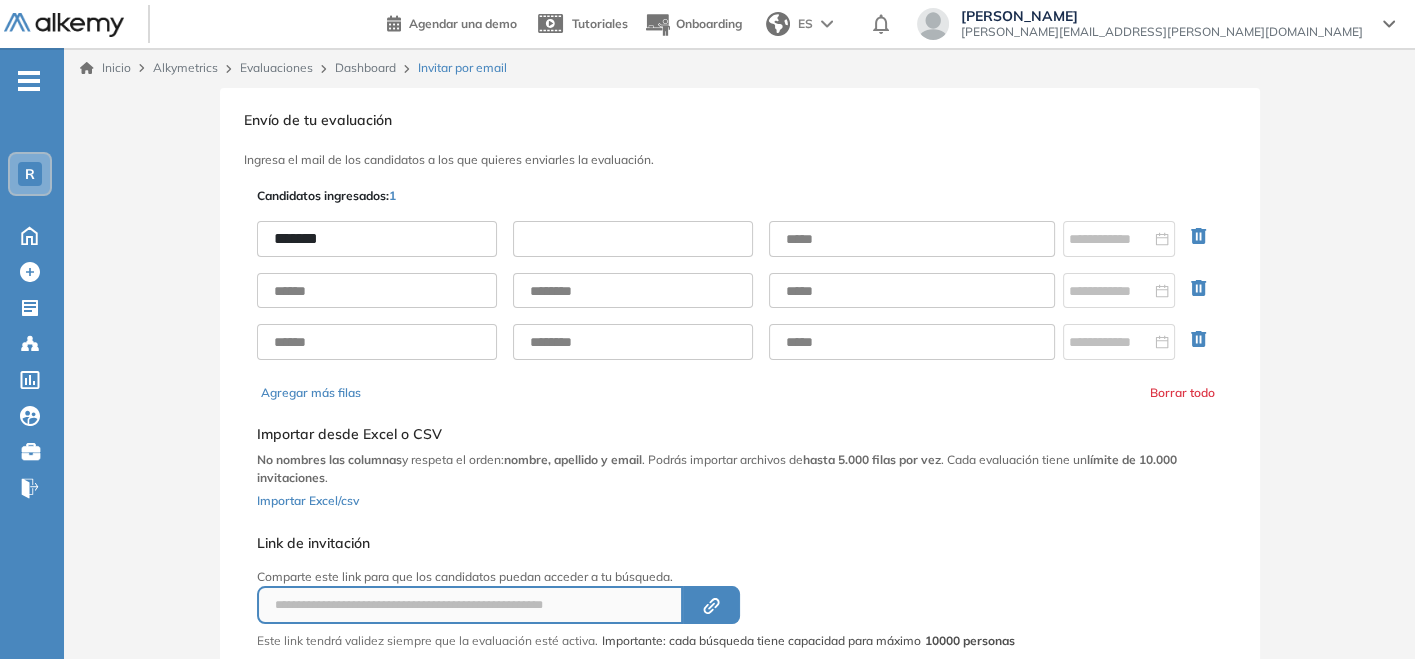 click at bounding box center (633, 239) 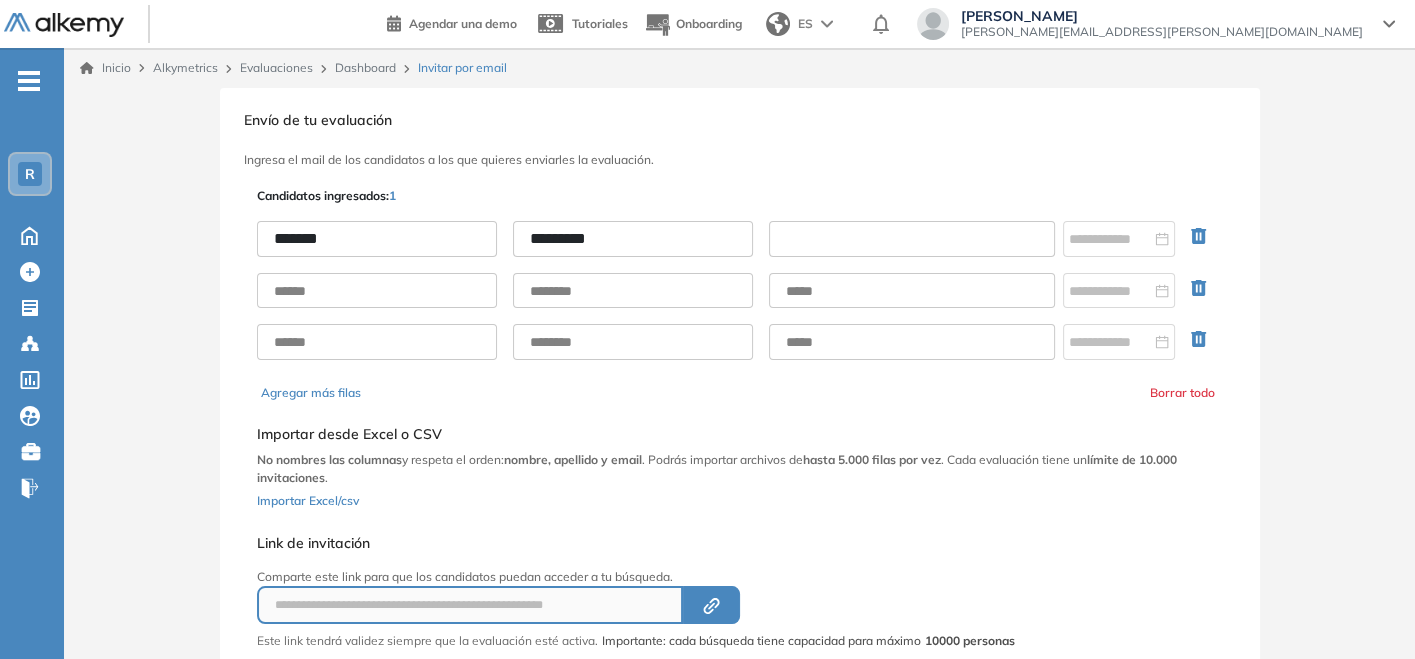 click at bounding box center [912, 239] 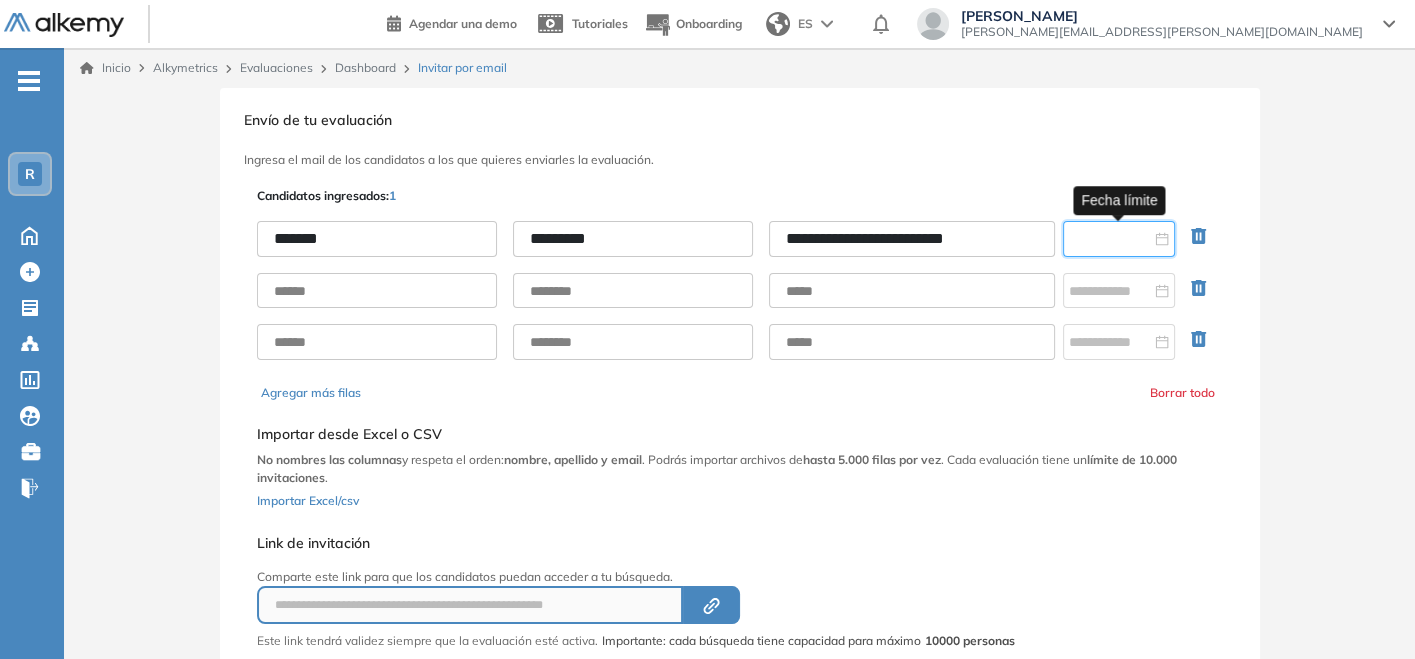 click at bounding box center [1110, 239] 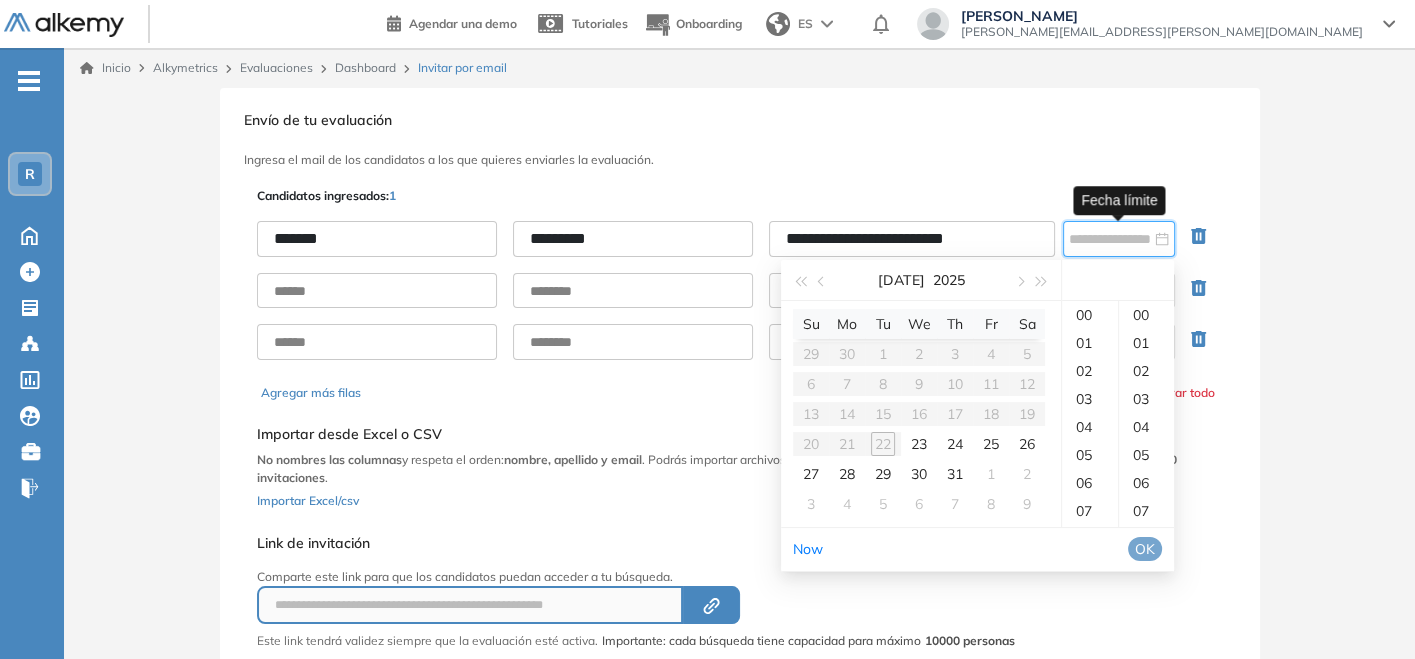 type on "**********" 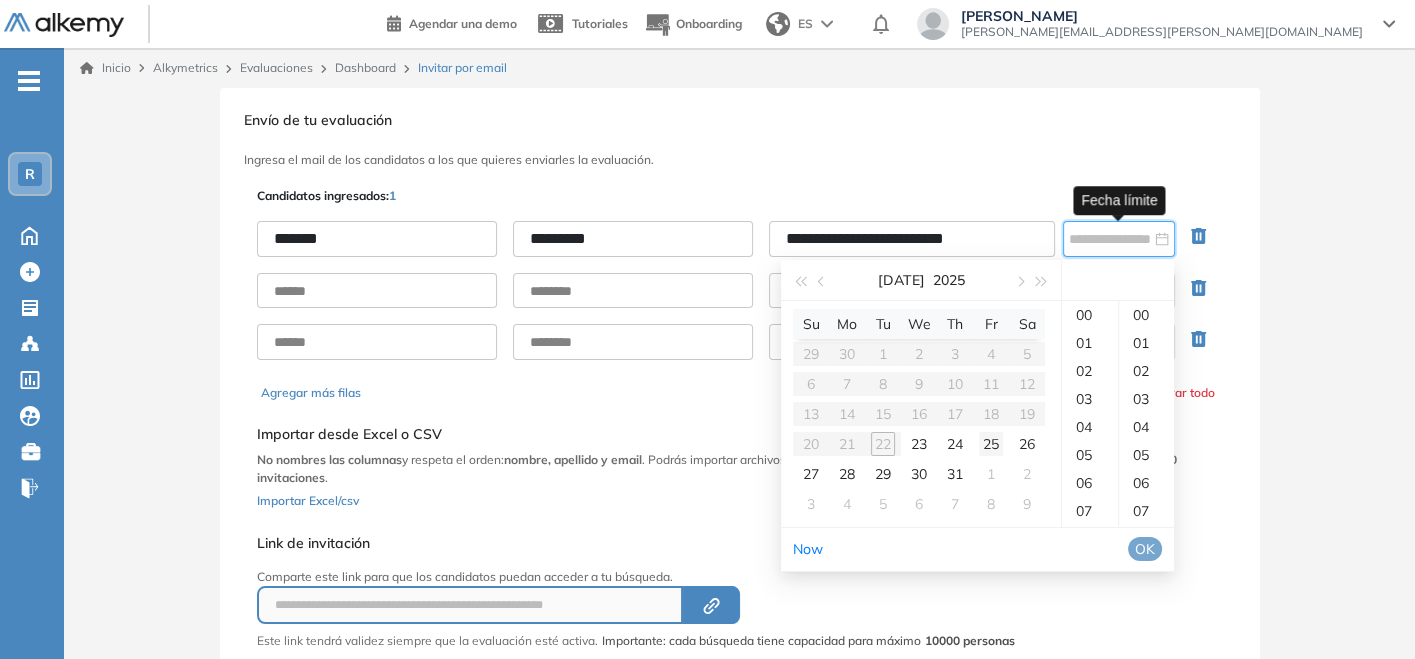click on "25" at bounding box center [991, 444] 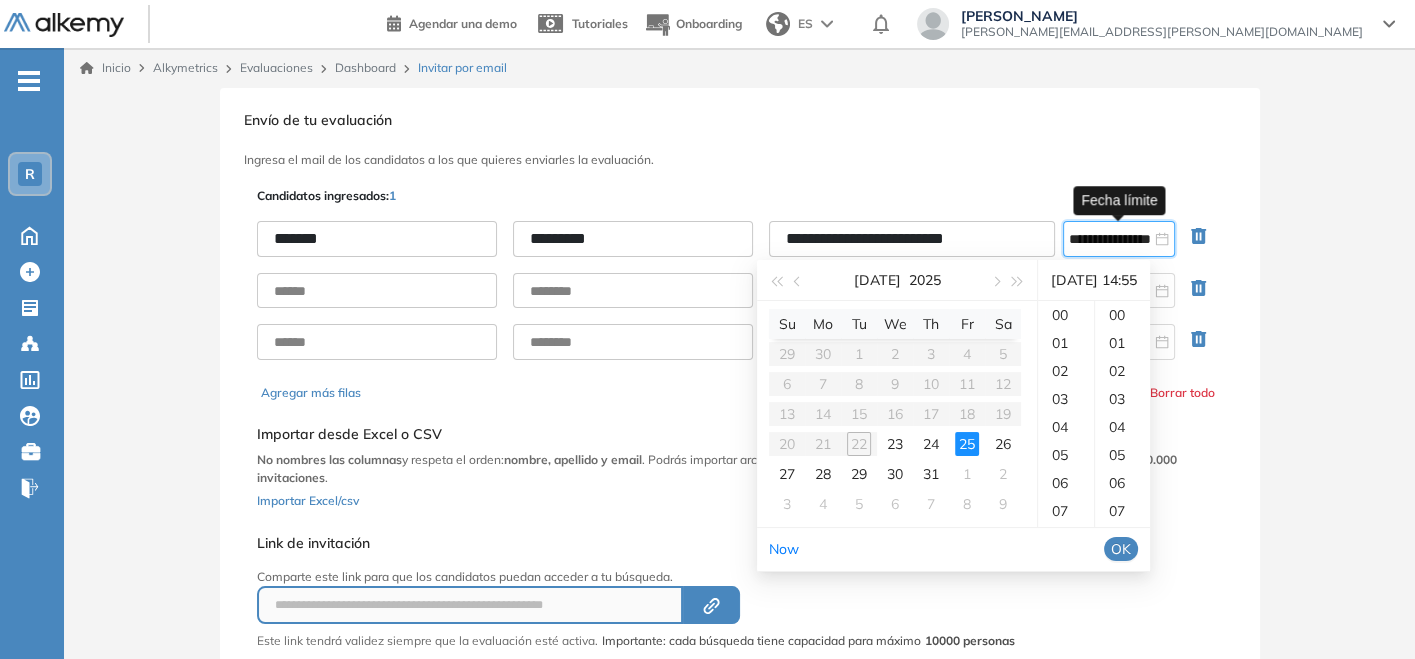 scroll, scrollTop: 391, scrollLeft: 0, axis: vertical 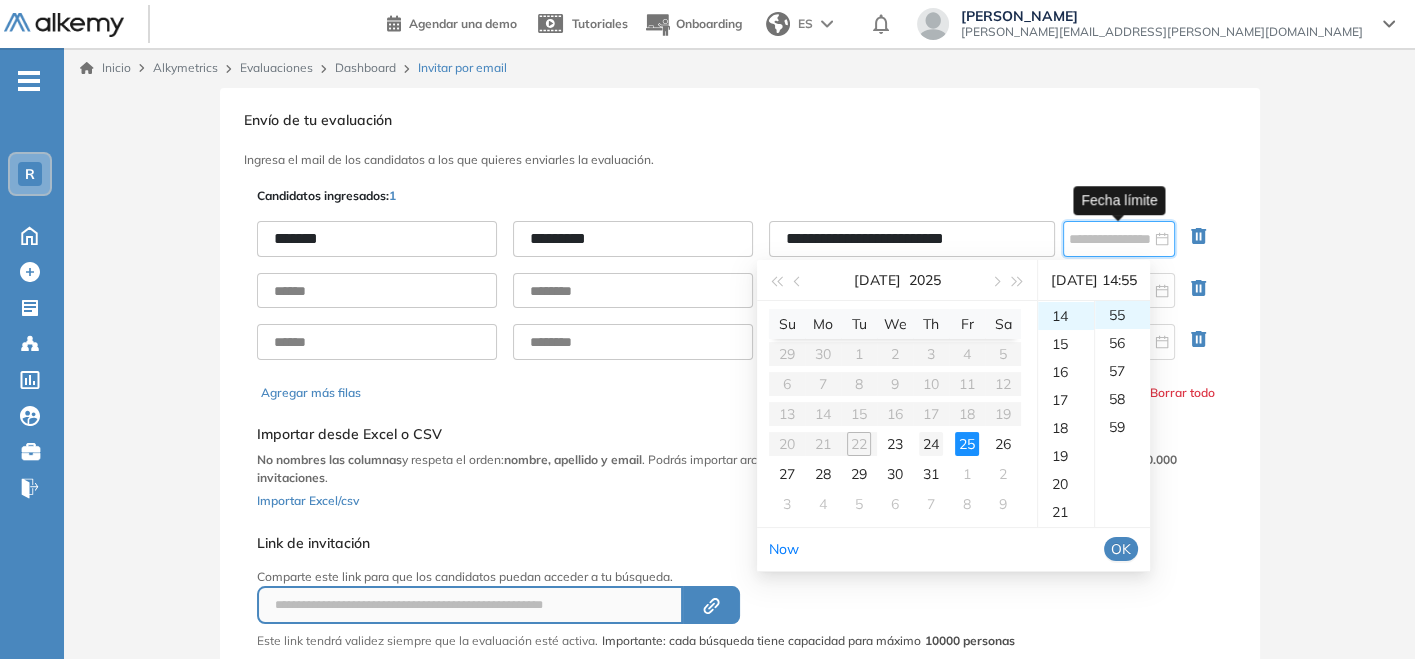 click on "24" at bounding box center (931, 444) 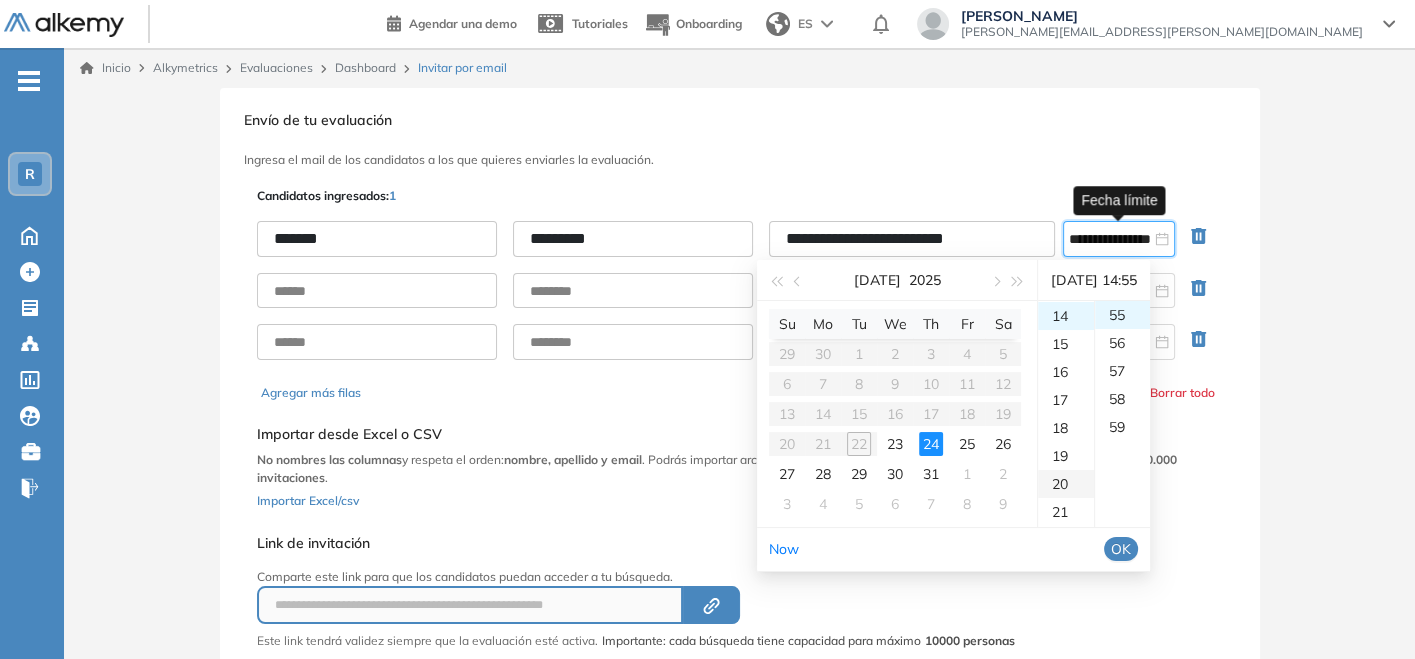 type on "**********" 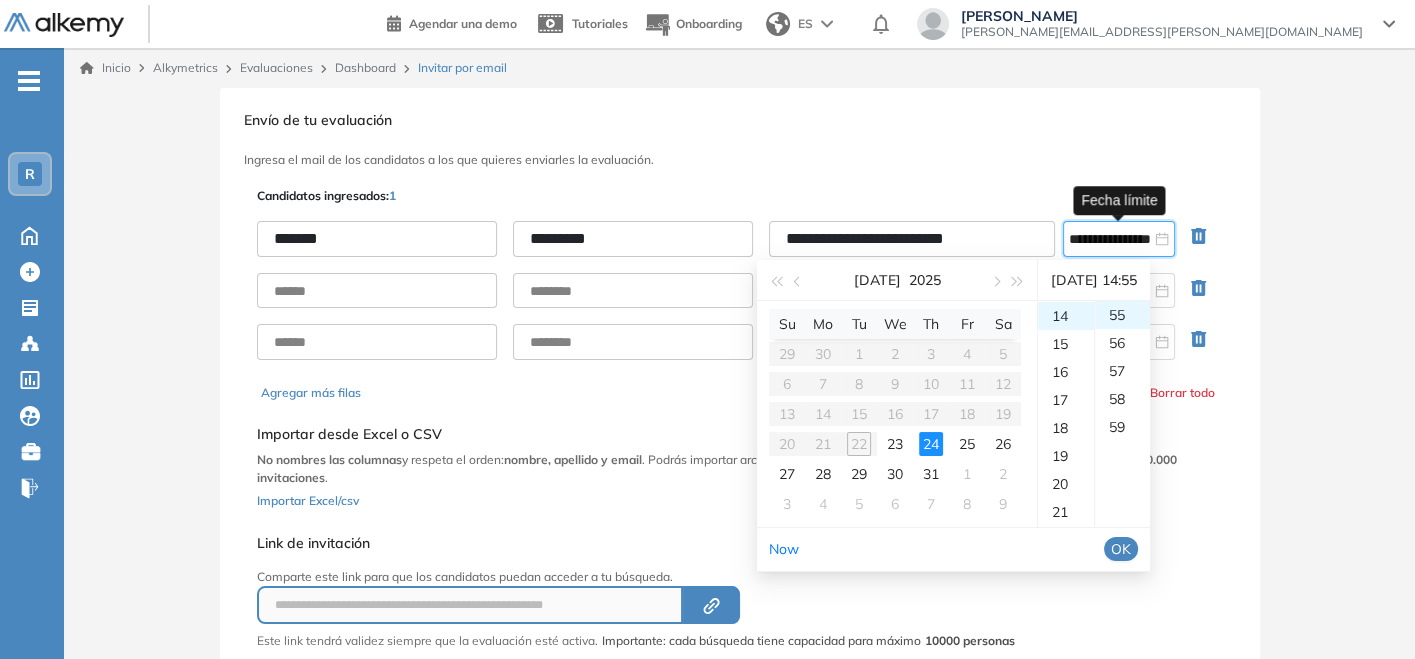 click on "OK" at bounding box center [1121, 549] 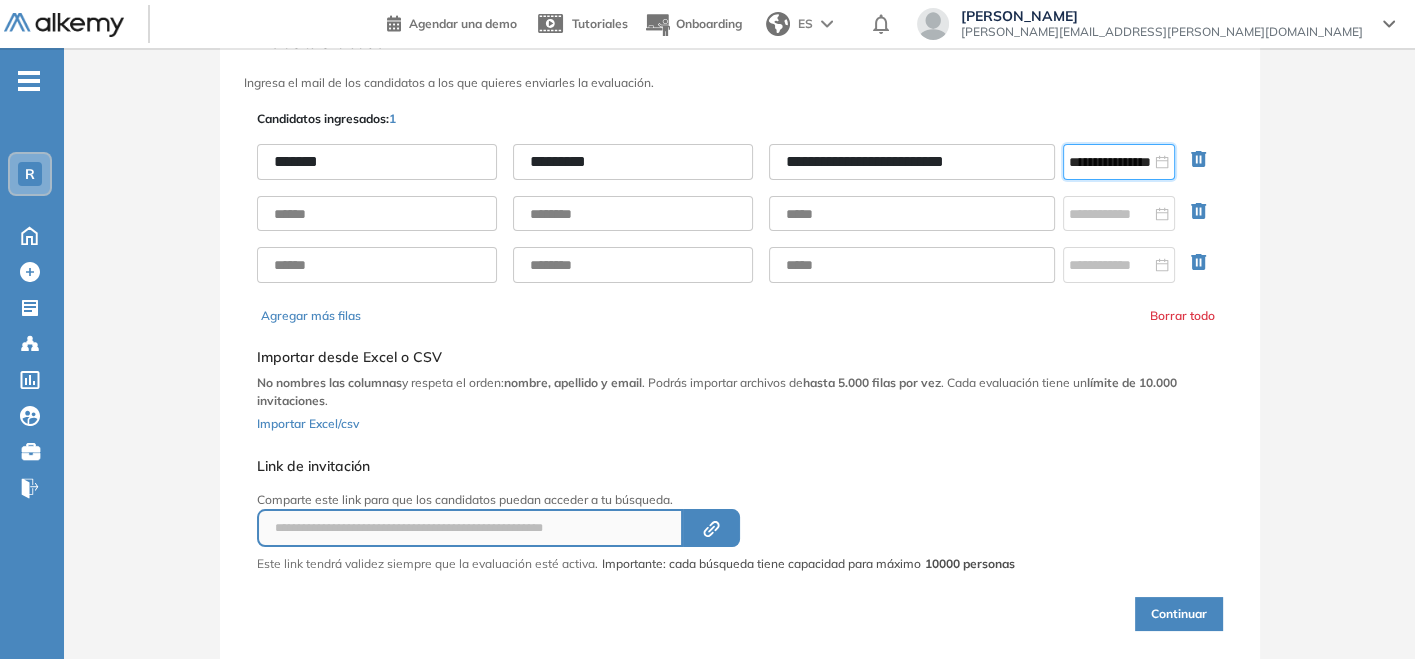 scroll, scrollTop: 129, scrollLeft: 0, axis: vertical 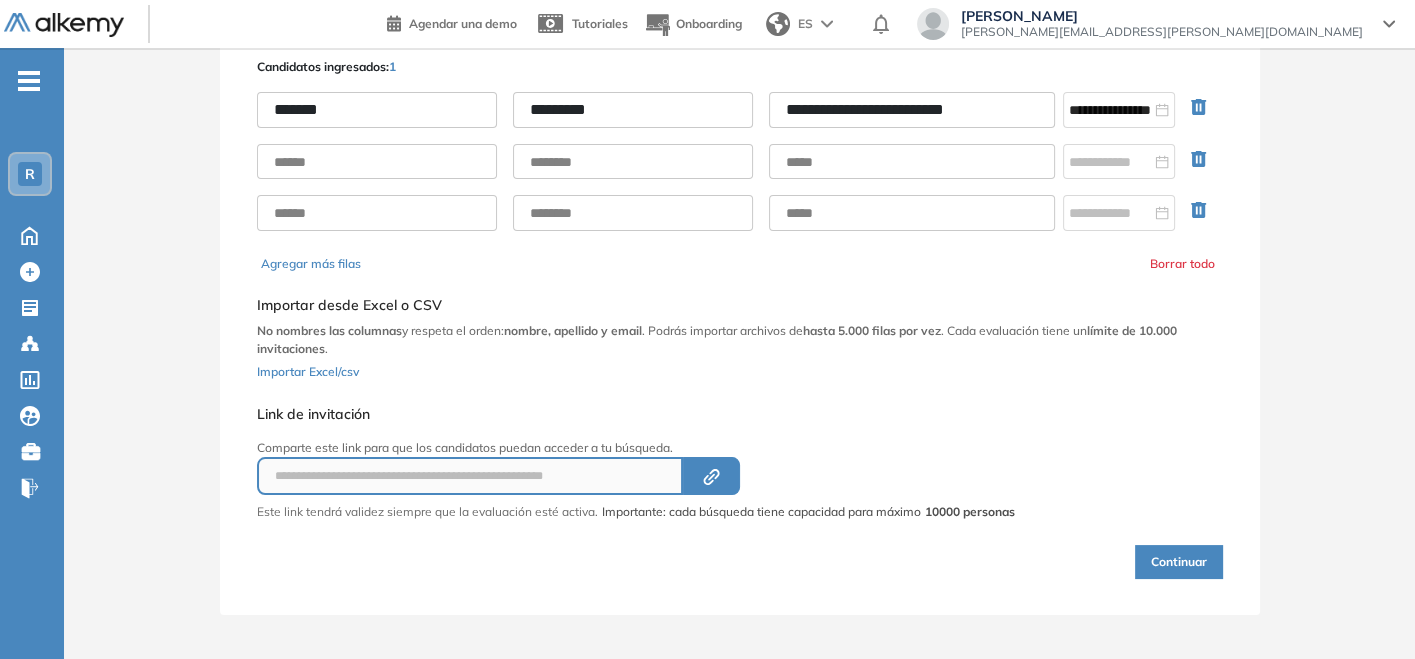 click on "Continuar" at bounding box center [1179, 562] 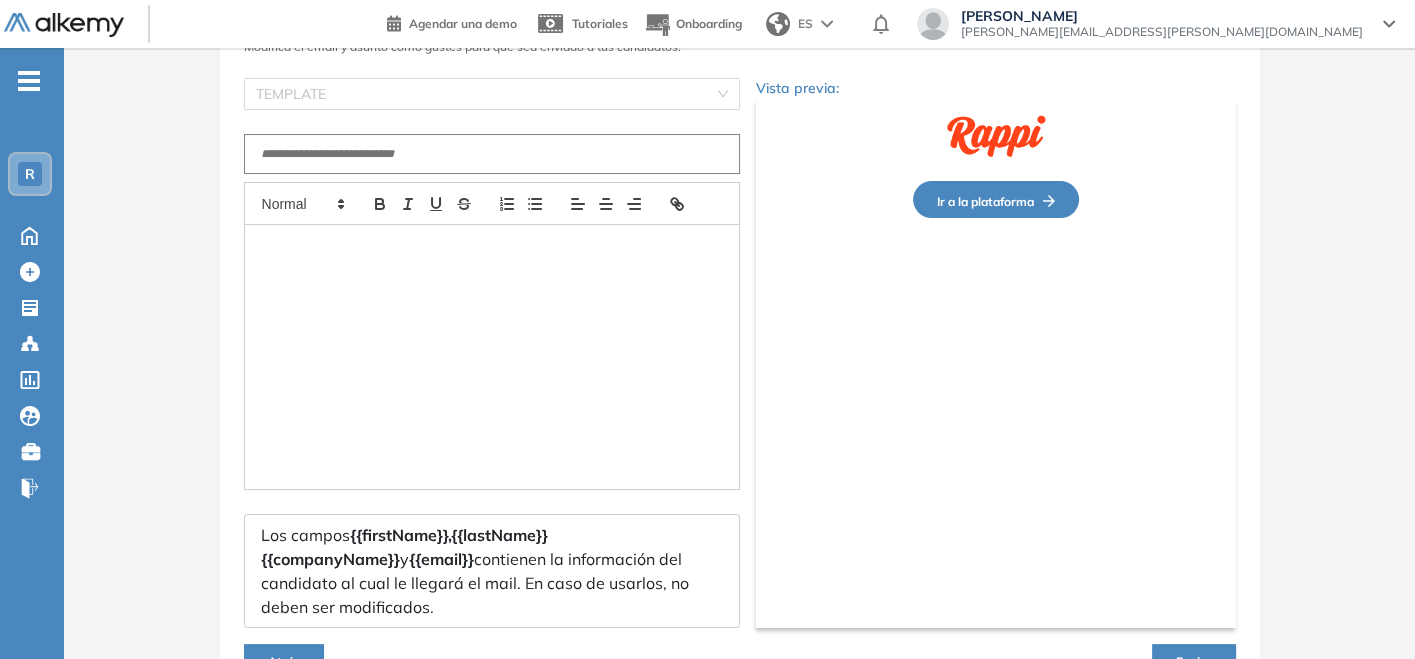 type on "**********" 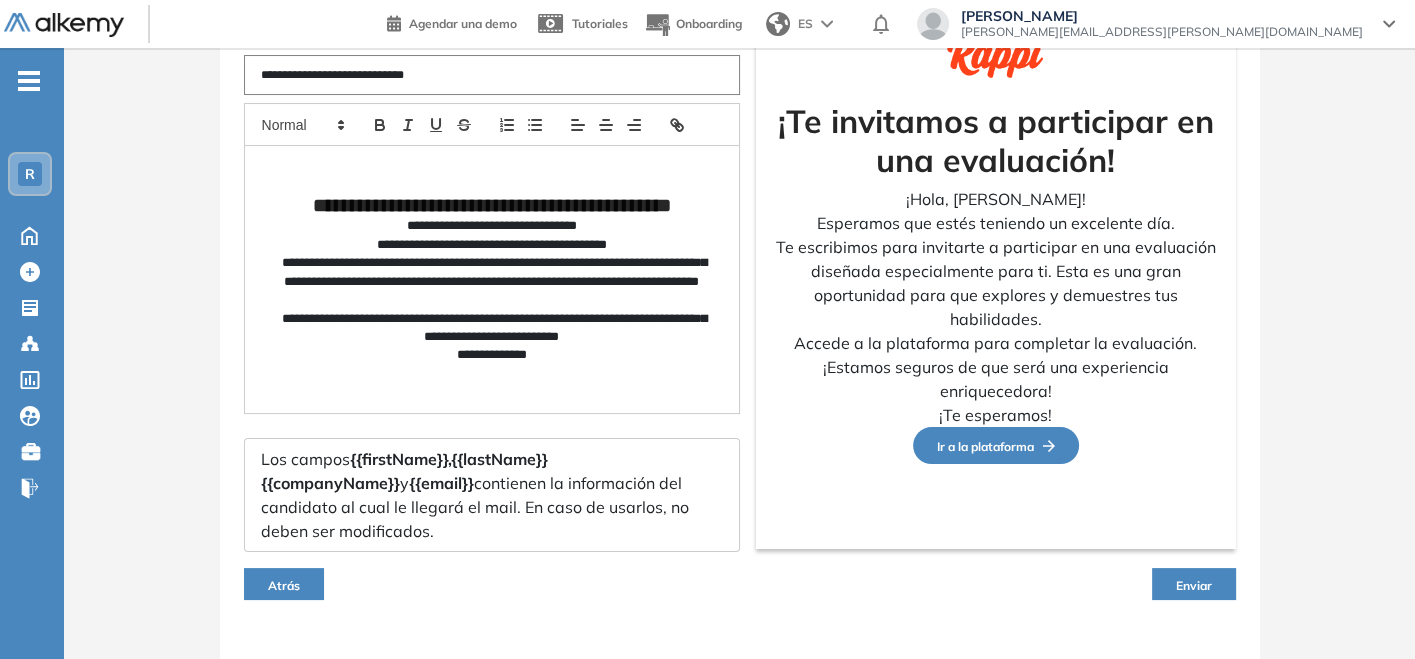 scroll, scrollTop: 242, scrollLeft: 0, axis: vertical 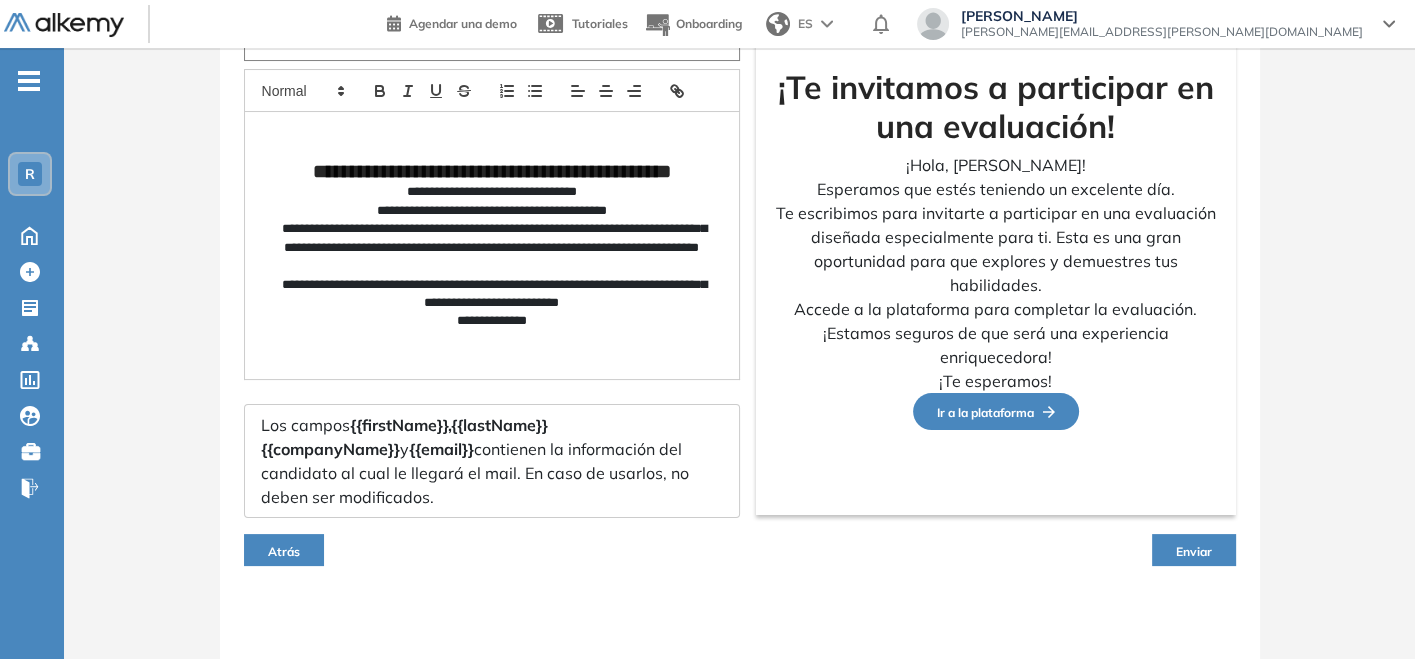 click on "Enviar" at bounding box center (1194, 550) 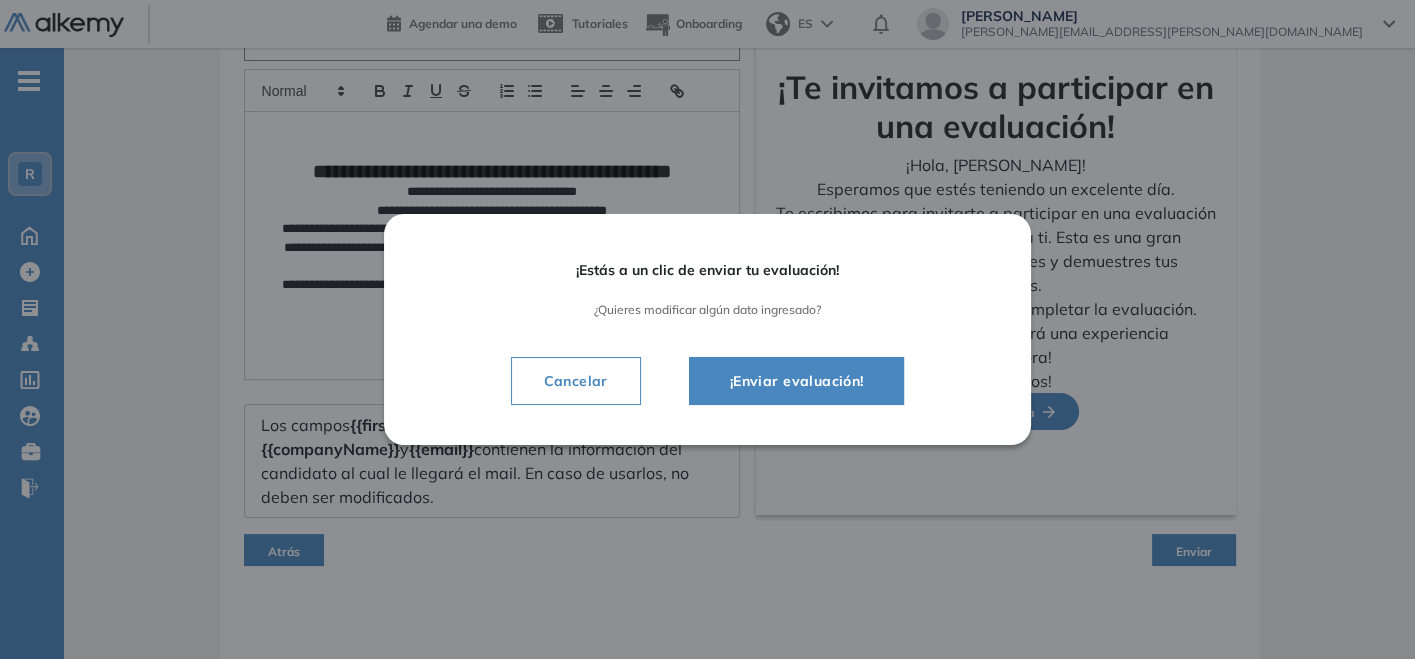 click on "¡Enviar evaluación!" at bounding box center [797, 381] 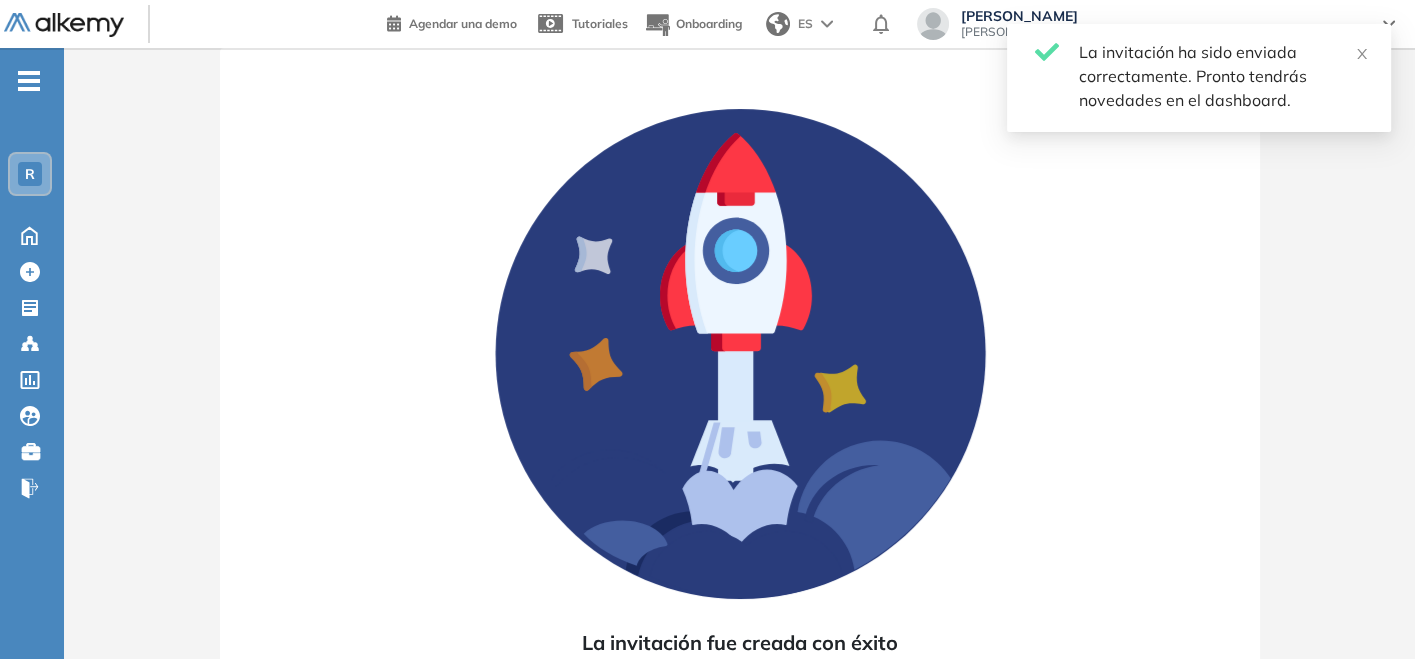 scroll, scrollTop: 0, scrollLeft: 0, axis: both 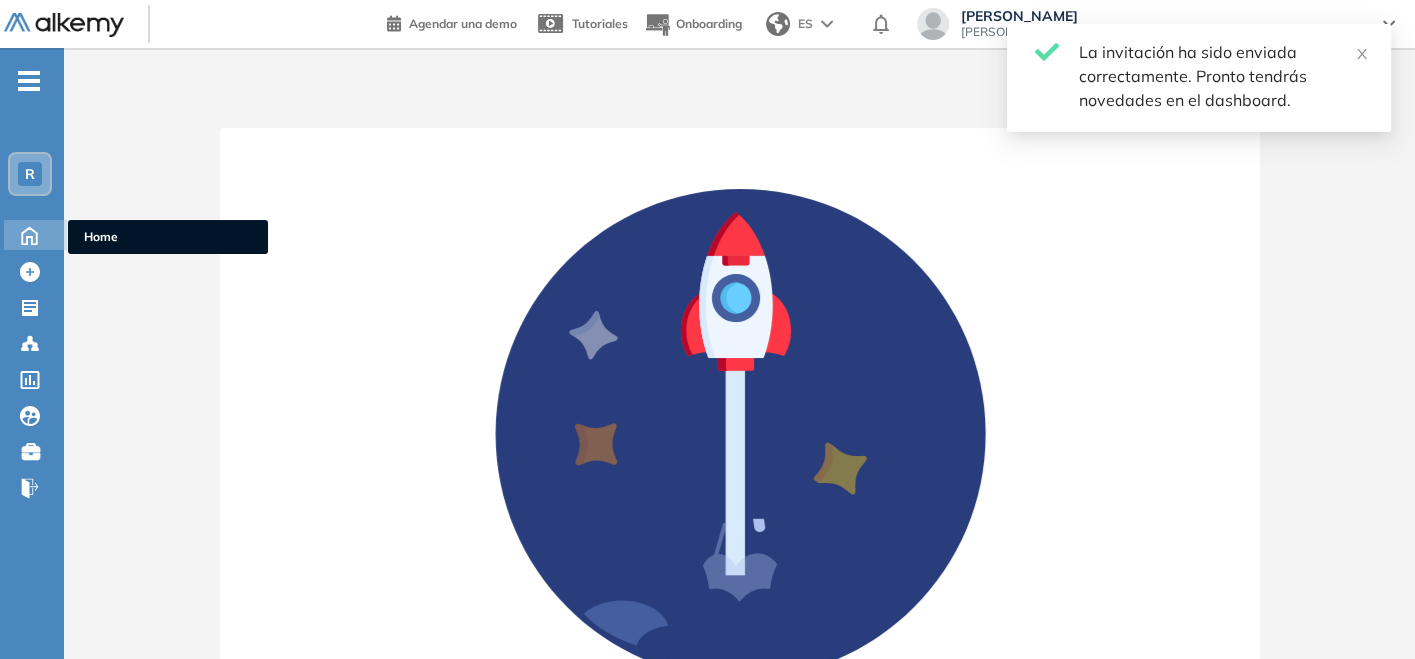 click 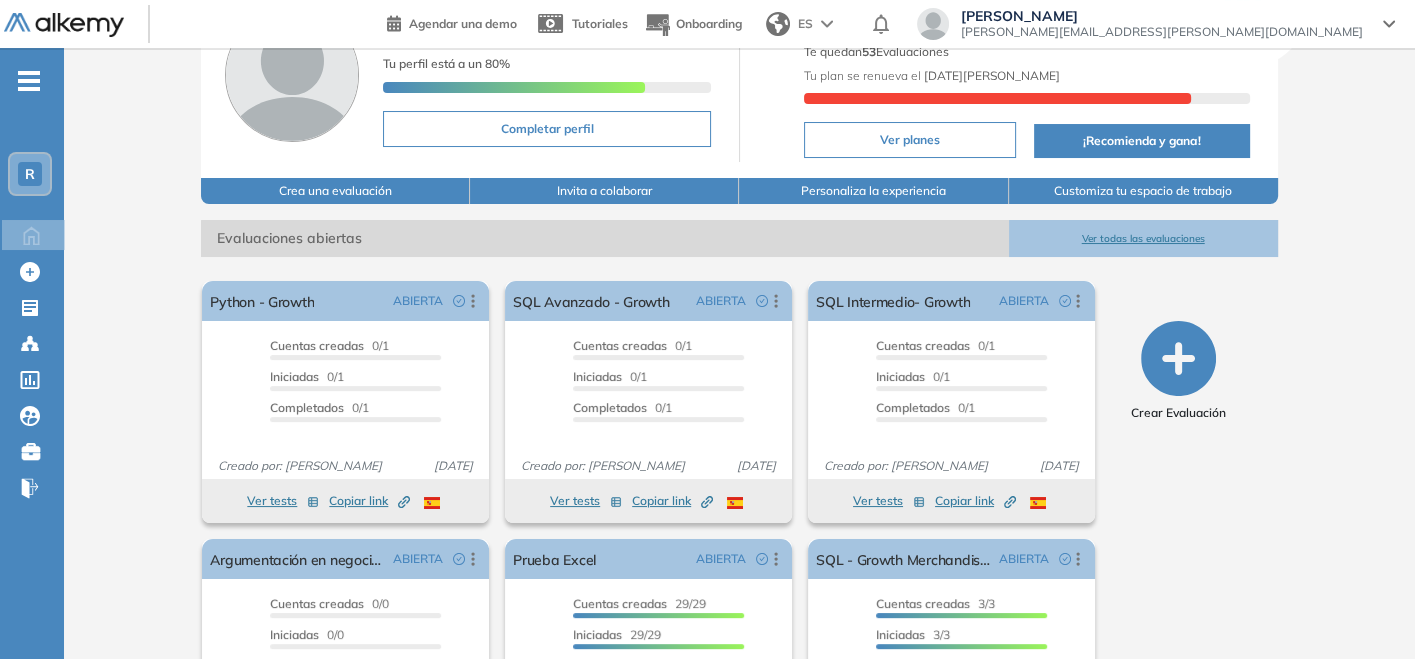 scroll, scrollTop: 160, scrollLeft: 0, axis: vertical 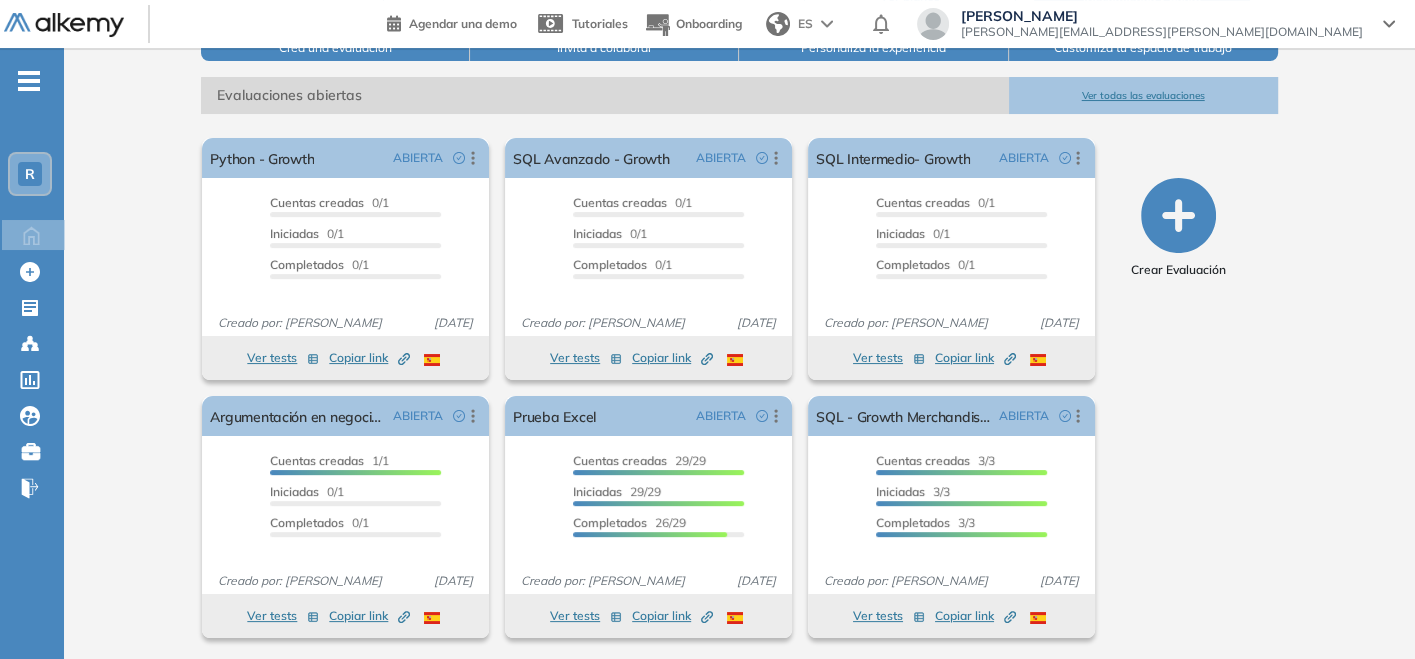 click on "El proctoring será activado ¡Importante!: Los usuarios que ya realizaron la evaluación no tendrán registros del proctoring Cancelar operación Activar SQL Avanzado - Growth  ABIERTA Editar Los siguientes tests ya no están disponibles o tienen una nueva versión Revisa en el catálogo otras opciones o su detalle. Entendido Duplicar Reabrir Eliminar Ver candidatos Ver estadísticas Desactivar Proctoring Finalizar evaluación Mover de workspace Created by potrace 1.16, written by Peter Selinger 2001-2019 Copiar ID Publico Cuentas creadas 0/1 Prefiltrados 0/1 Iniciadas 0/1 Completados 0/1 Invitaciones enviadas 1 Invitados Evaluación completada 0 veces Fecha límite Sin fecha límite Creado por:  Claudia Nuñez 22 jul. 2025 Ver tests Copiar link Created by potrace 1.16, written by Peter Selinger 2001-2019" at bounding box center [648, 259] 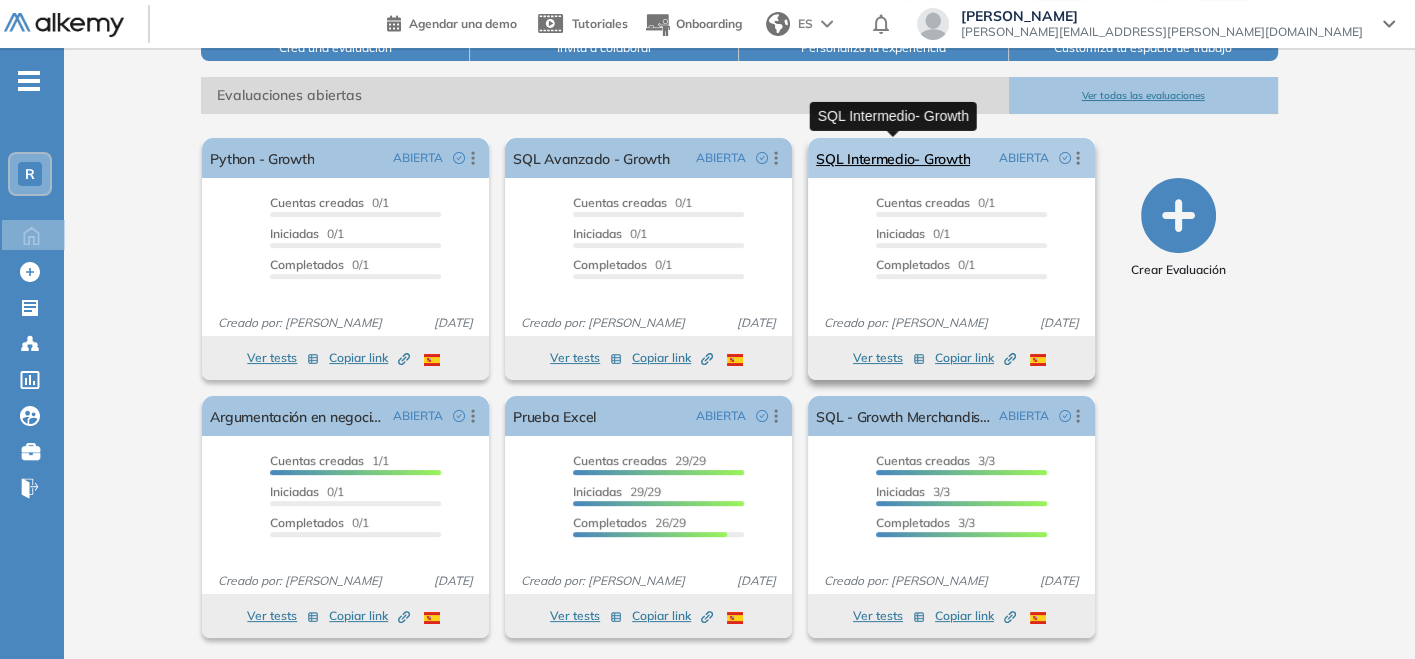 click on "SQL Intermedio- Growth" at bounding box center [893, 158] 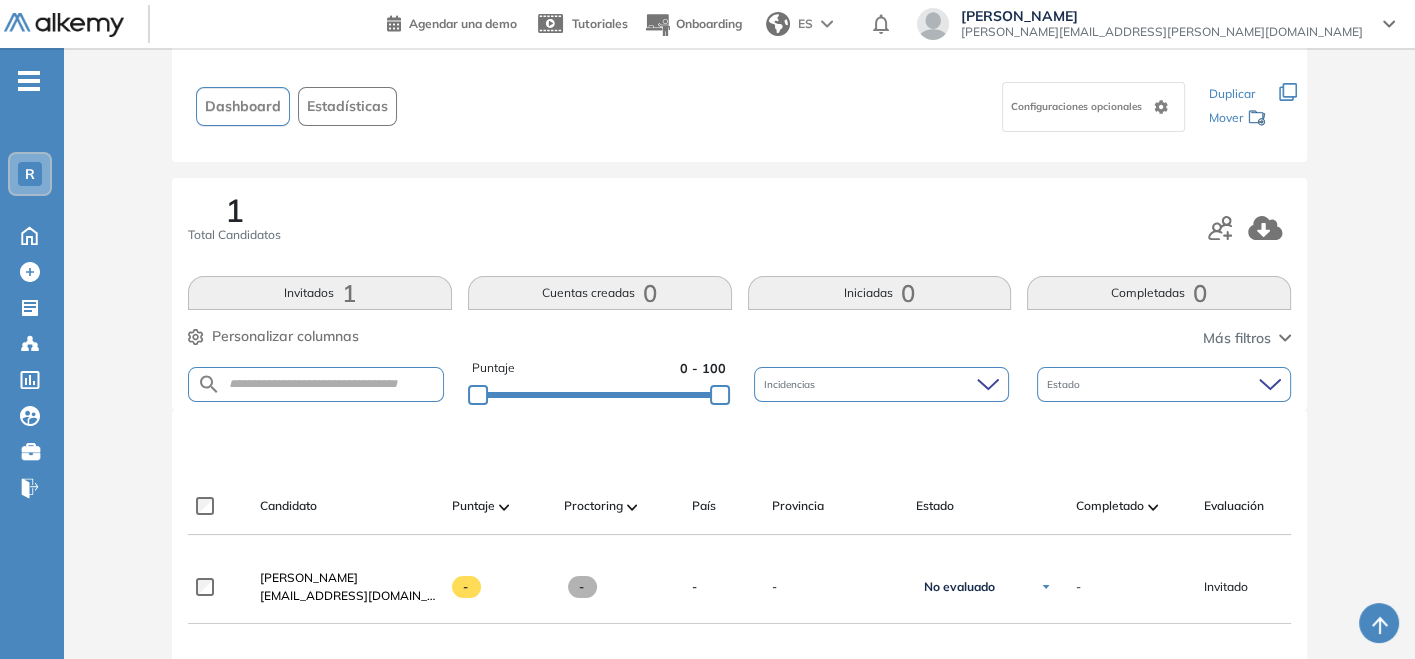 scroll, scrollTop: 222, scrollLeft: 0, axis: vertical 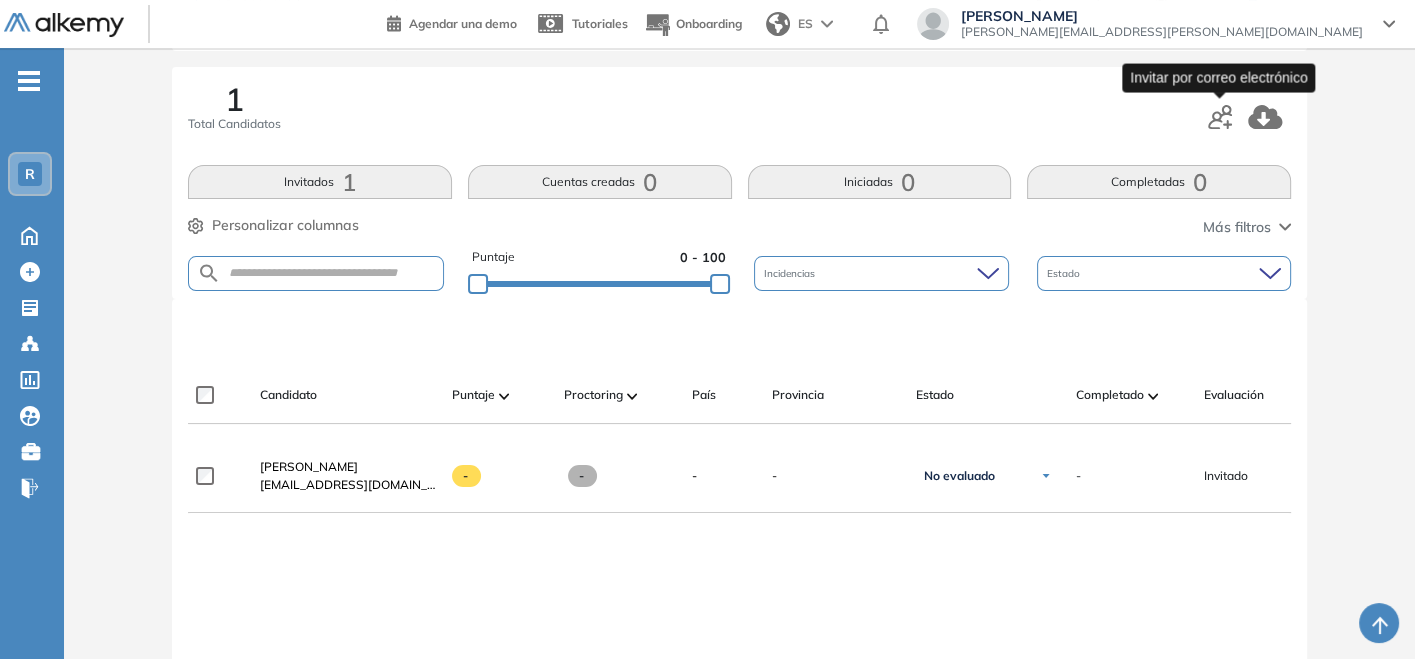 click 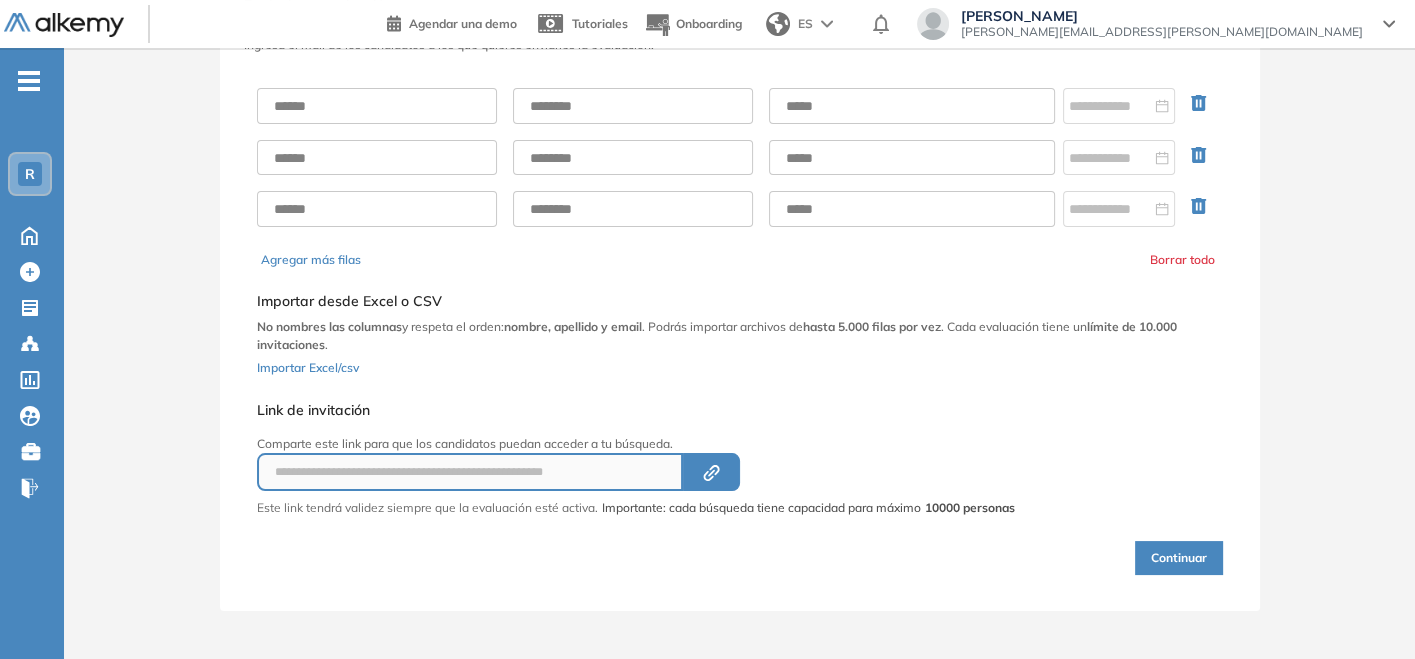 scroll, scrollTop: 111, scrollLeft: 0, axis: vertical 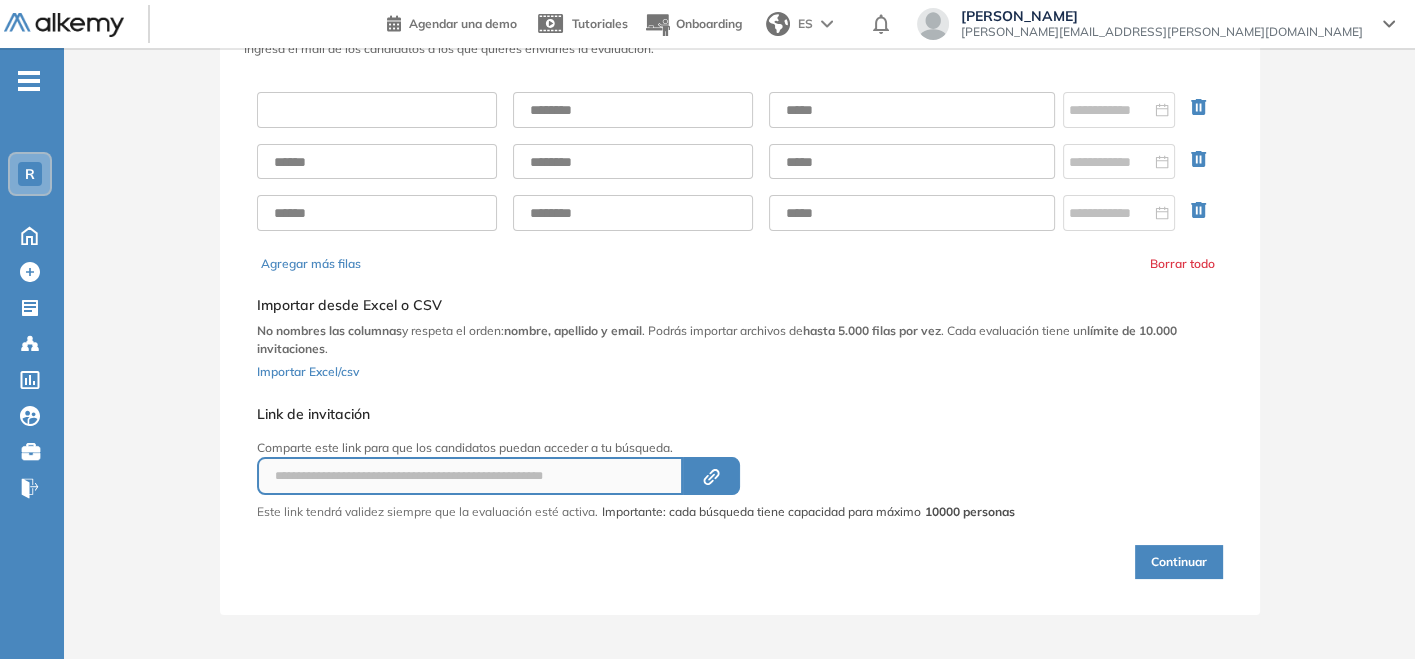 click at bounding box center (377, 110) 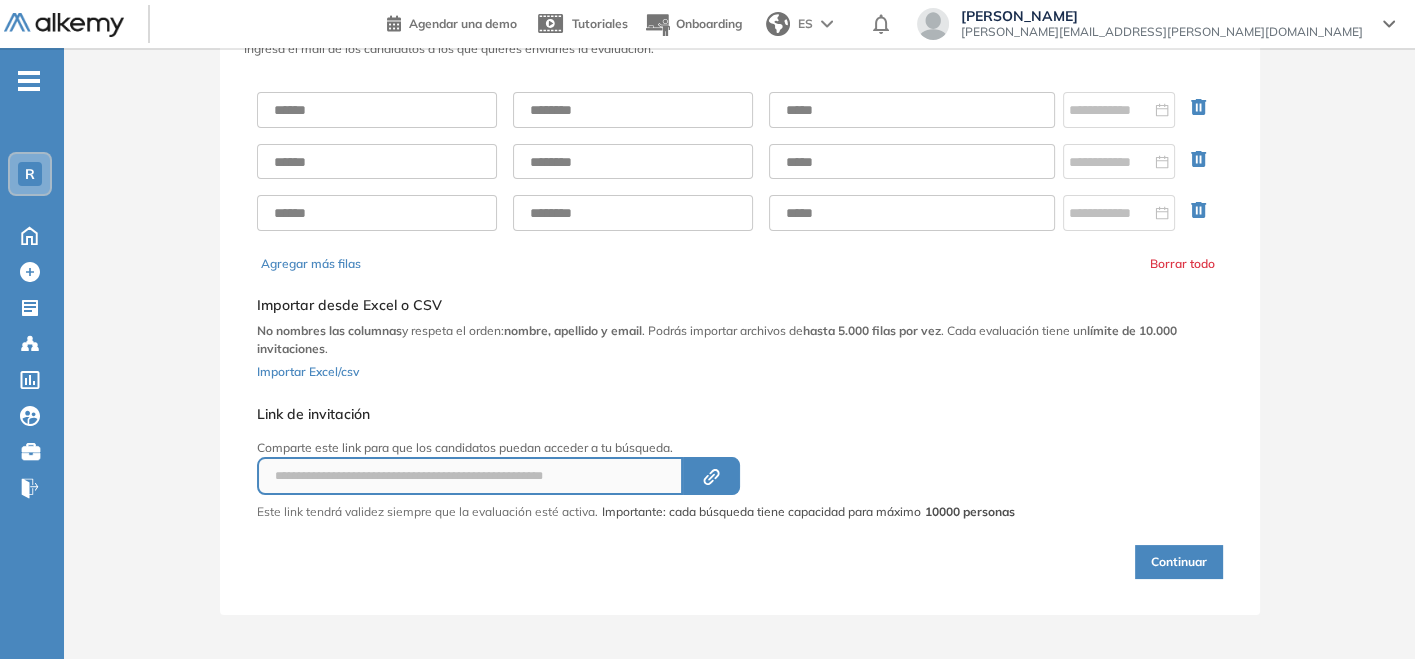 scroll, scrollTop: 0, scrollLeft: 0, axis: both 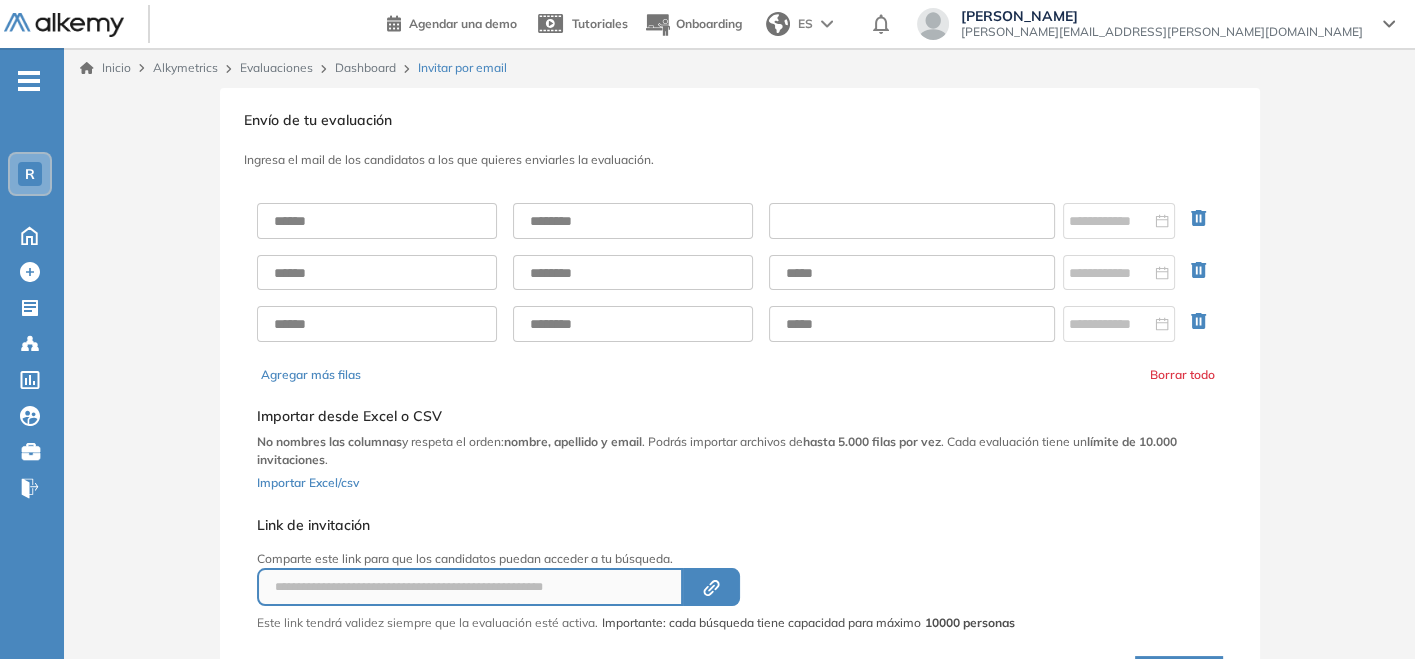 click at bounding box center [912, 221] 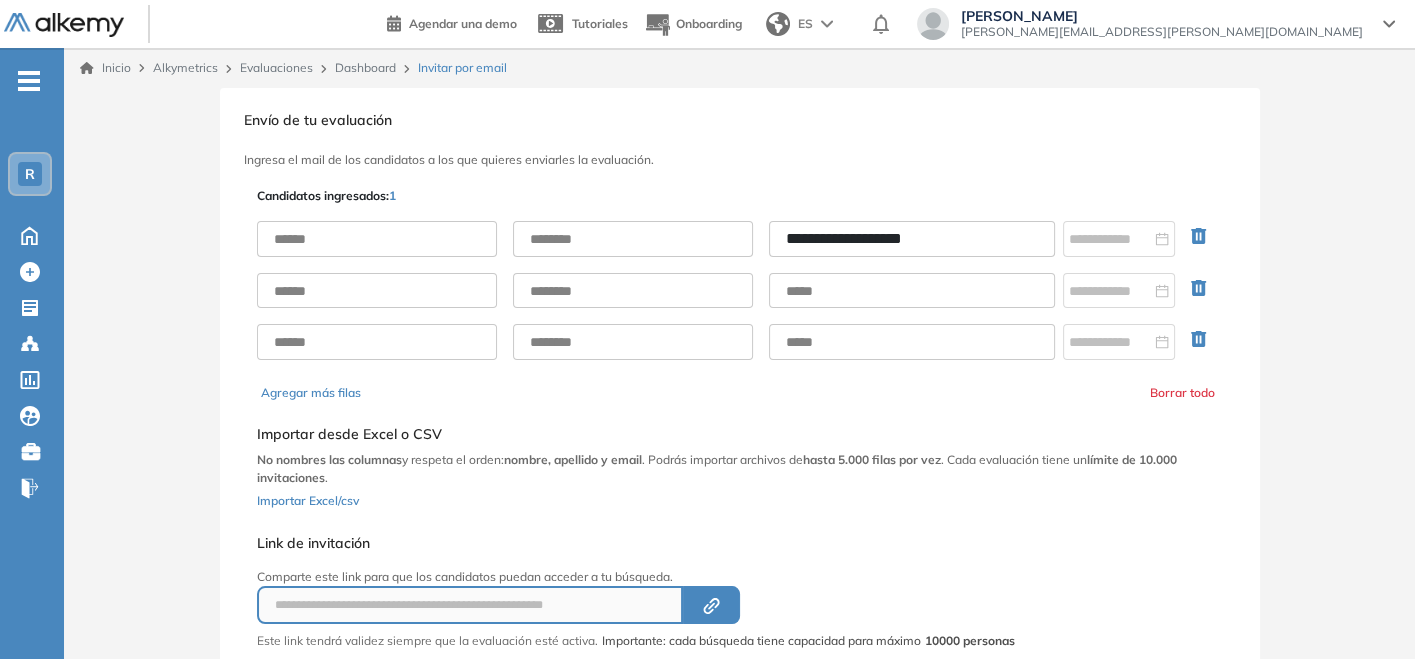 type on "**********" 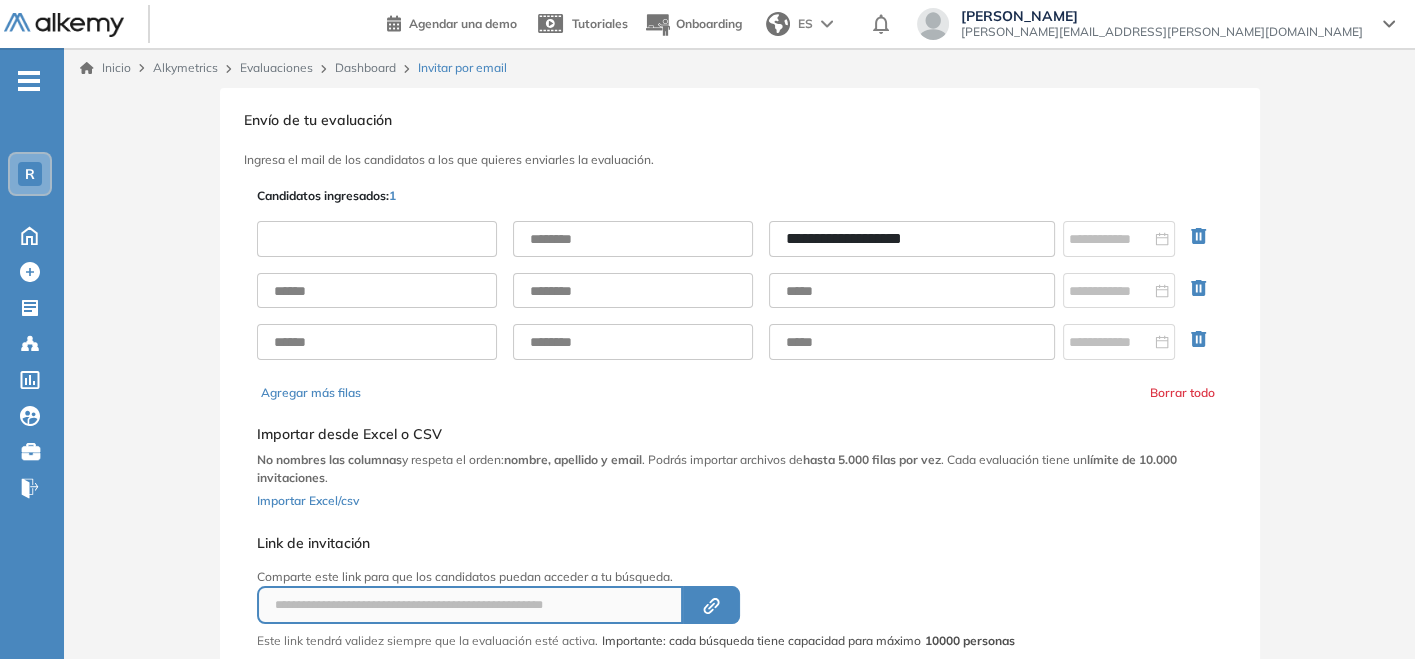 click at bounding box center [377, 239] 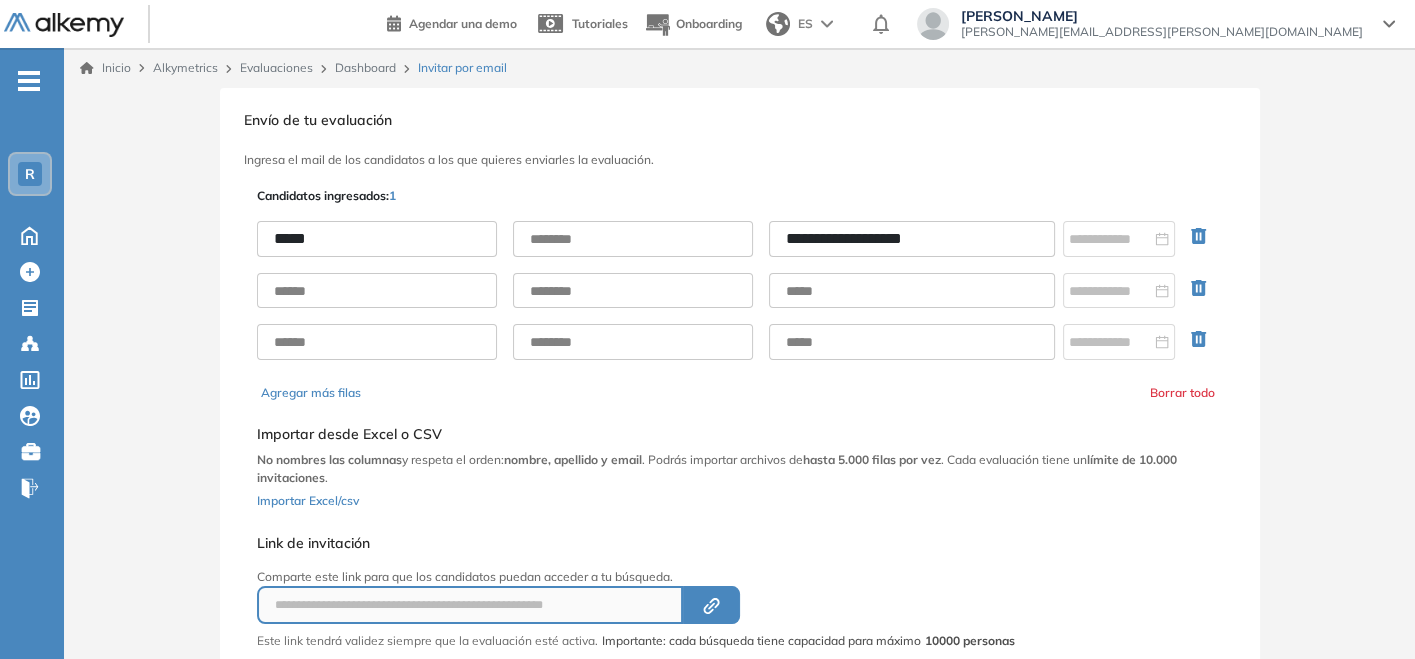 type on "*****" 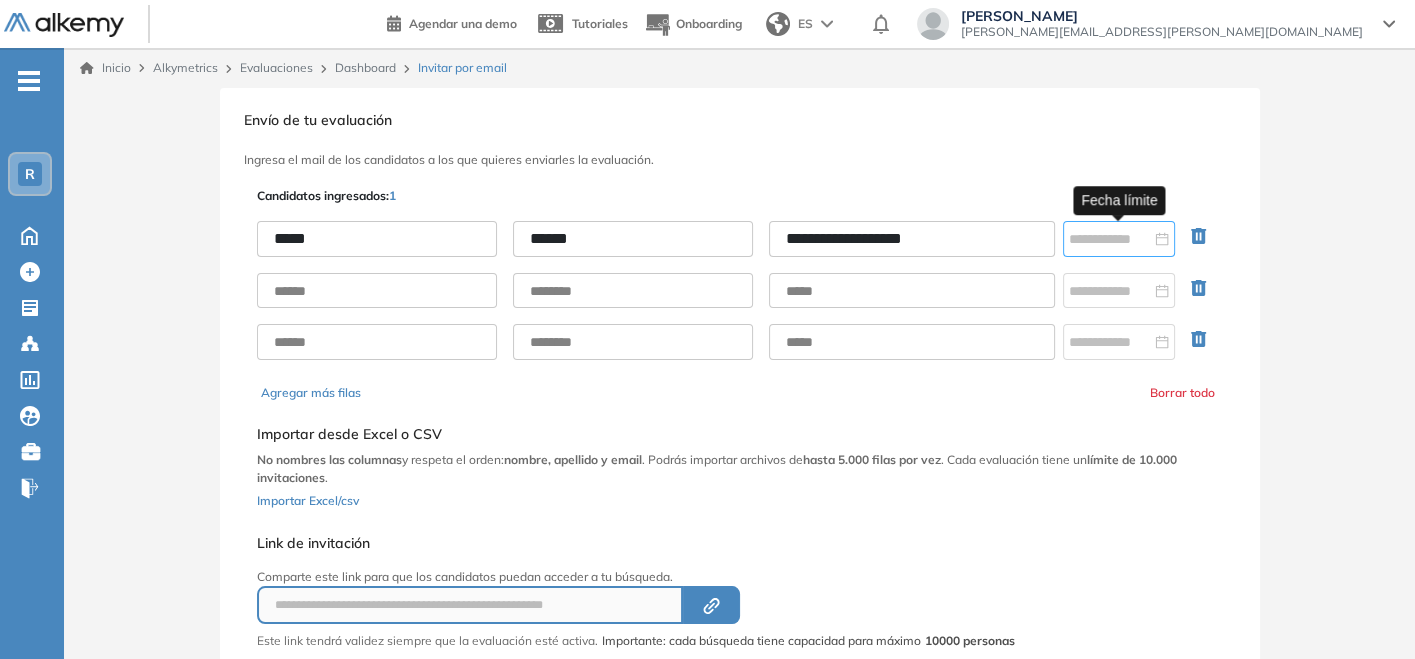 type on "******" 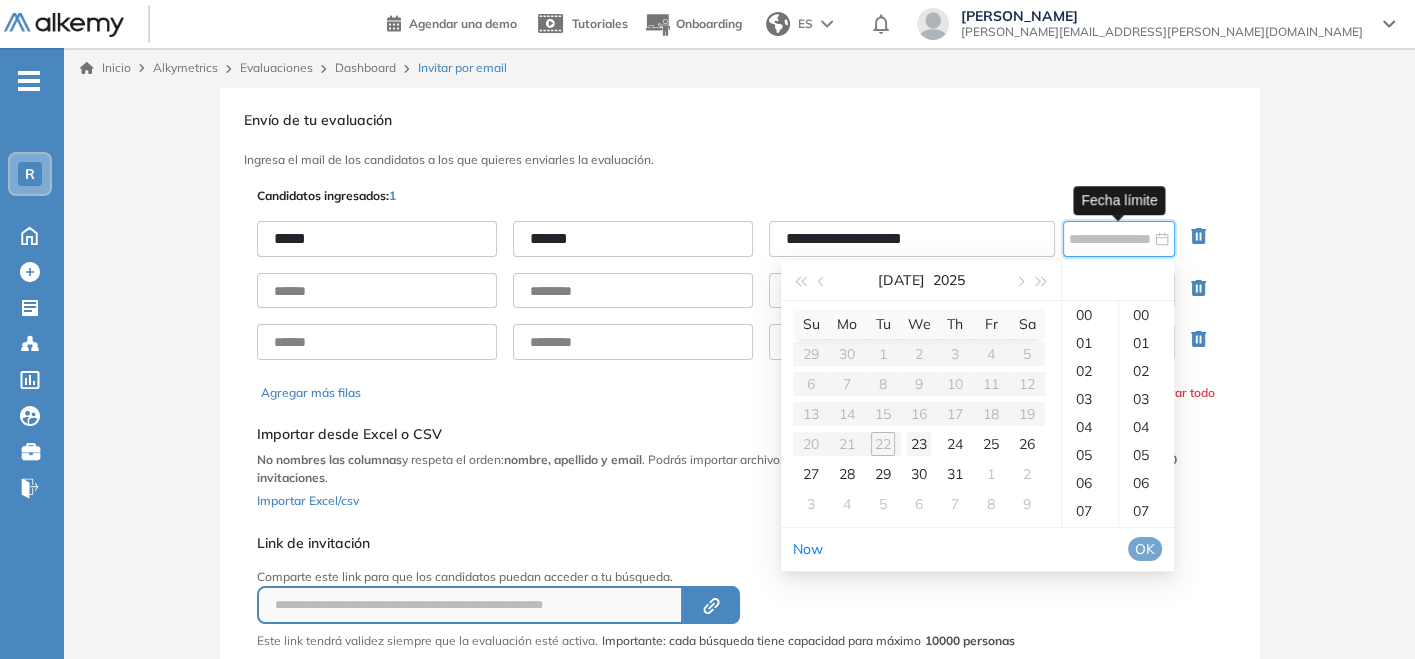 click on "23" at bounding box center [919, 444] 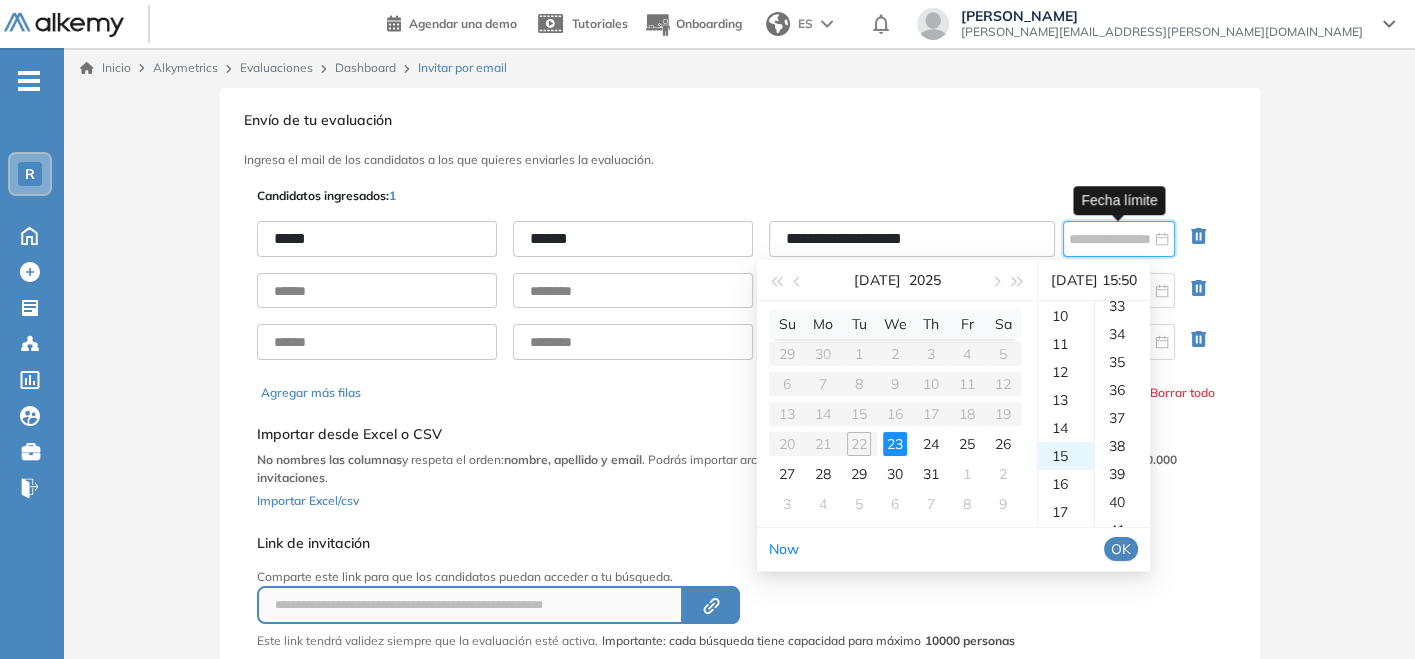 scroll, scrollTop: 420, scrollLeft: 0, axis: vertical 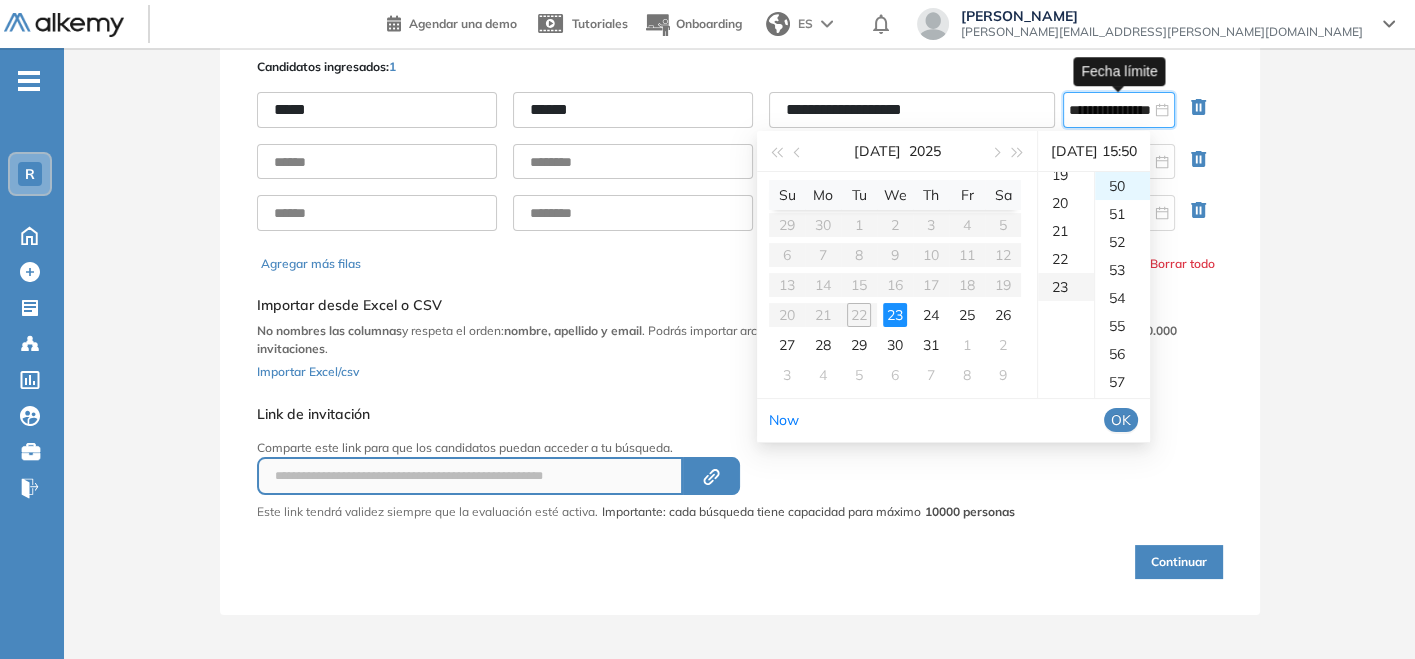 click on "23" at bounding box center (1066, 287) 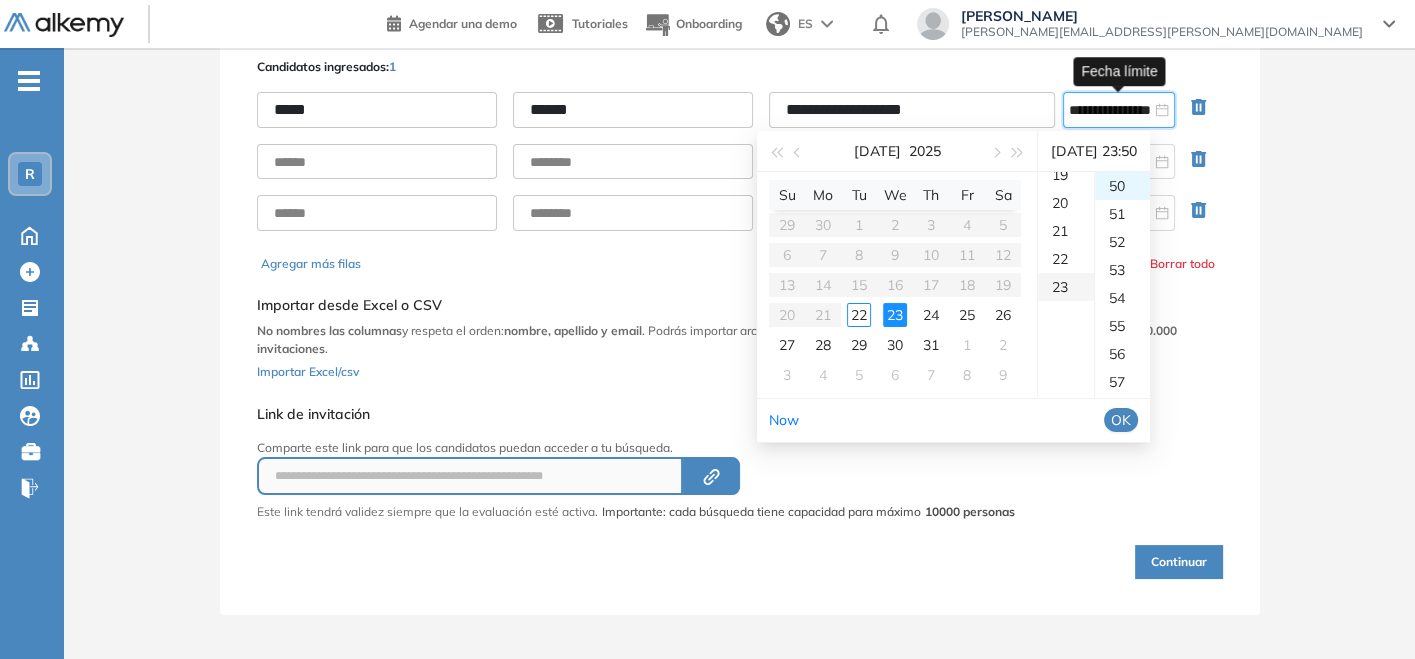 scroll, scrollTop: 643, scrollLeft: 0, axis: vertical 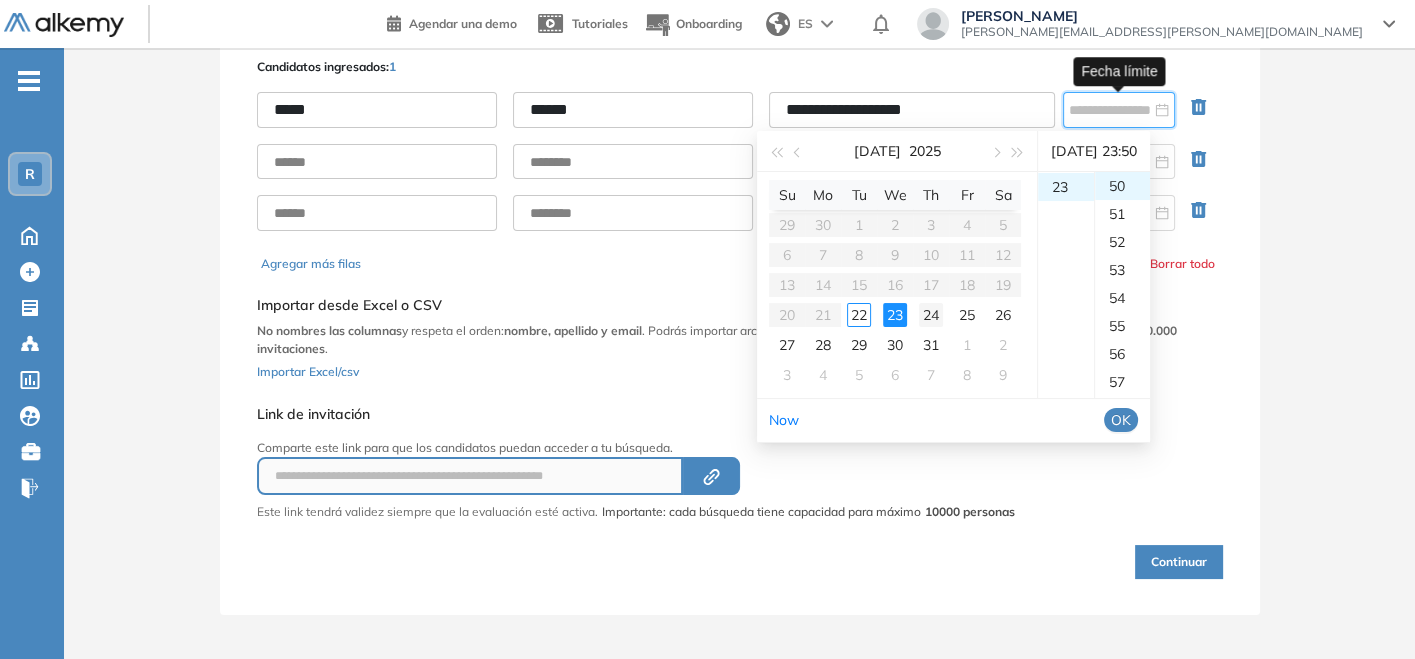 click on "24" at bounding box center (931, 315) 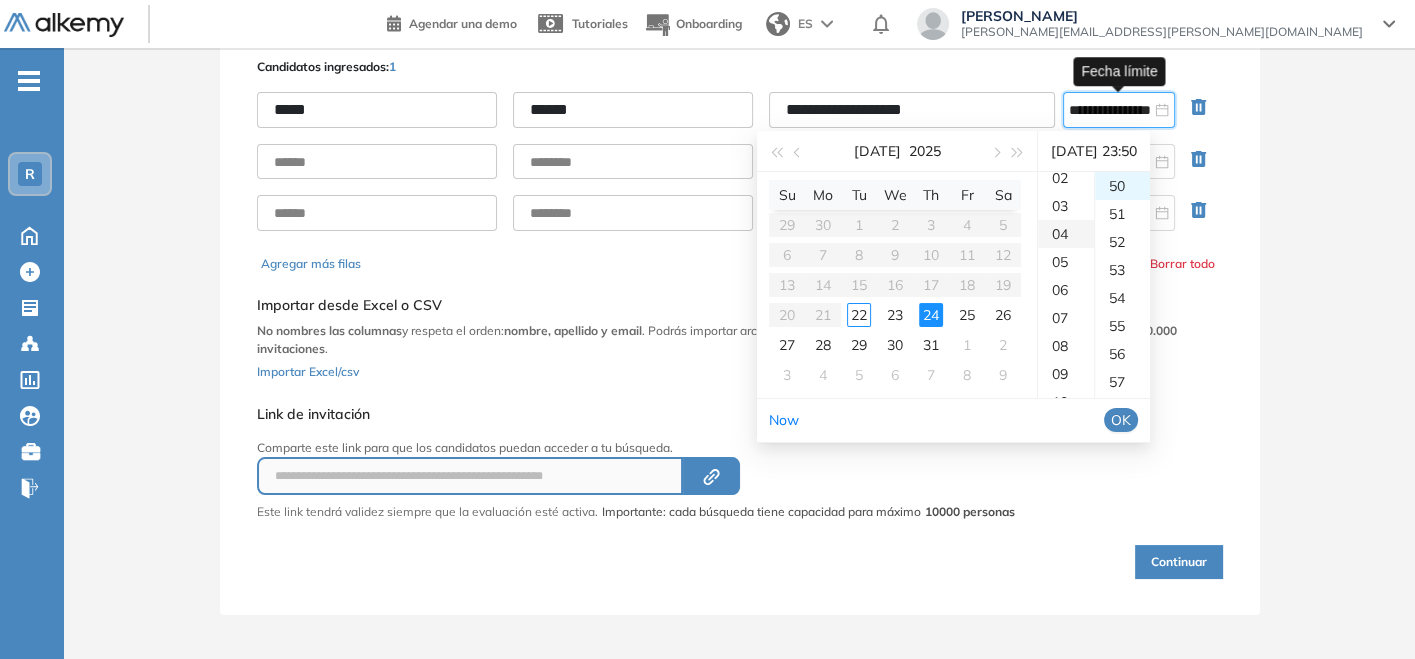 scroll, scrollTop: 111, scrollLeft: 0, axis: vertical 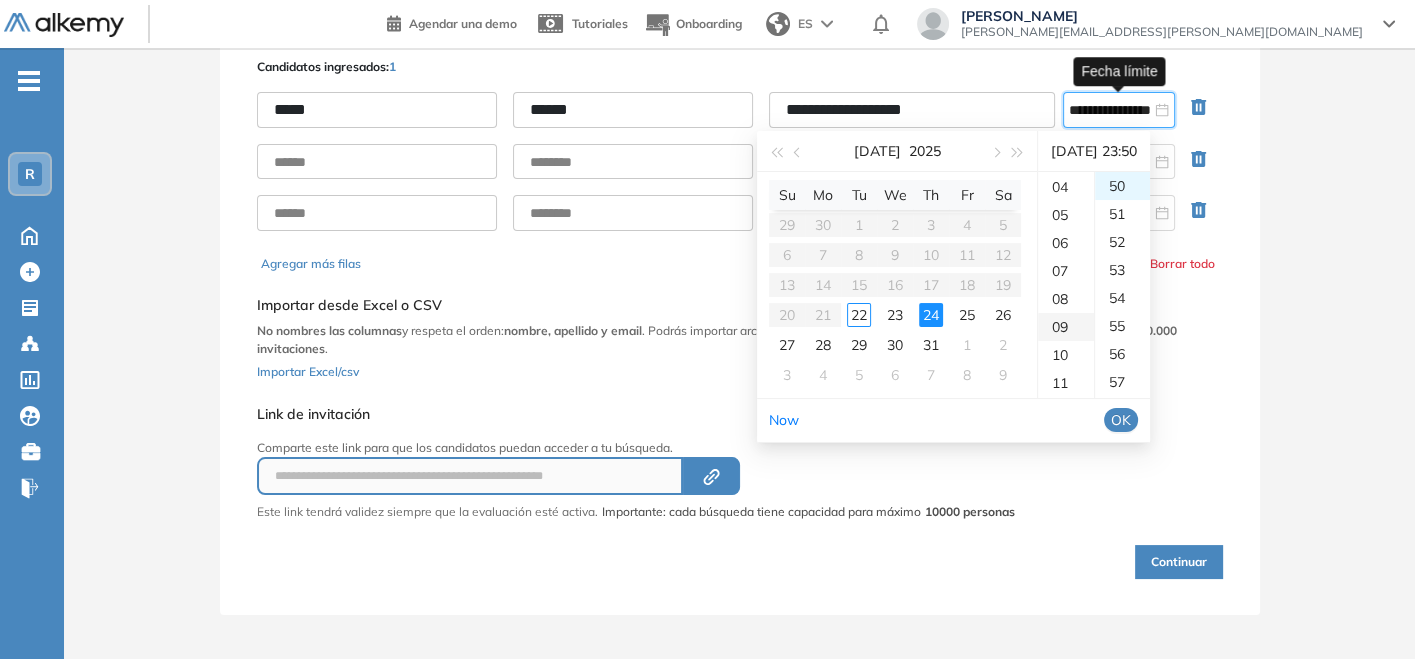 click on "09" at bounding box center [1066, 327] 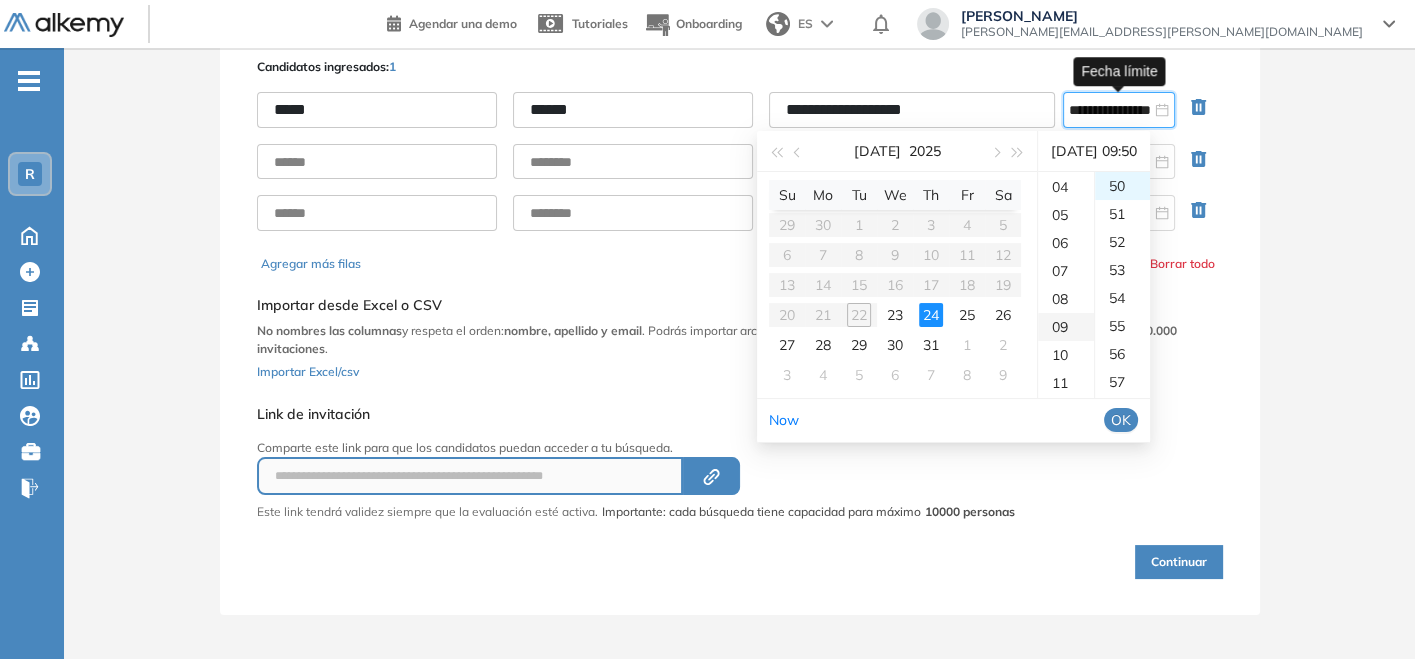 scroll, scrollTop: 251, scrollLeft: 0, axis: vertical 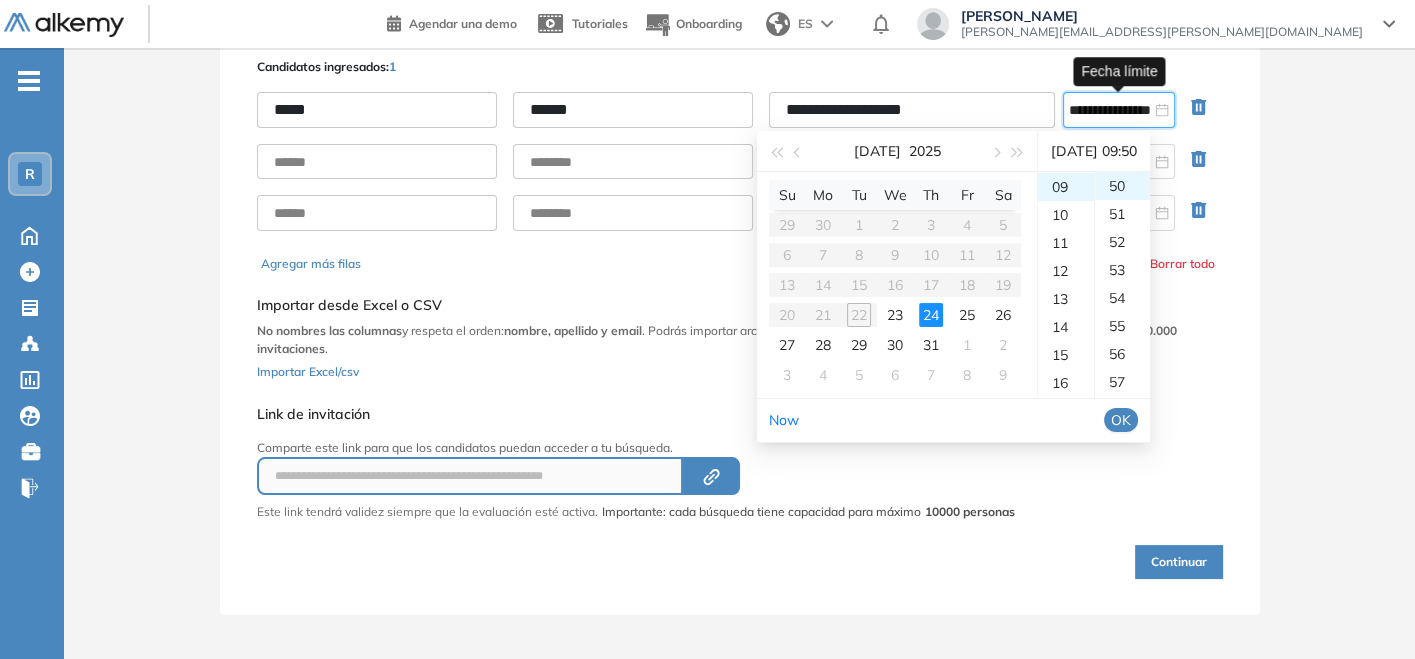click on "OK" at bounding box center [1121, 420] 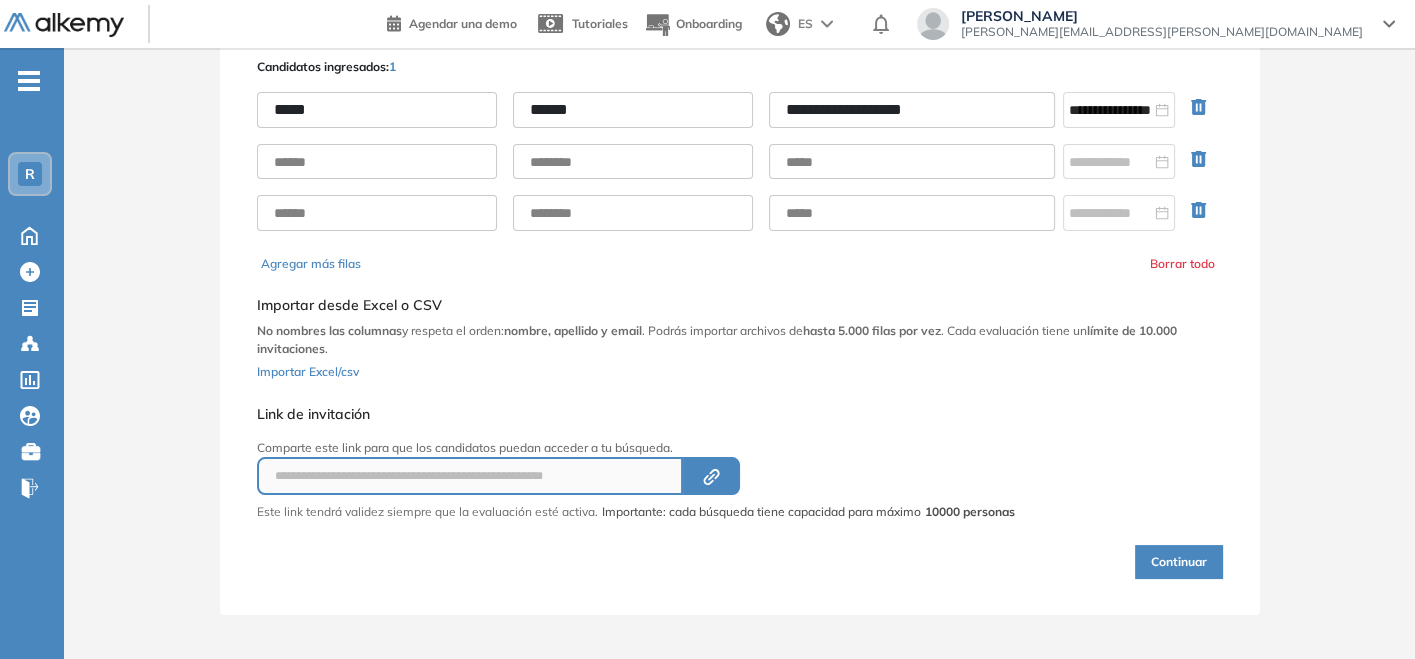 click on "Continuar" at bounding box center (1179, 562) 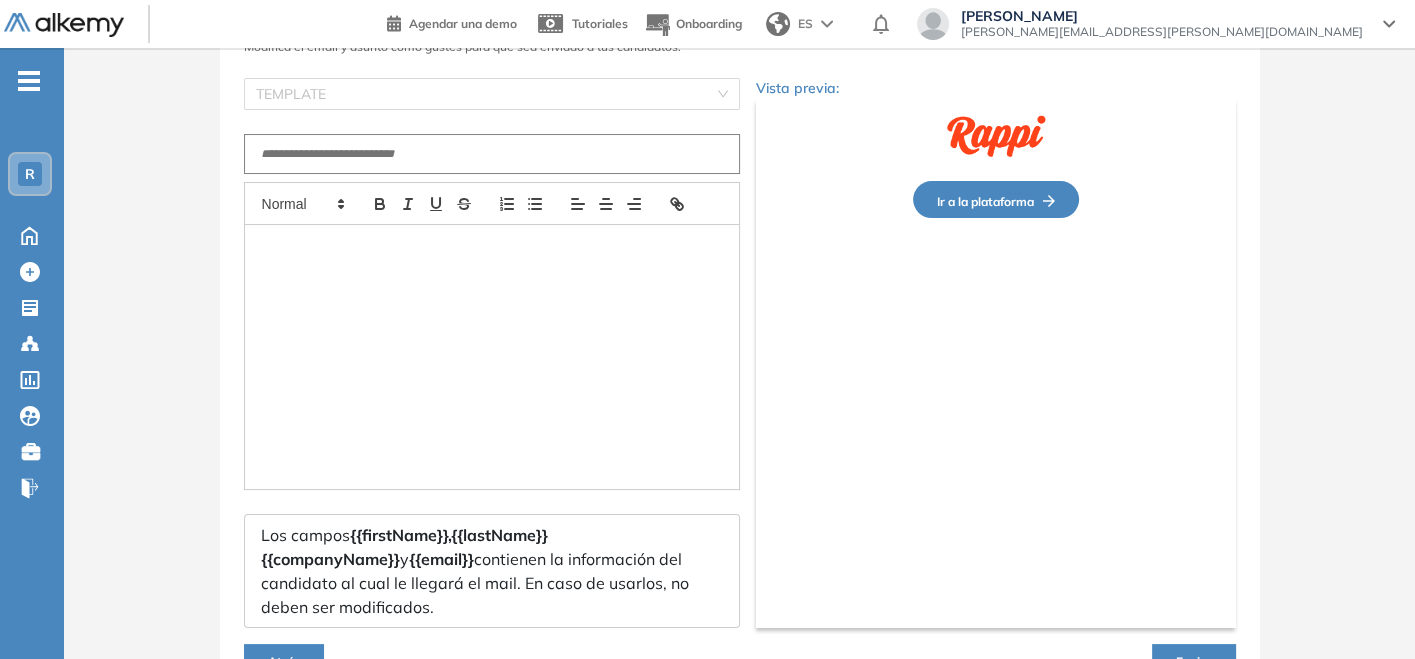 type on "**********" 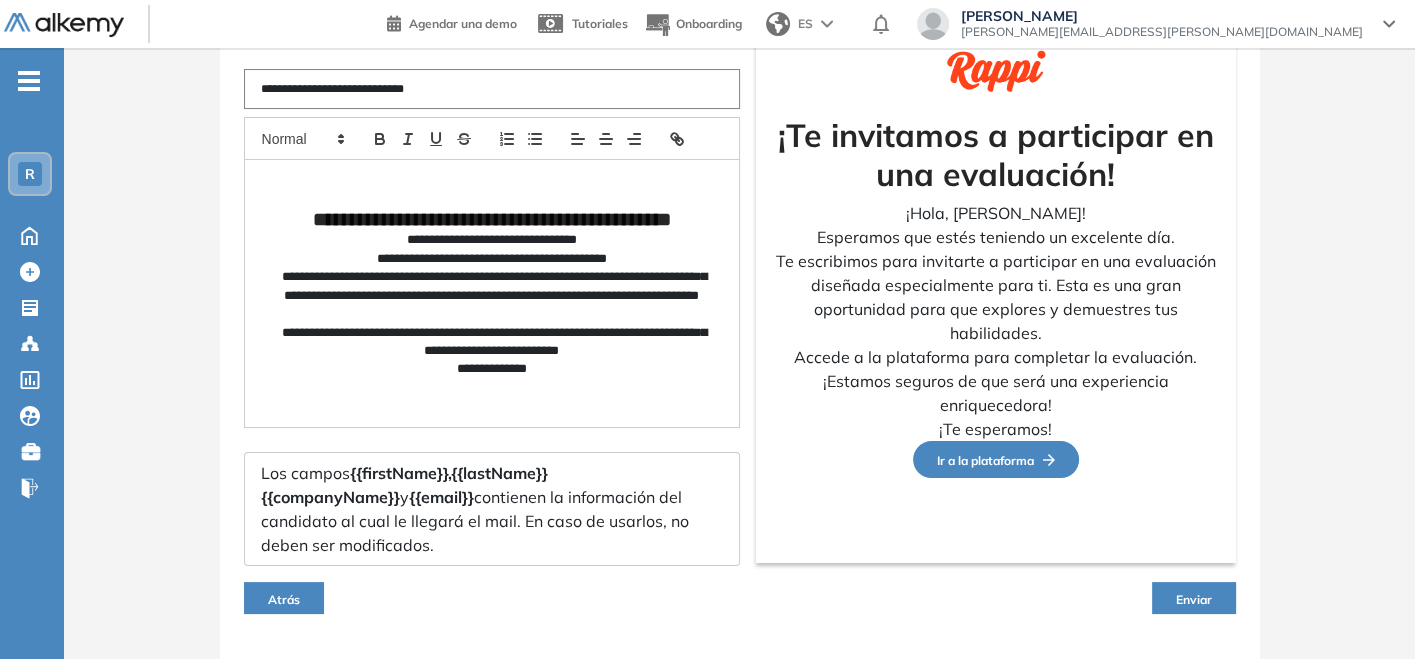 scroll, scrollTop: 242, scrollLeft: 0, axis: vertical 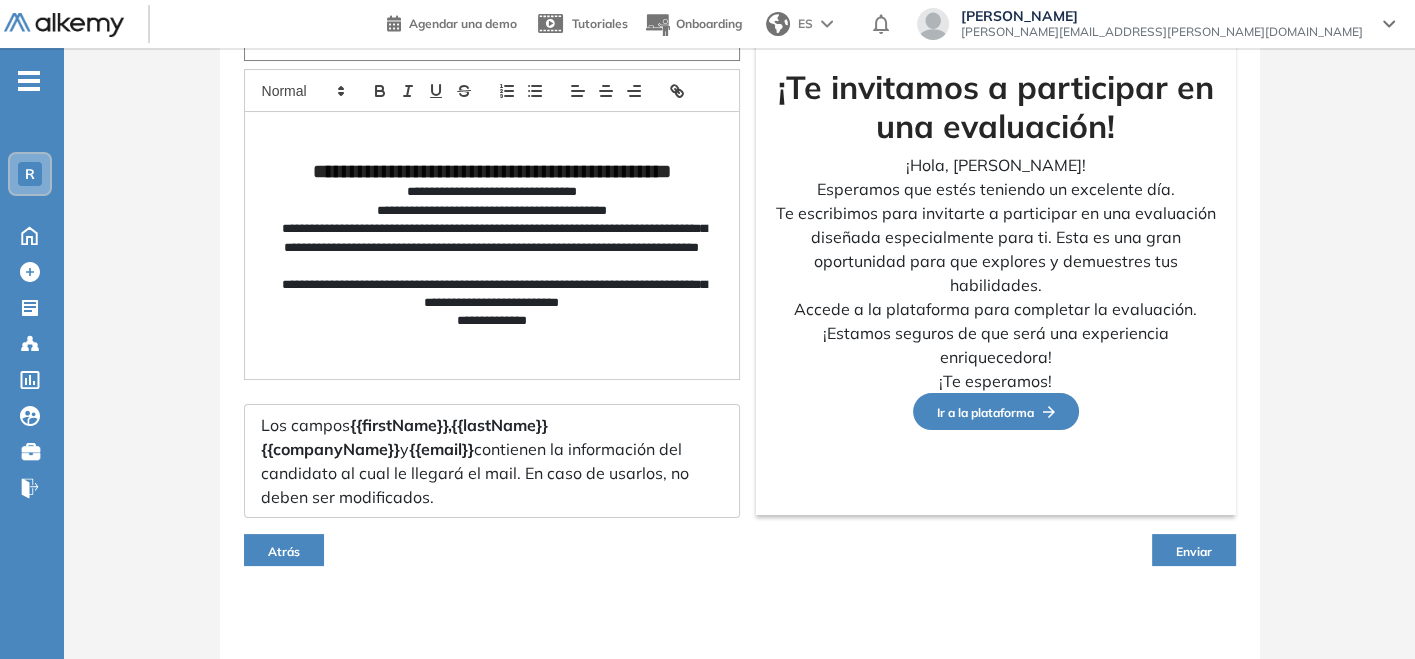 click on "Enviar" at bounding box center [1194, 550] 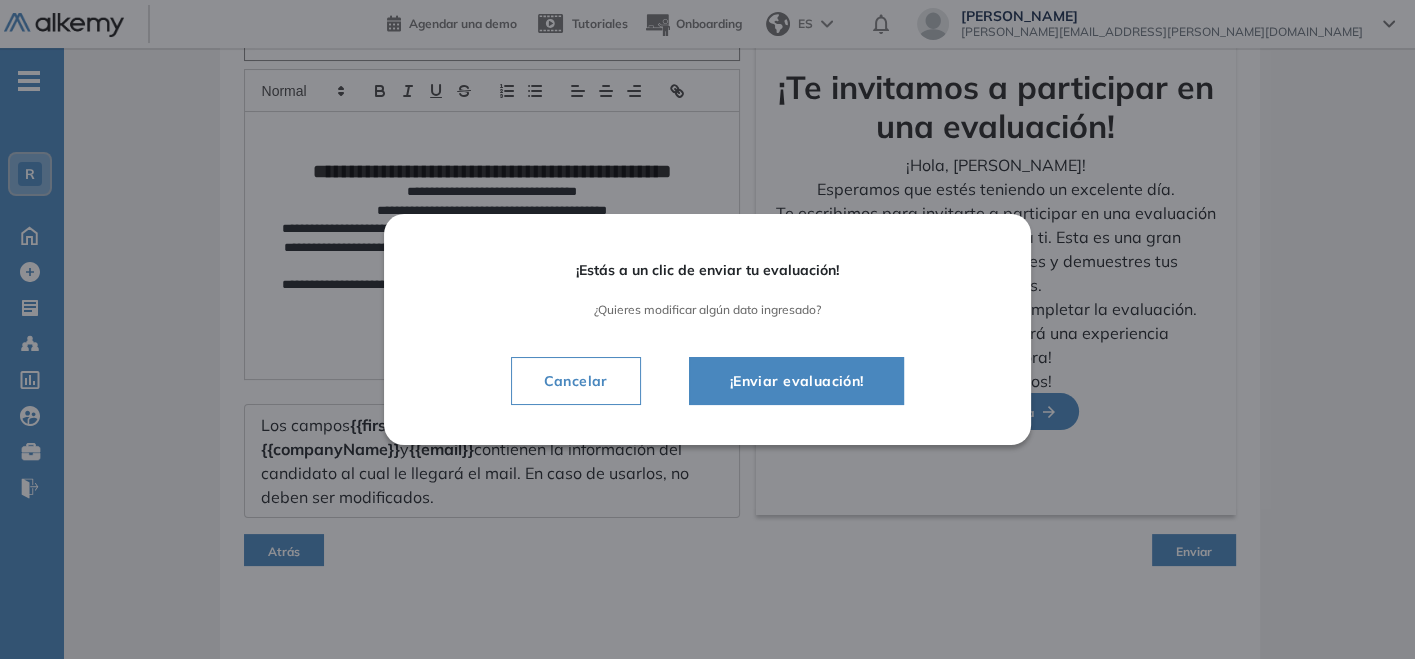 click on "¡Enviar evaluación!" at bounding box center (797, 381) 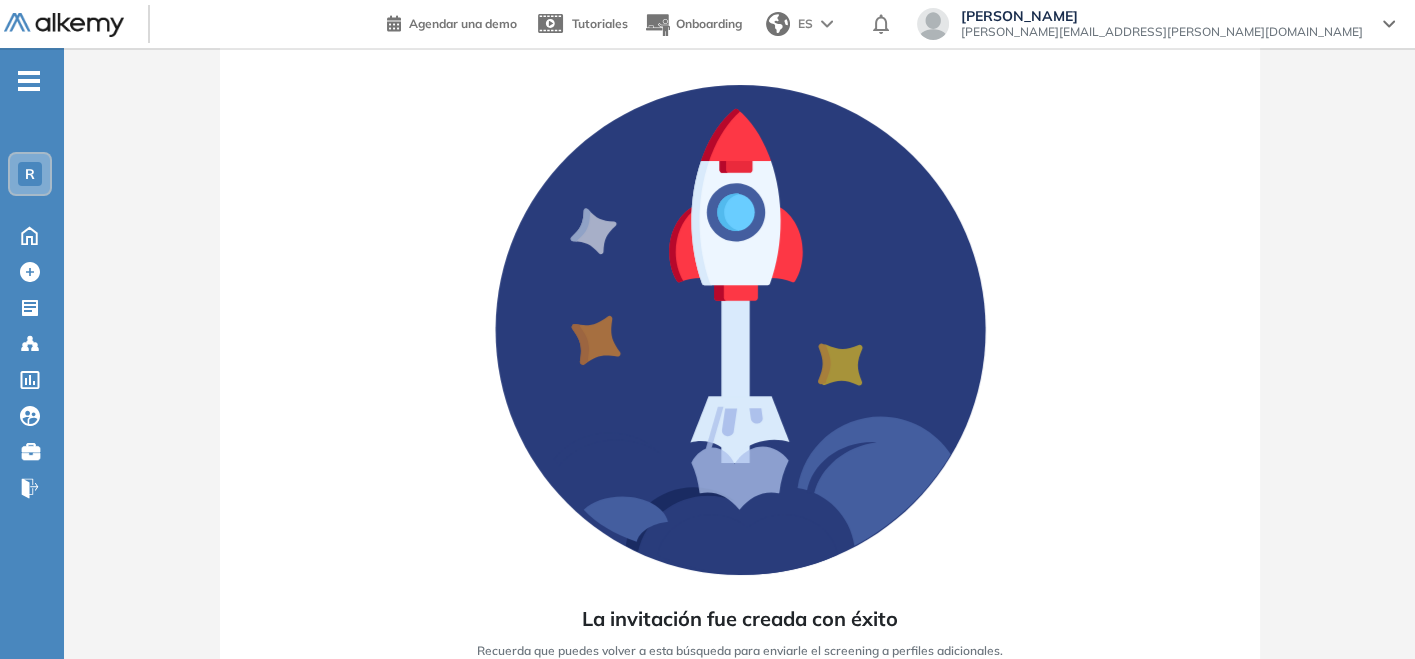 scroll, scrollTop: 0, scrollLeft: 0, axis: both 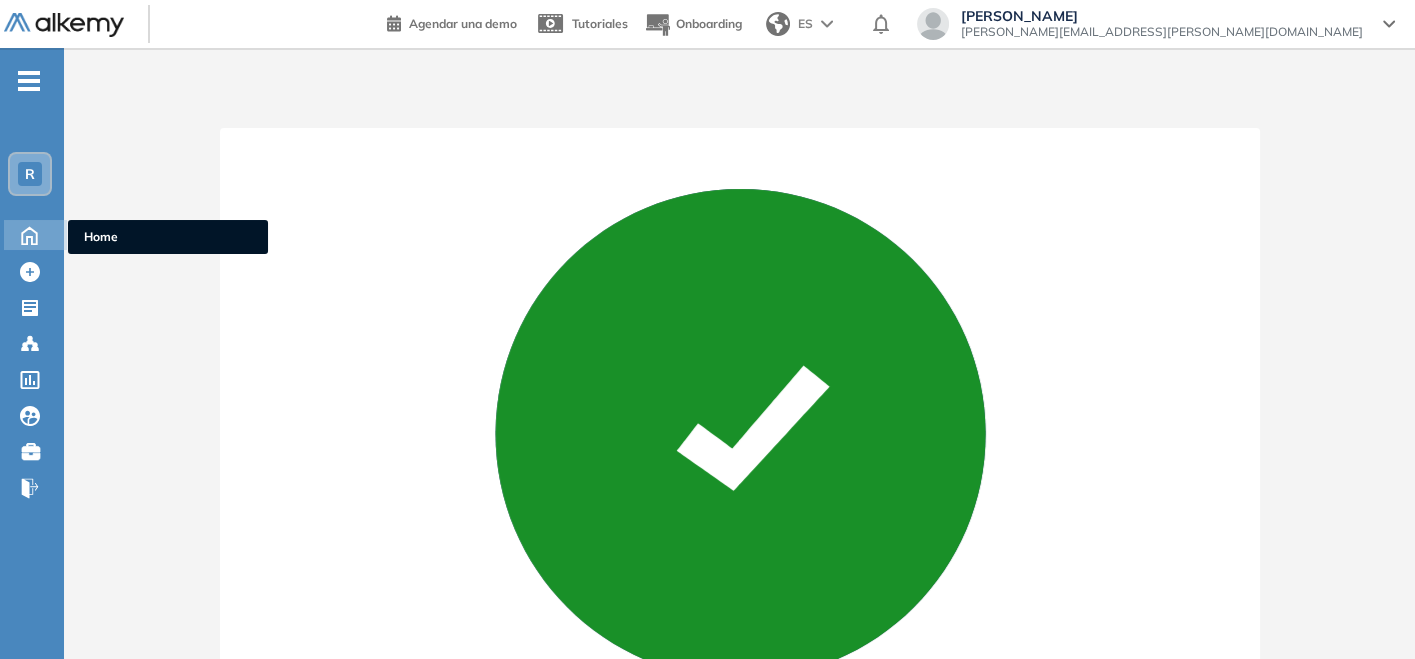 click 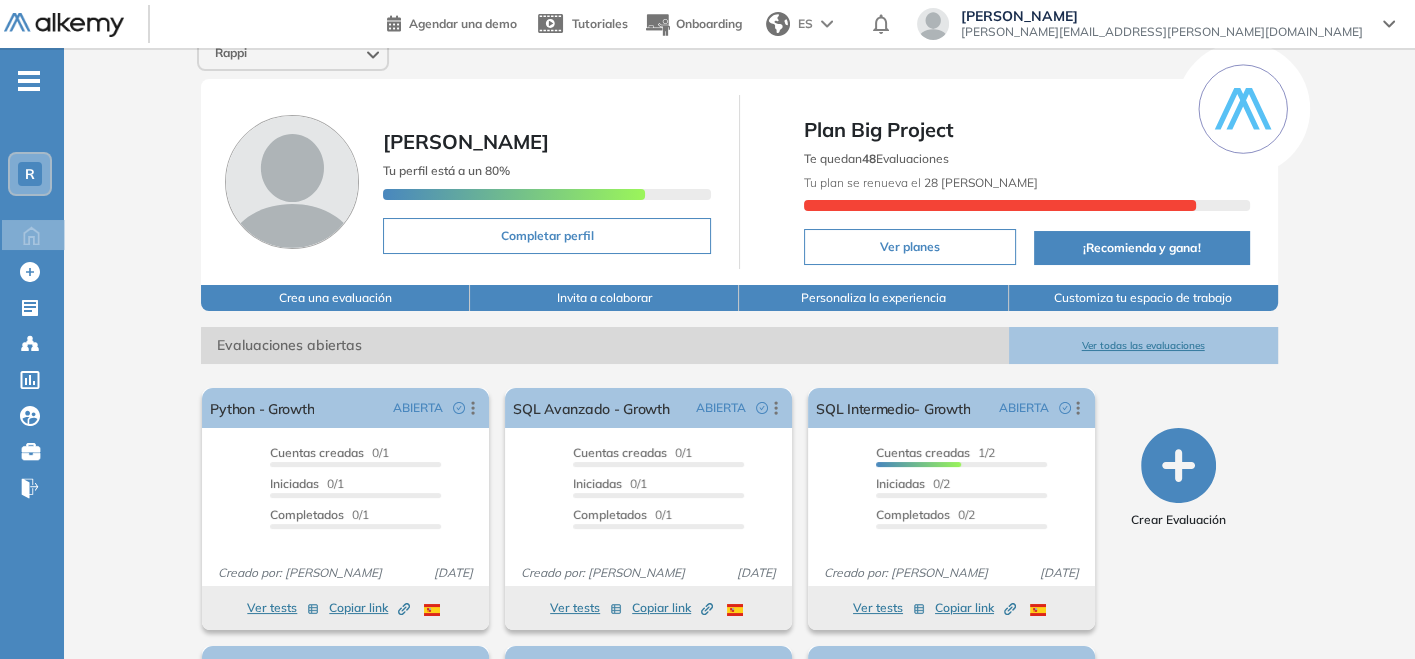 scroll, scrollTop: 0, scrollLeft: 0, axis: both 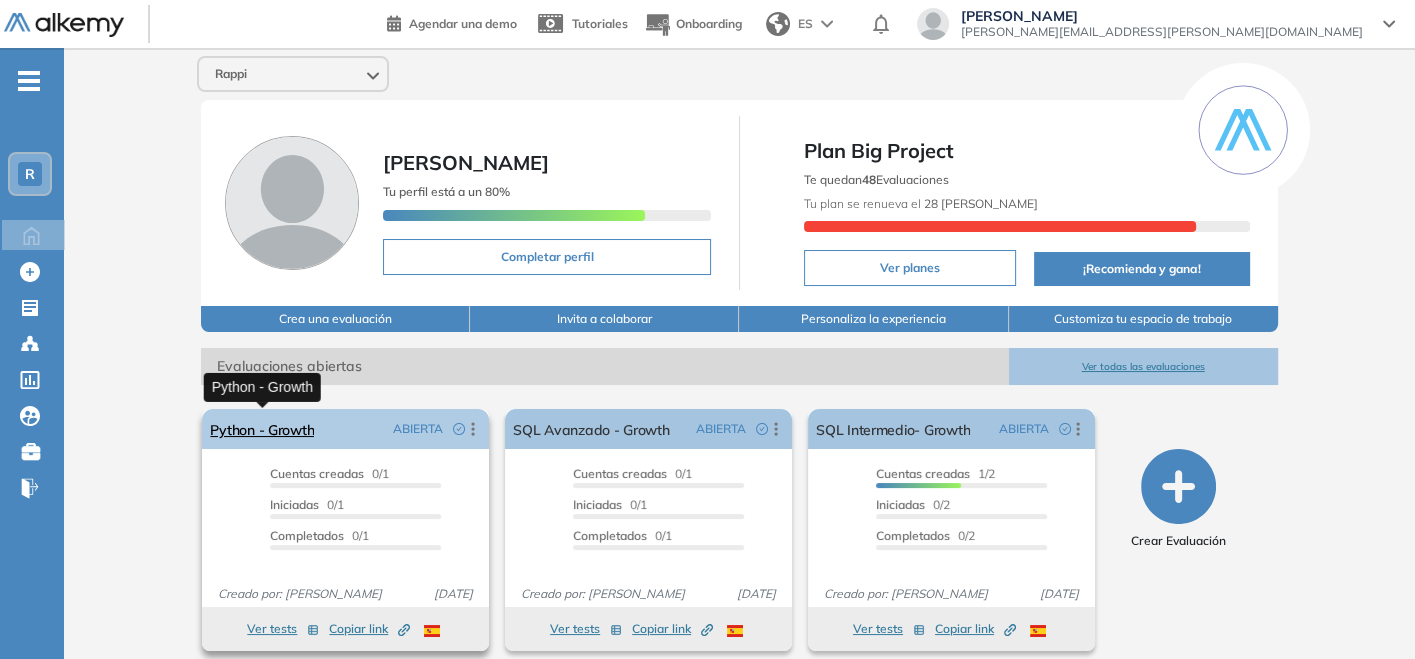 click on "Python - Growth" at bounding box center [262, 429] 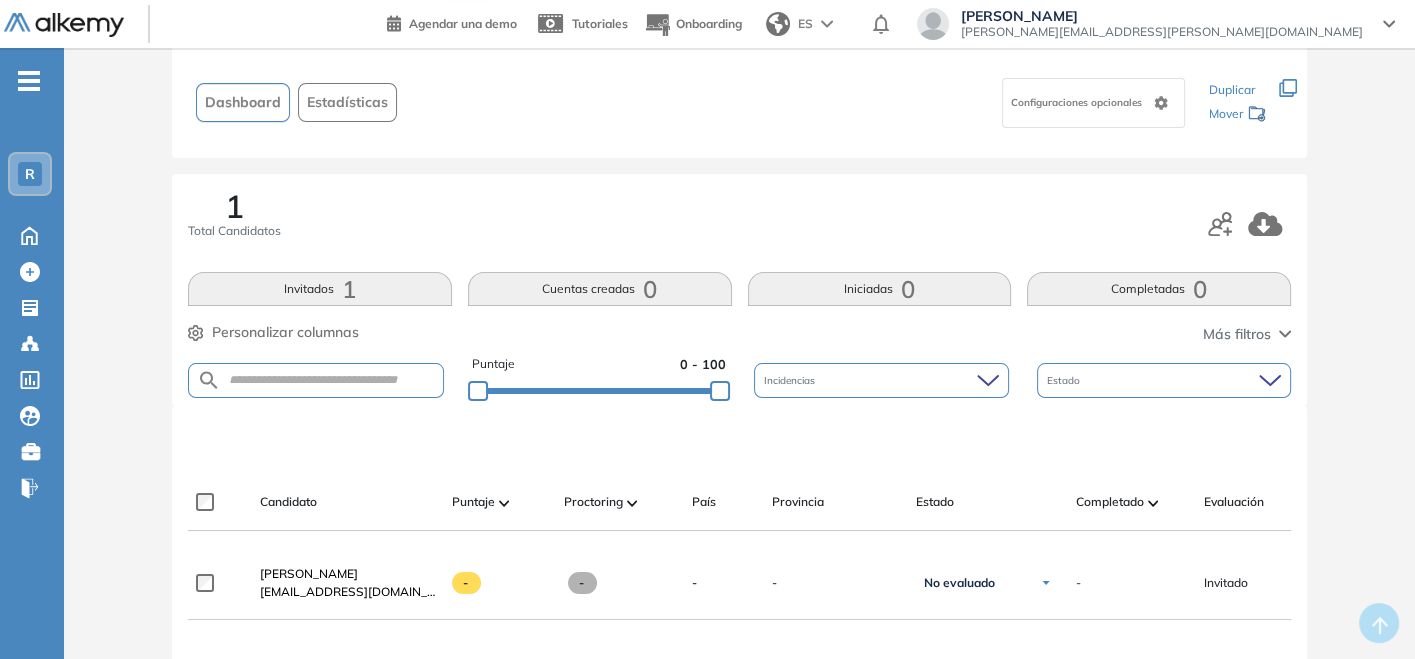 scroll, scrollTop: 0, scrollLeft: 0, axis: both 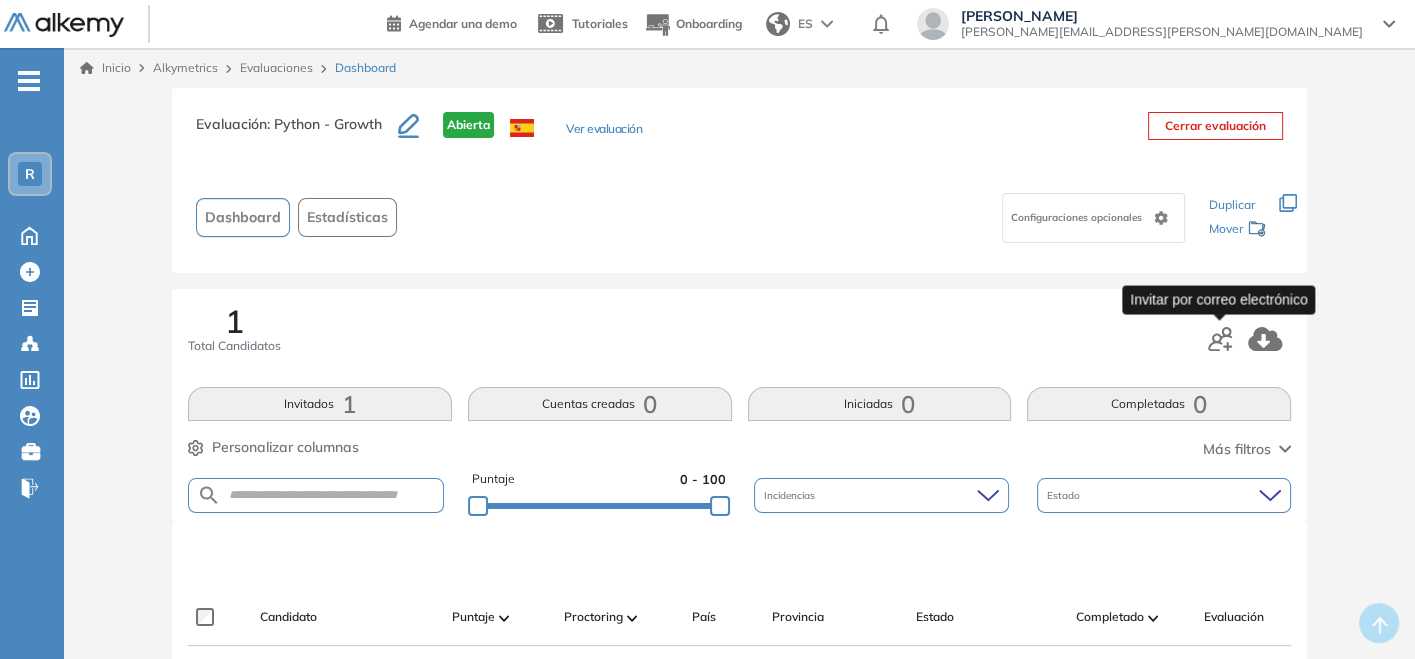 click 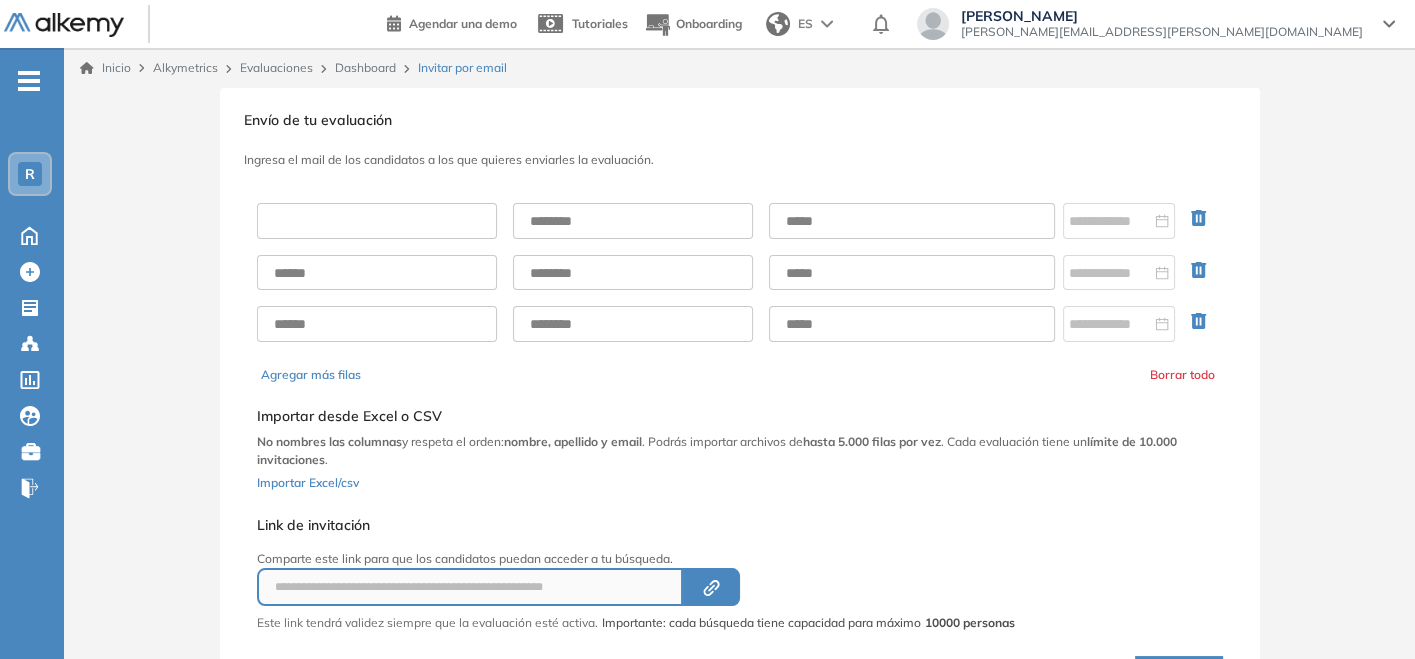 click at bounding box center [377, 221] 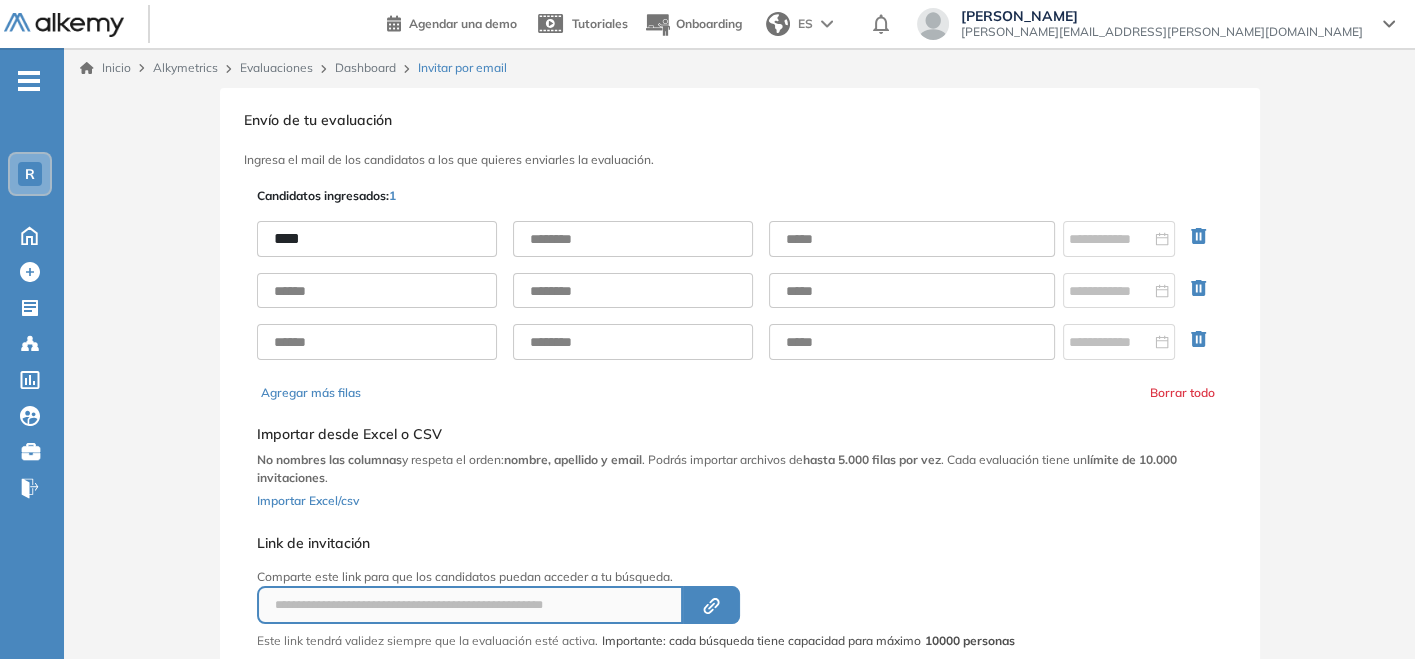 type on "****" 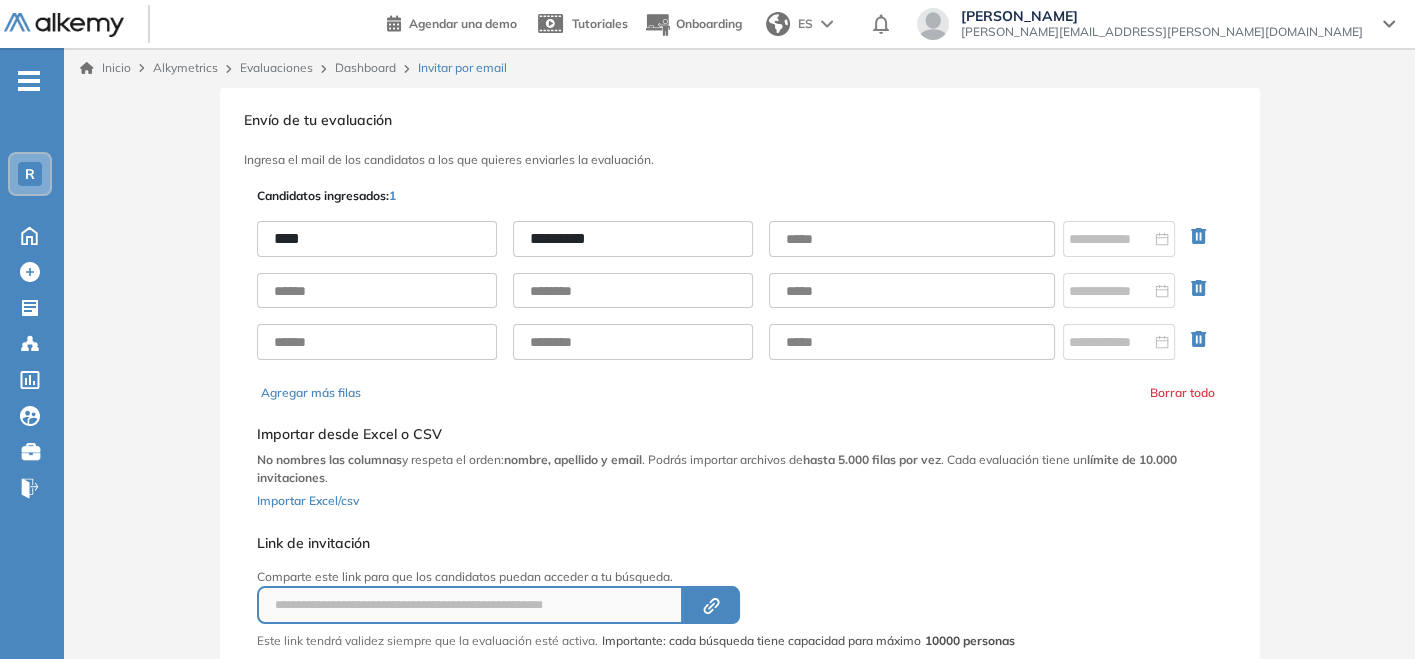 type on "*********" 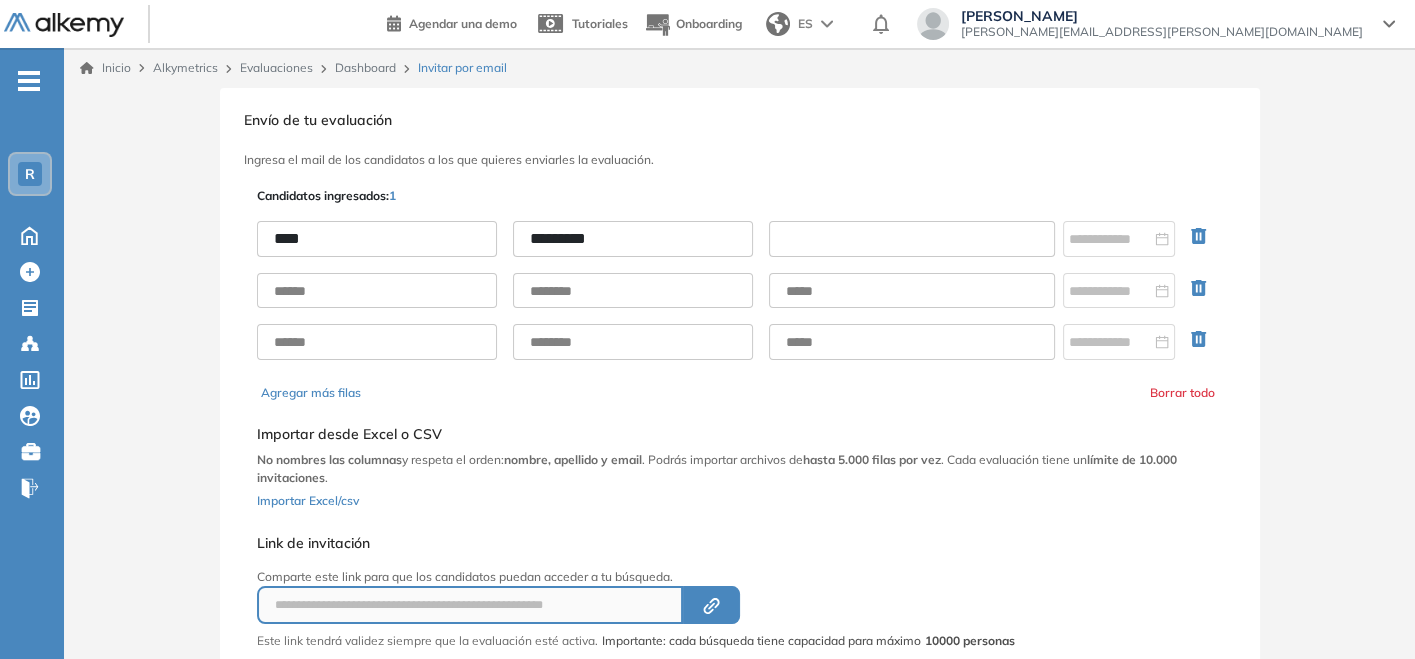 click at bounding box center (912, 239) 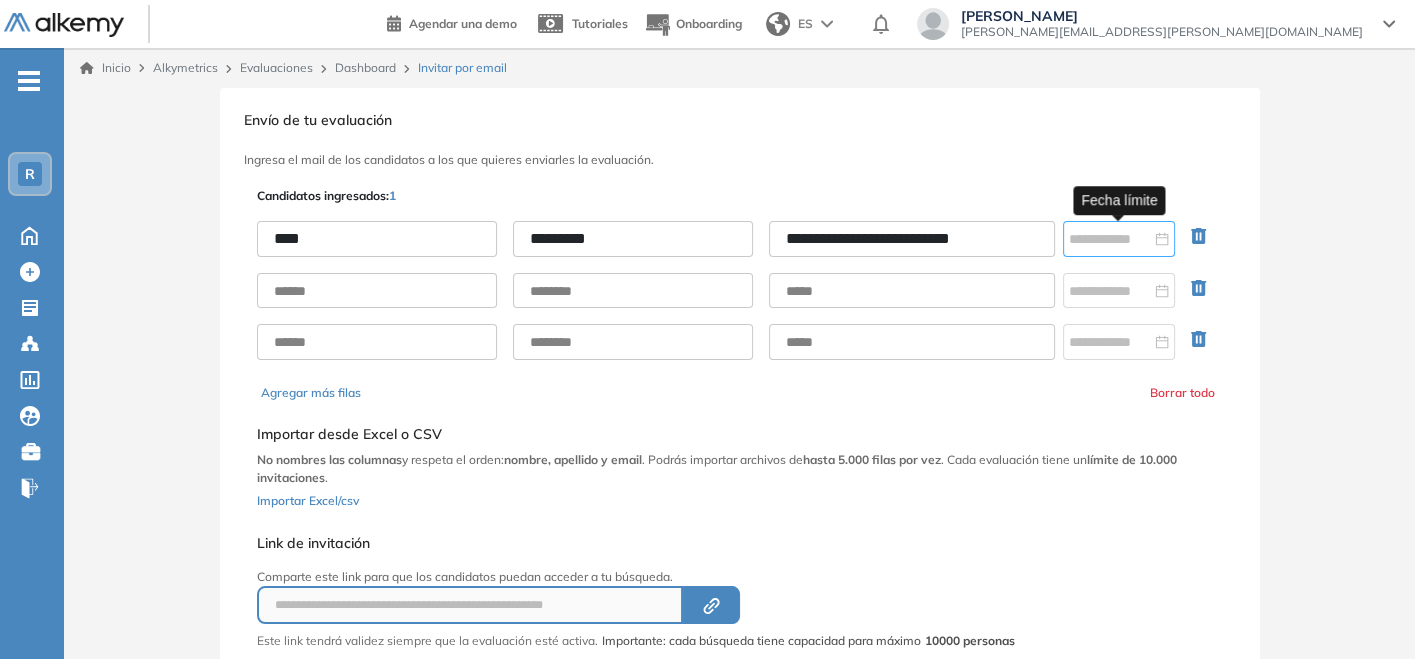 type on "**********" 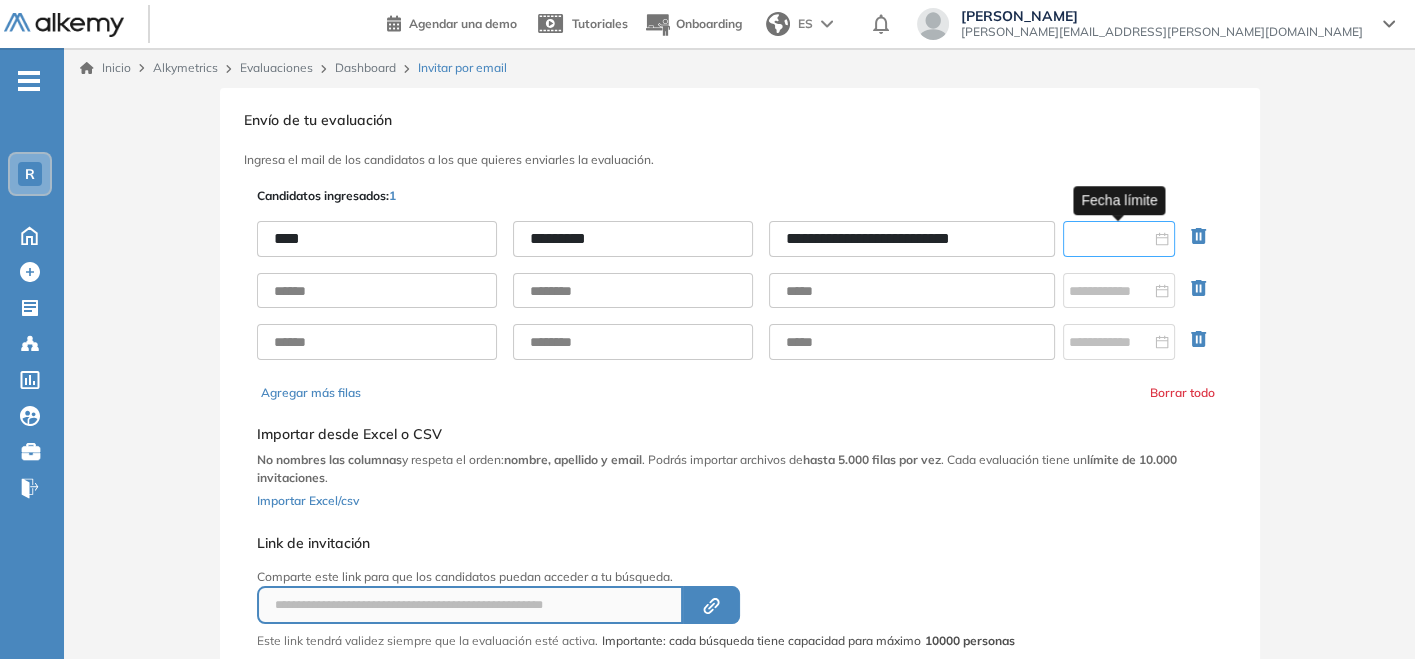 click at bounding box center (1110, 239) 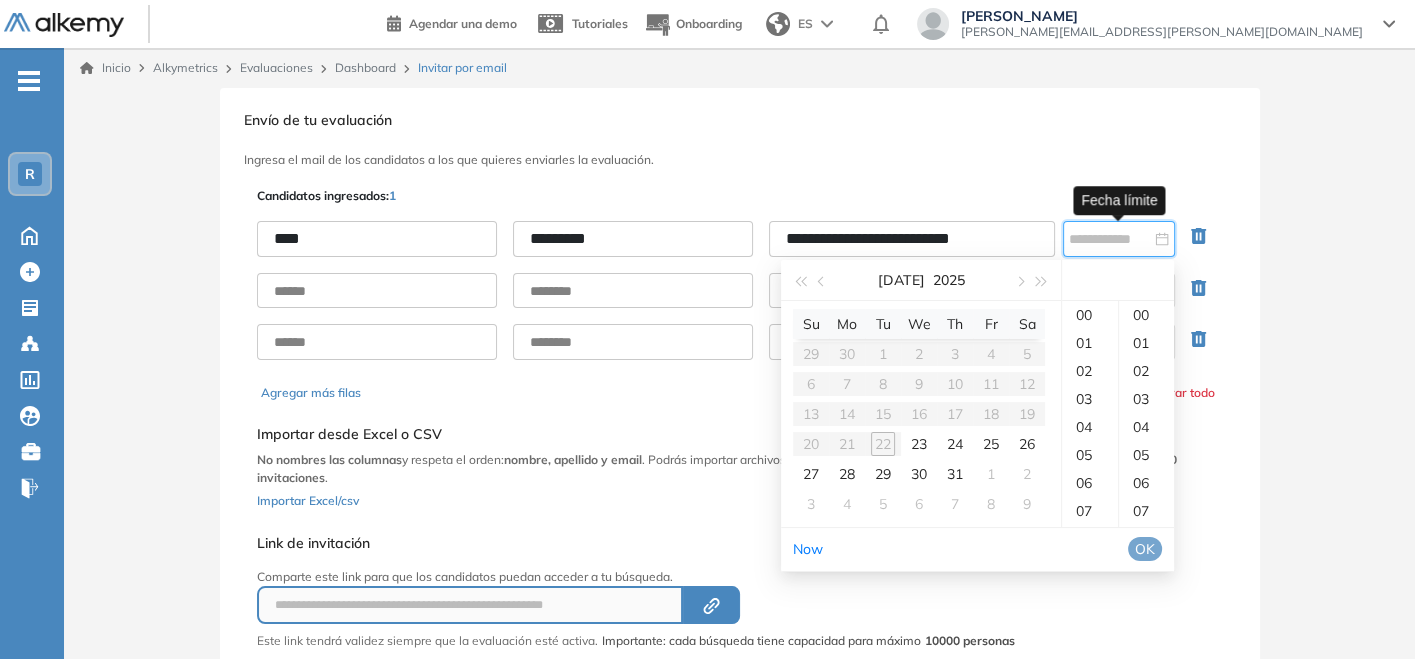 click at bounding box center (1119, 239) 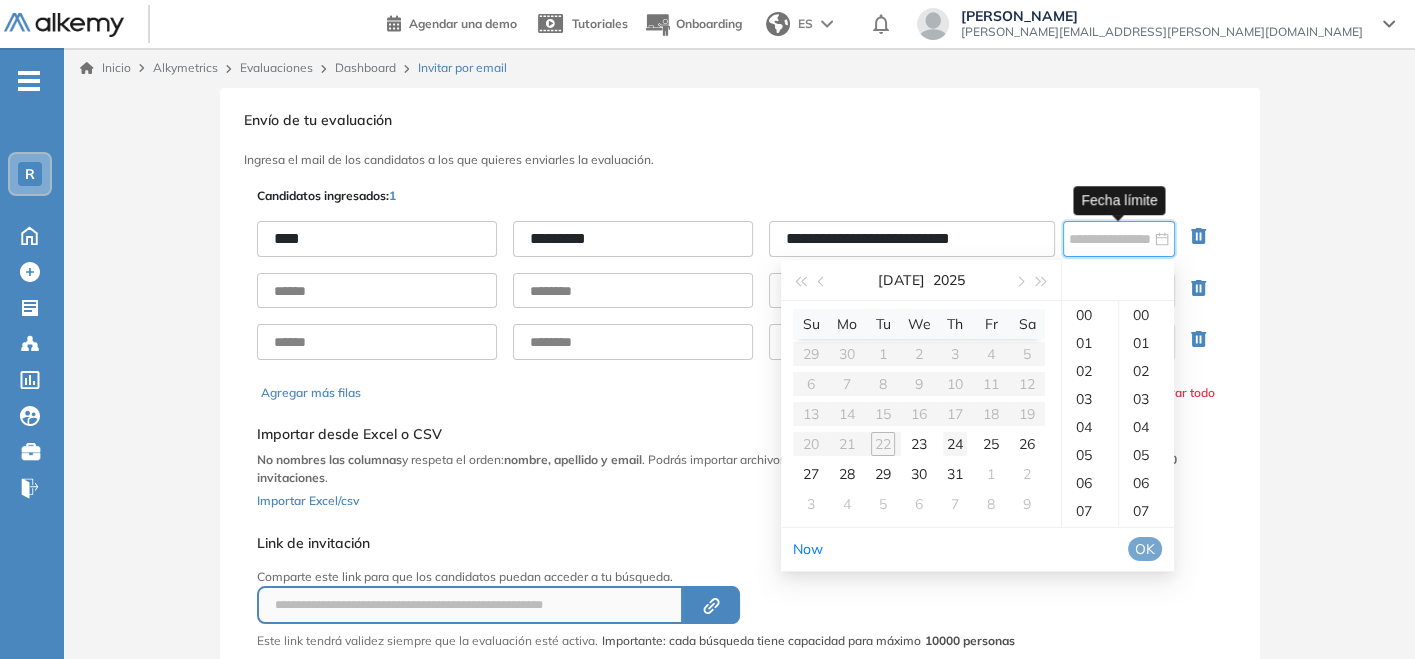 click on "24" at bounding box center (955, 444) 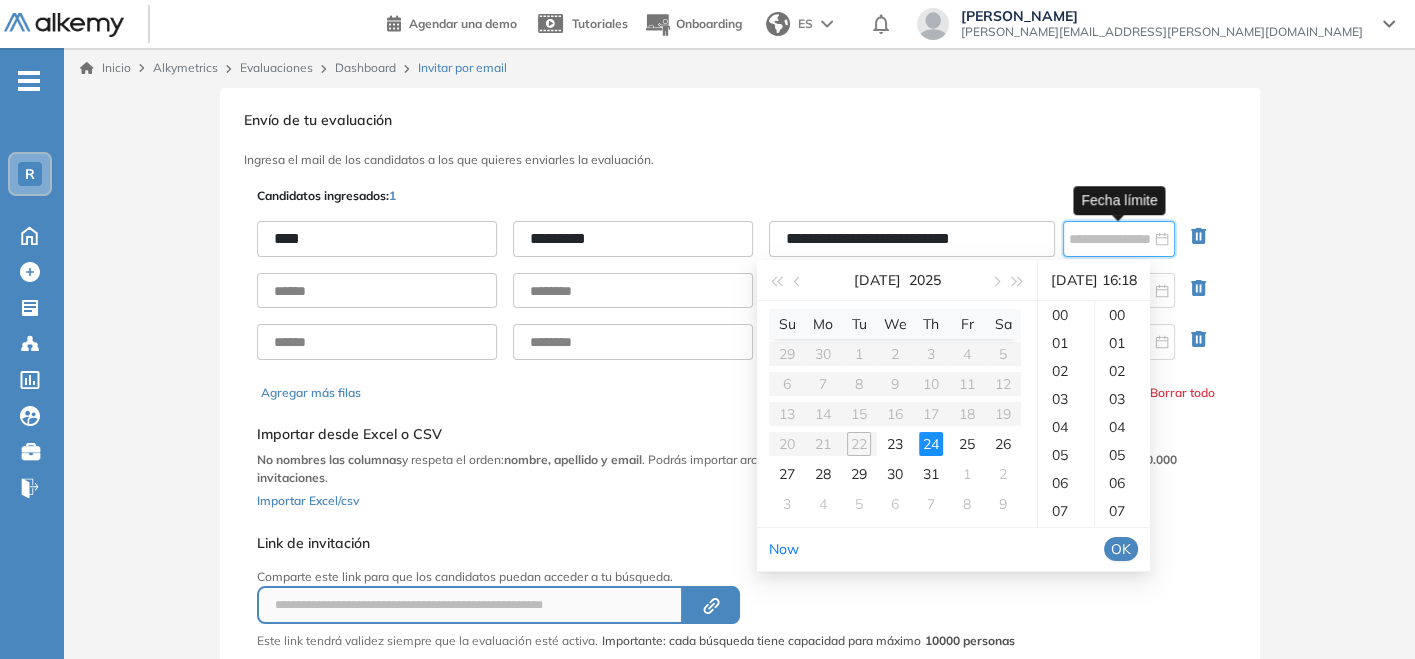 scroll, scrollTop: 448, scrollLeft: 0, axis: vertical 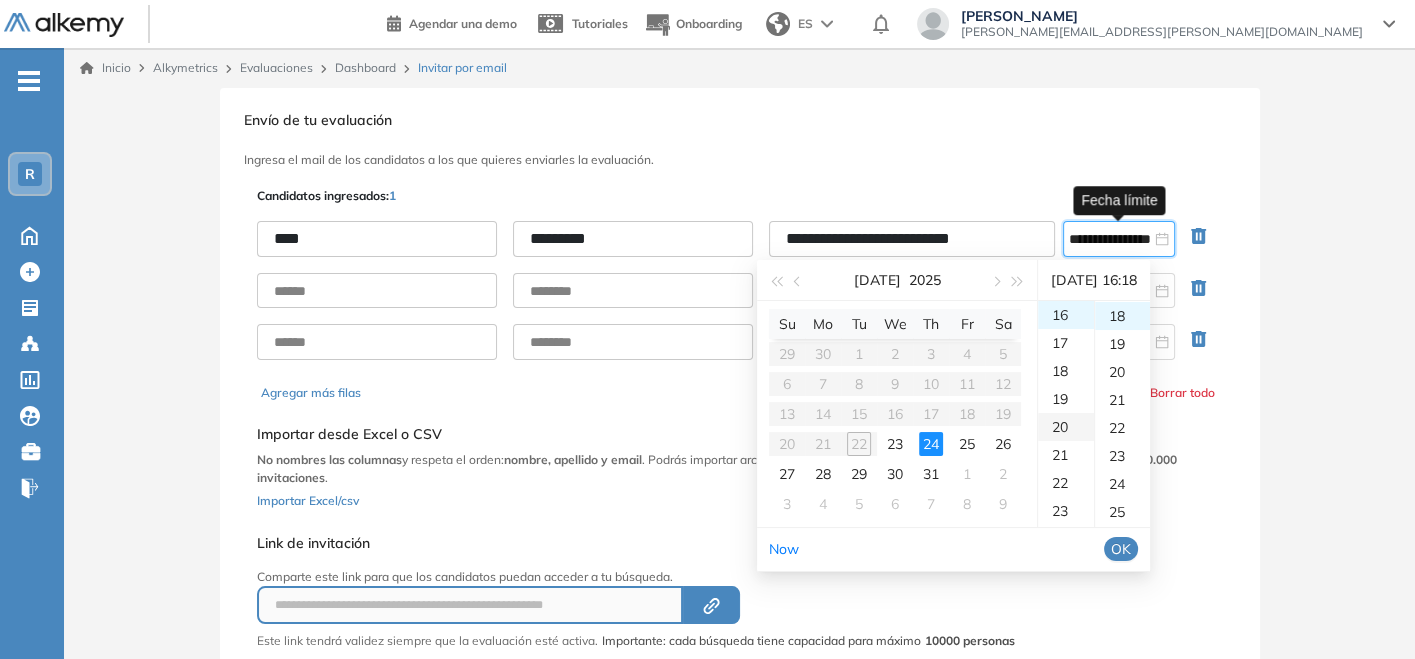 click on "20" at bounding box center (1066, 427) 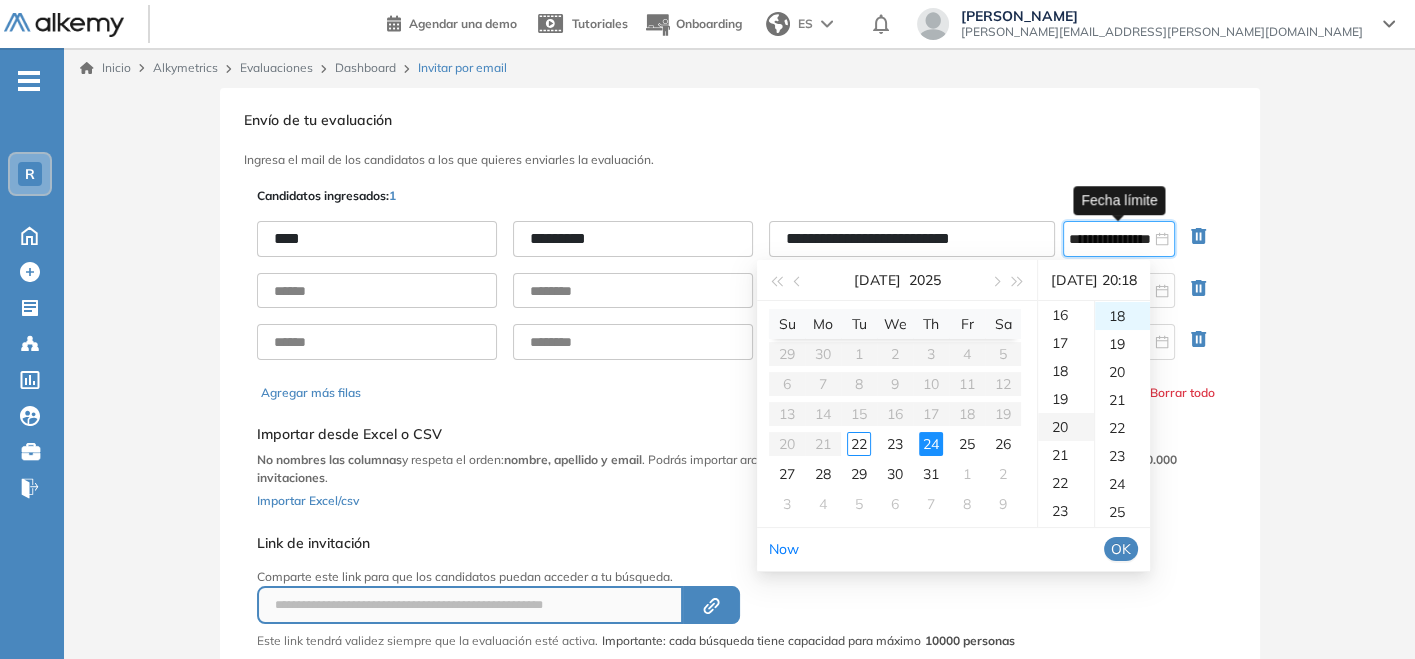 scroll, scrollTop: 560, scrollLeft: 0, axis: vertical 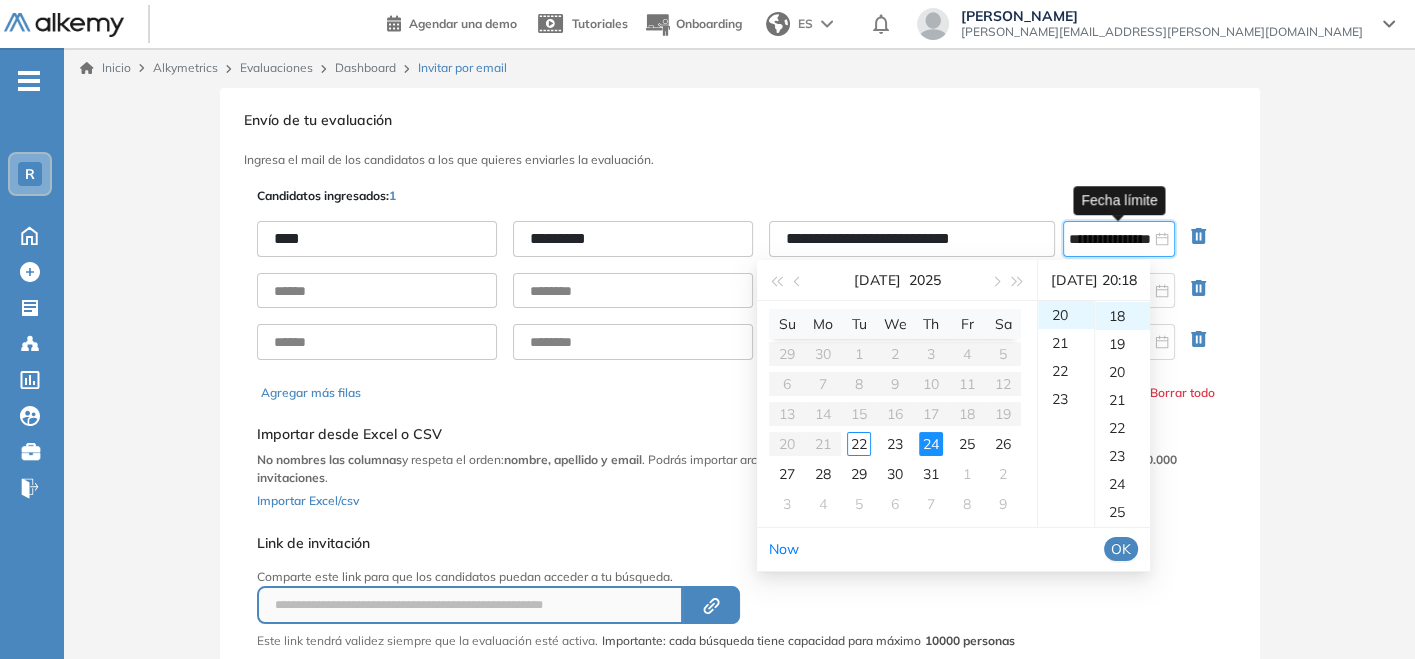 click on "OK" at bounding box center [1121, 549] 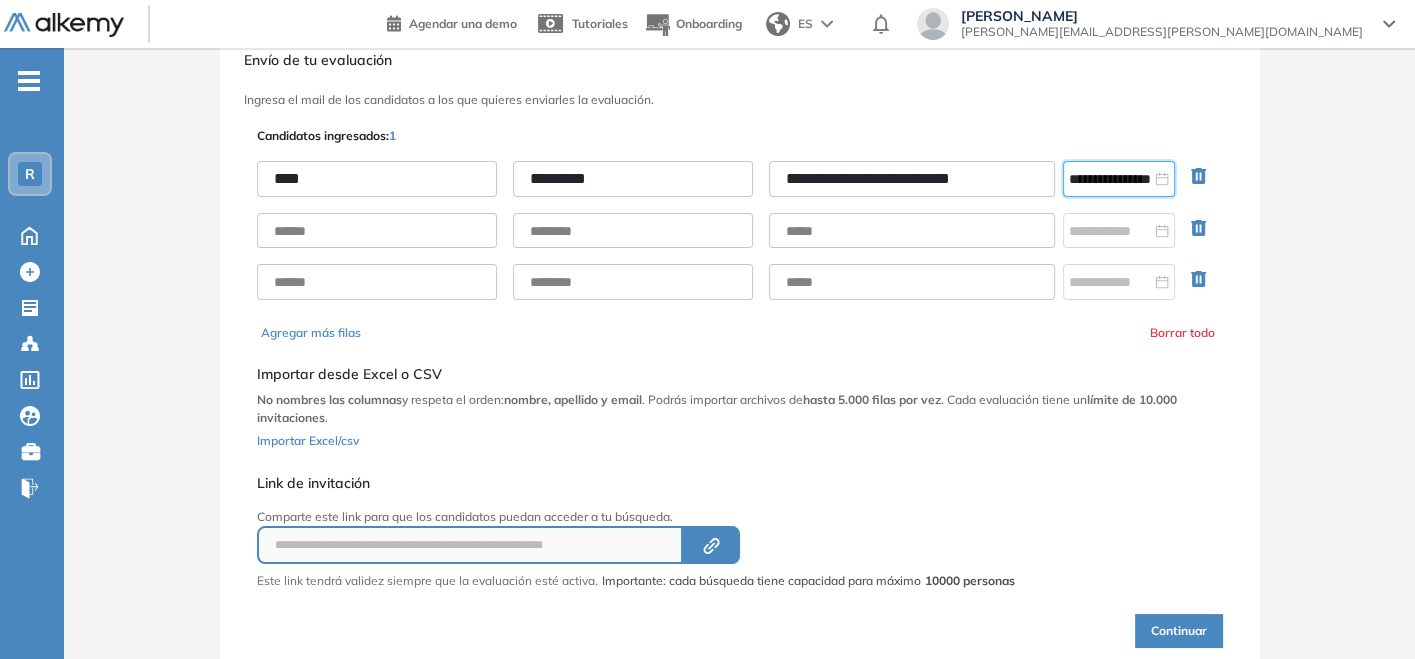 scroll, scrollTop: 111, scrollLeft: 0, axis: vertical 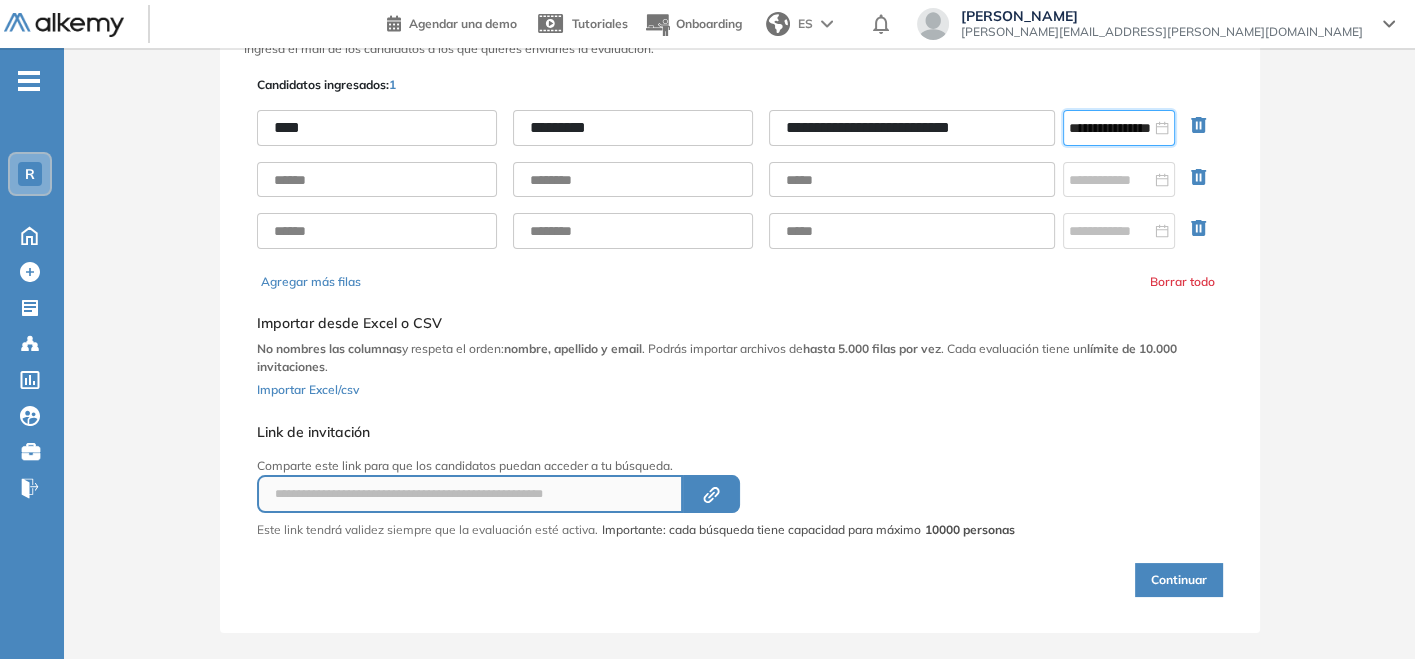 click on "Continuar" at bounding box center (1179, 580) 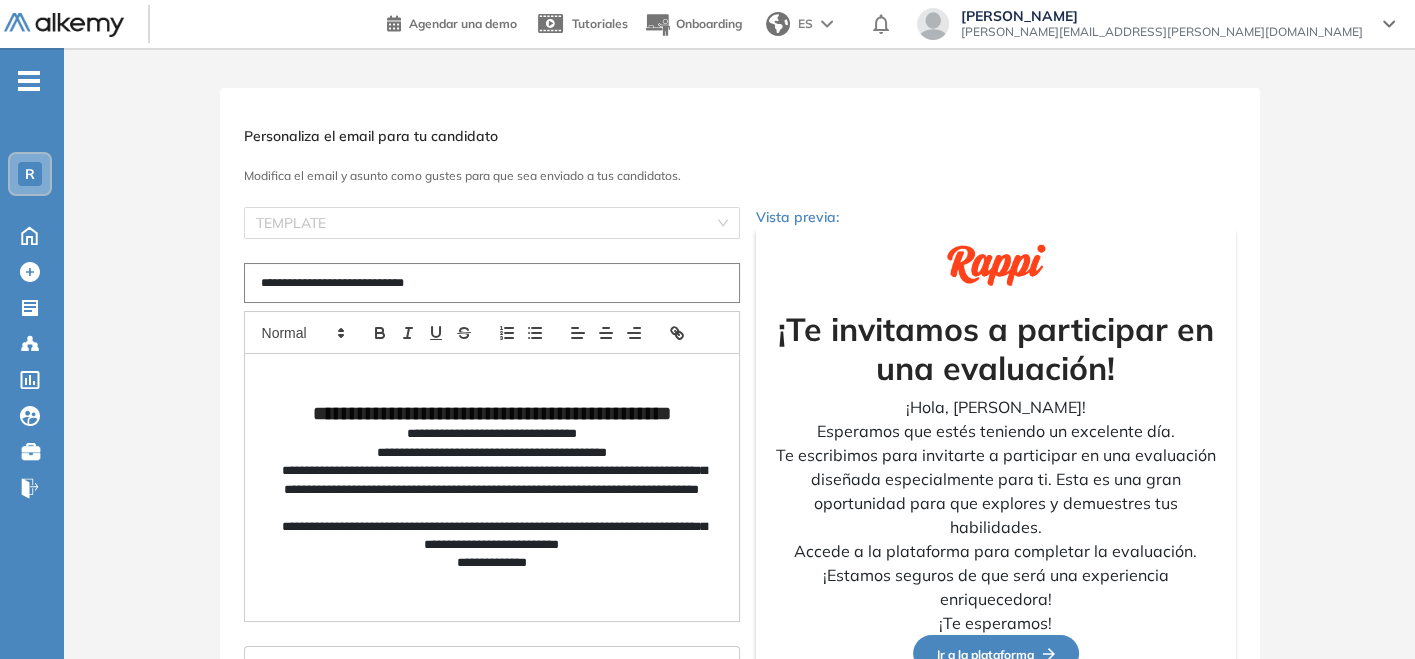 scroll, scrollTop: 242, scrollLeft: 0, axis: vertical 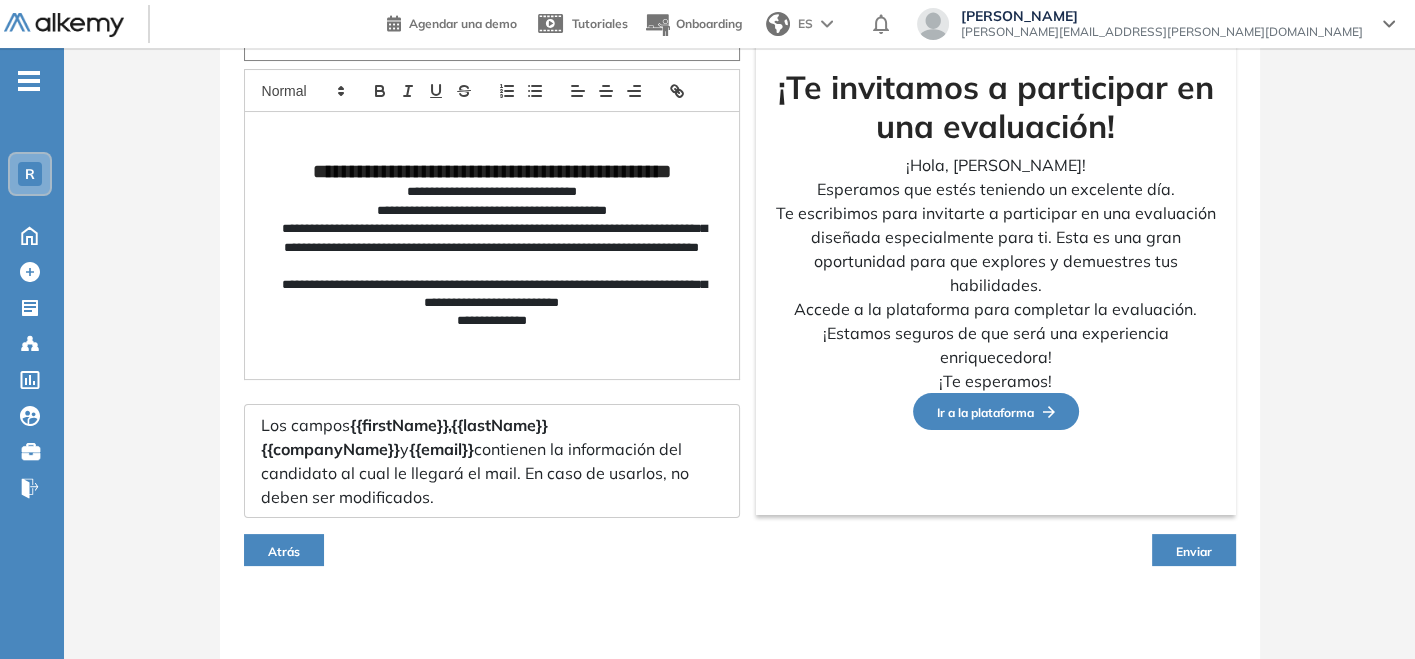 click on "Enviar" at bounding box center [1194, 550] 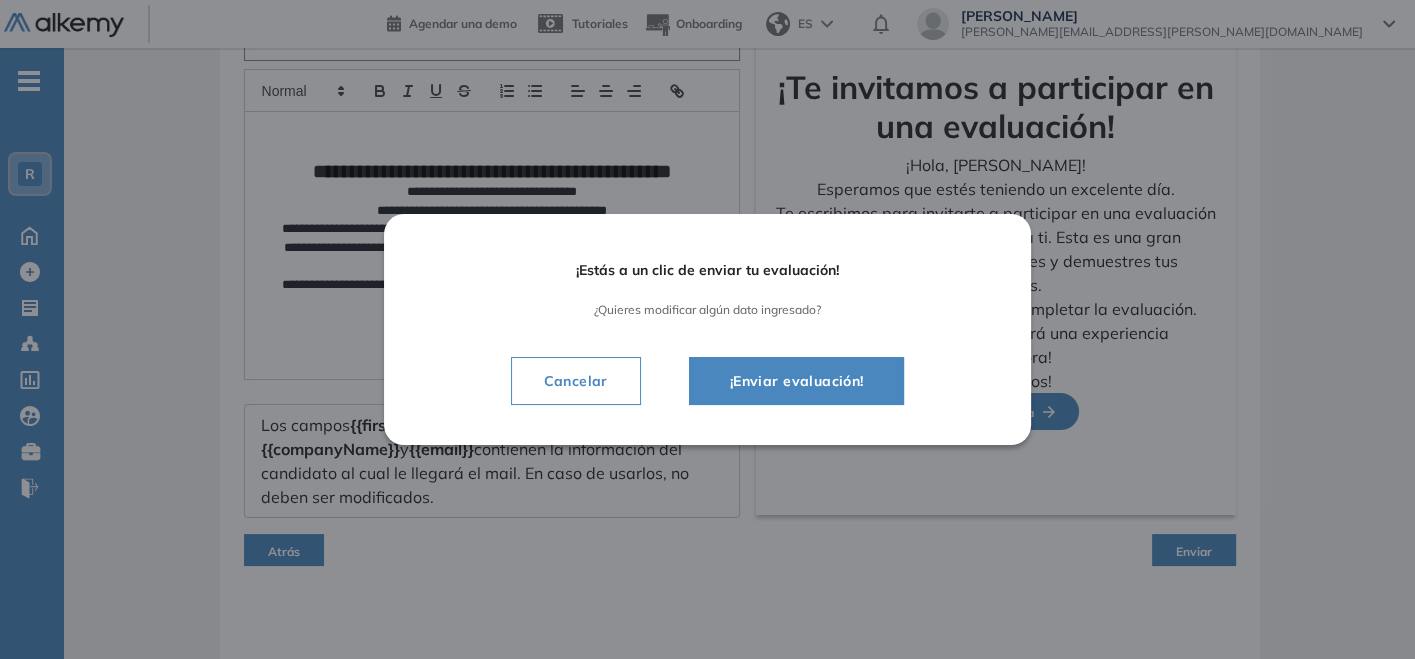 click on "¡Enviar evaluación!" at bounding box center (797, 381) 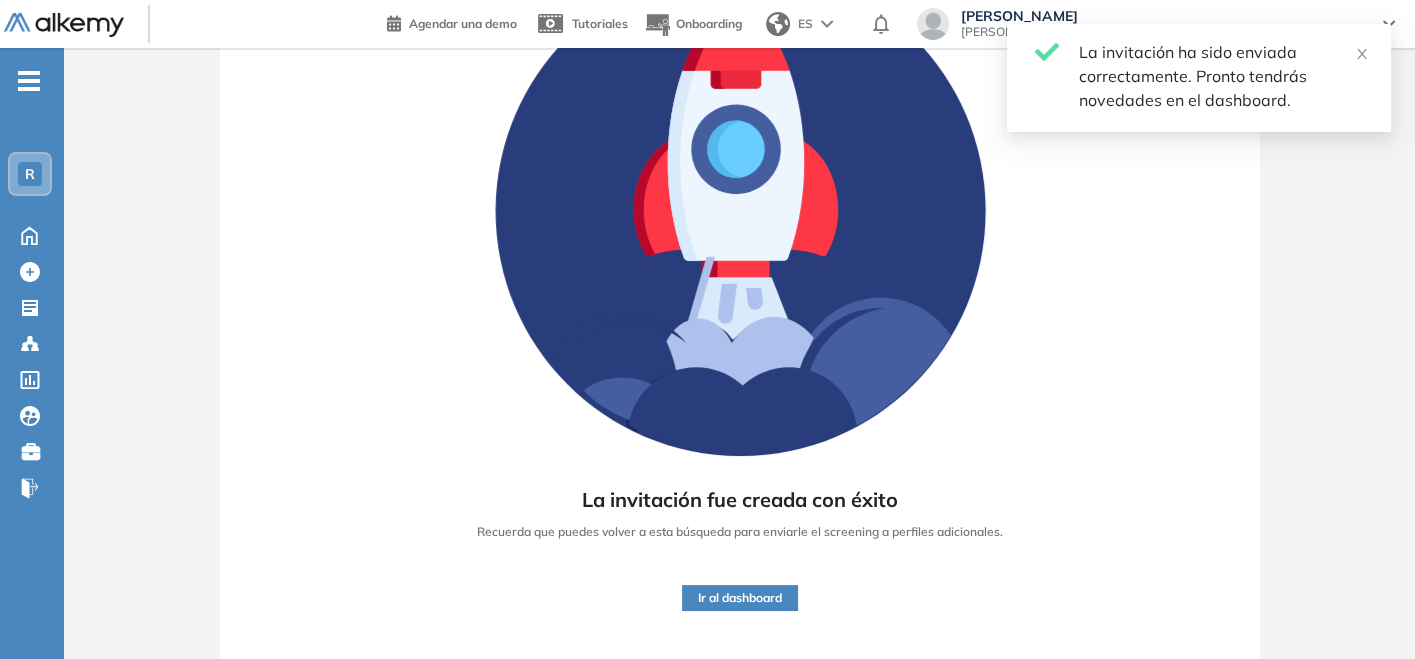 scroll, scrollTop: 222, scrollLeft: 0, axis: vertical 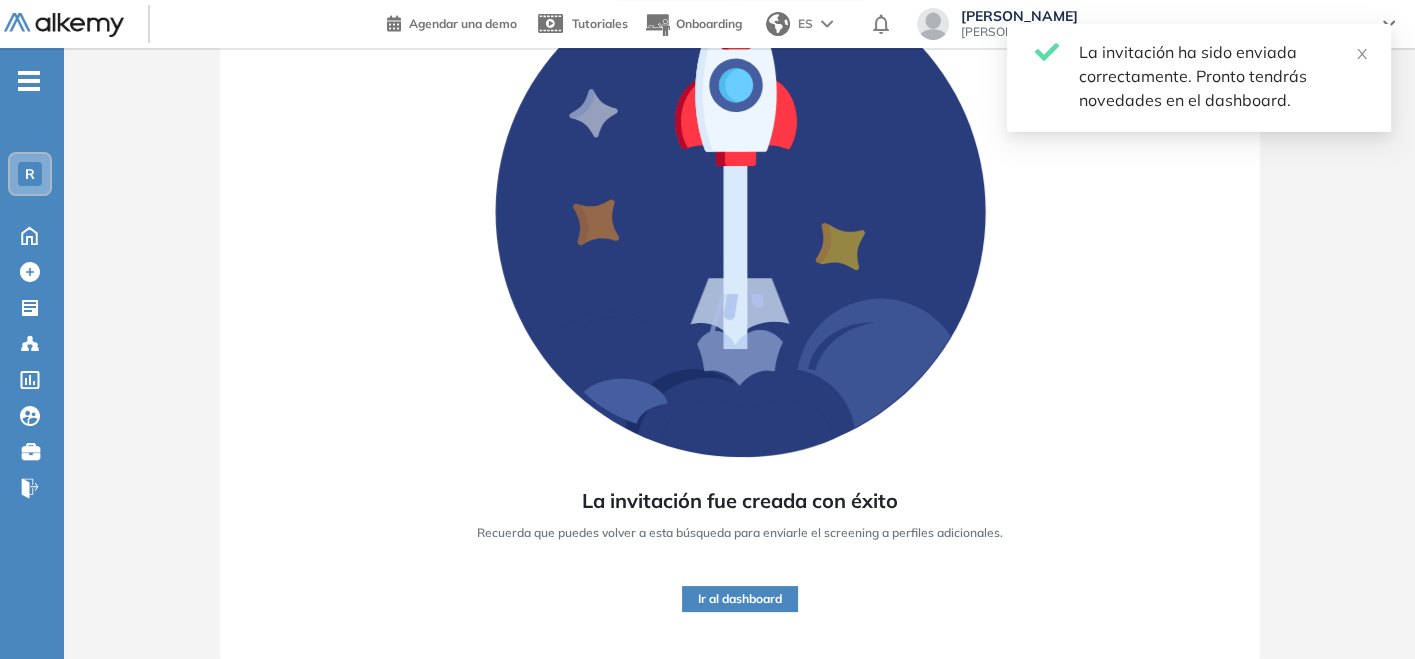 click on "Ir al dashboard" at bounding box center [740, 599] 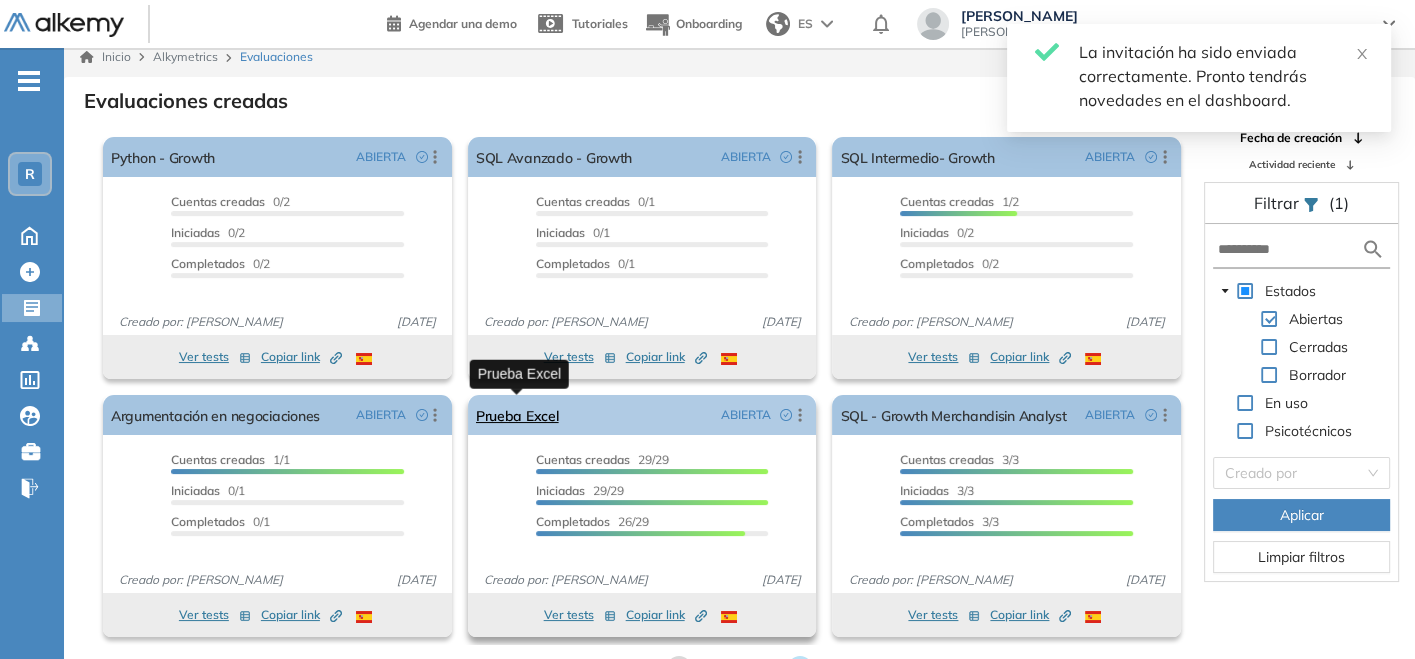 scroll, scrollTop: 0, scrollLeft: 0, axis: both 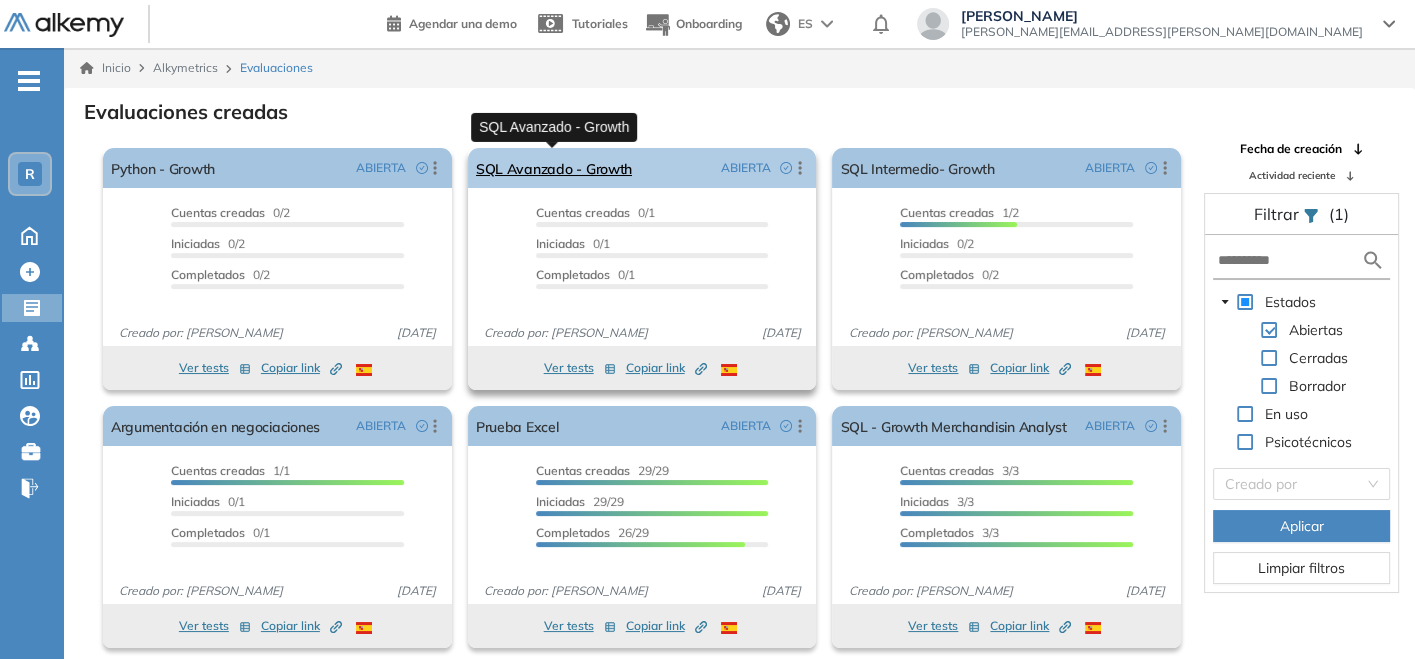 click on "SQL Avanzado - Growth" at bounding box center (554, 168) 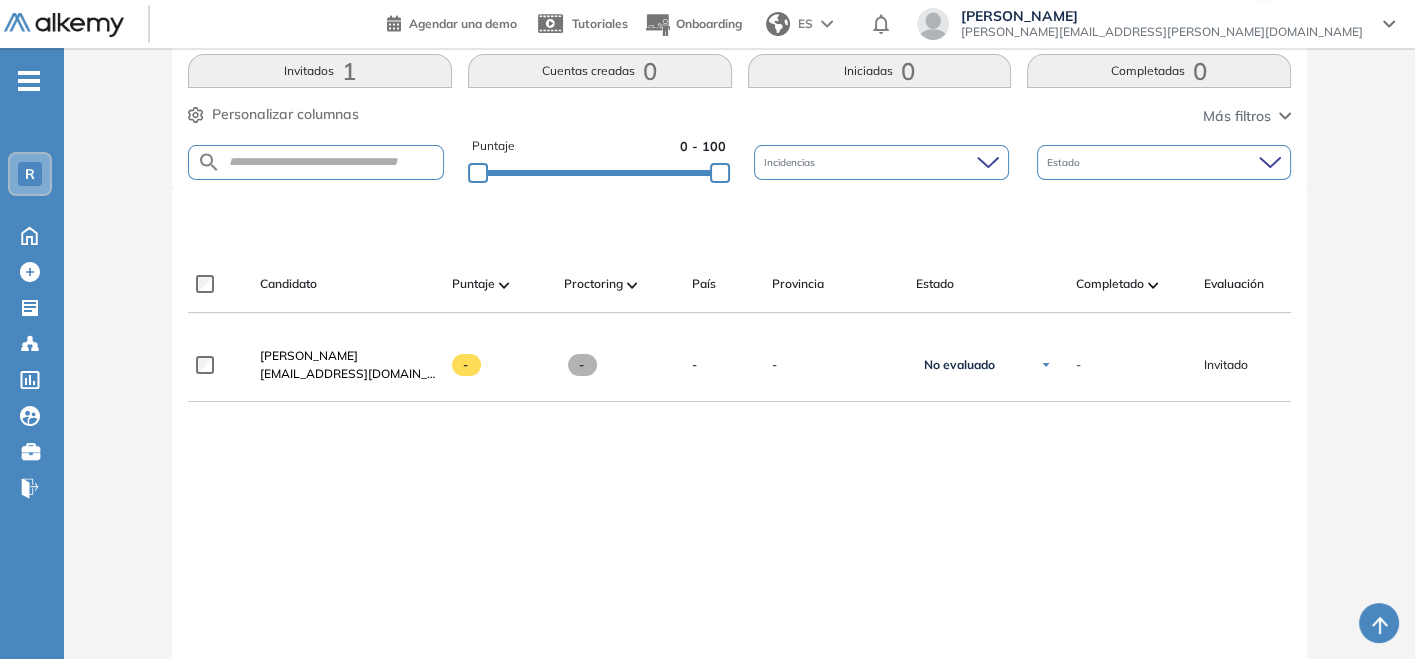scroll, scrollTop: 111, scrollLeft: 0, axis: vertical 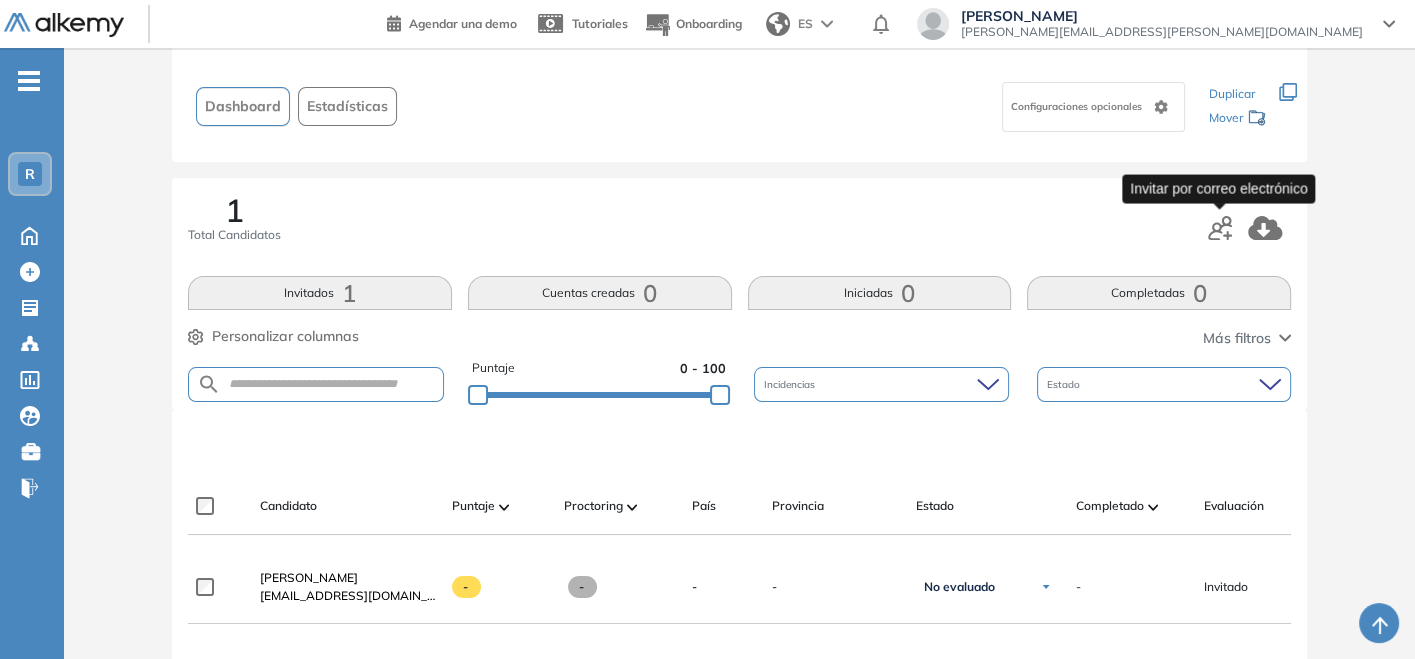 click 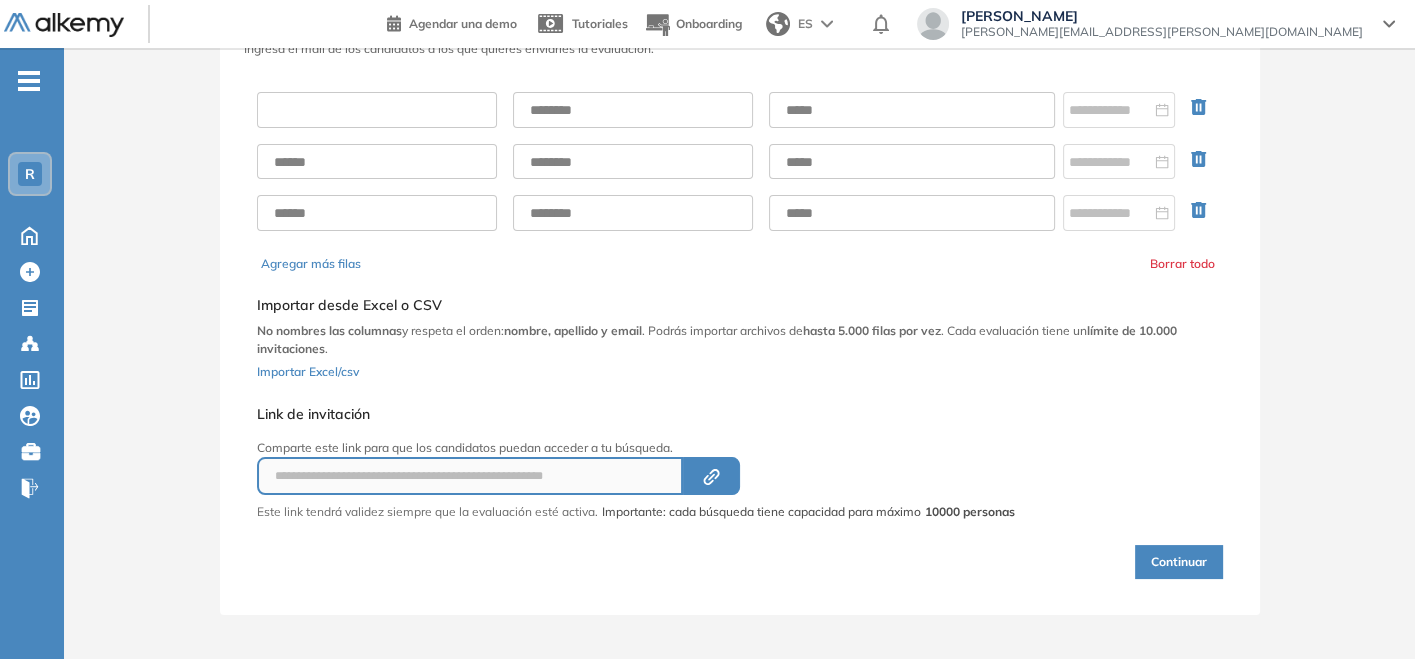 click at bounding box center [377, 110] 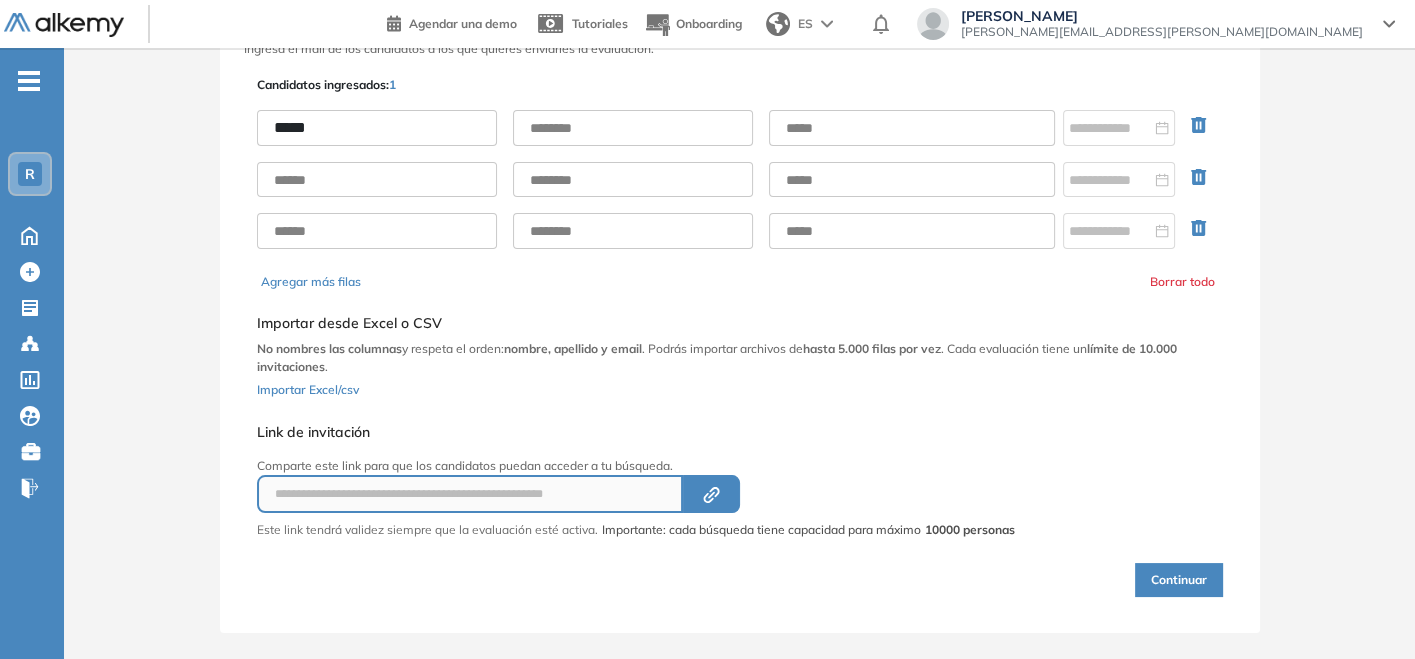 type on "****" 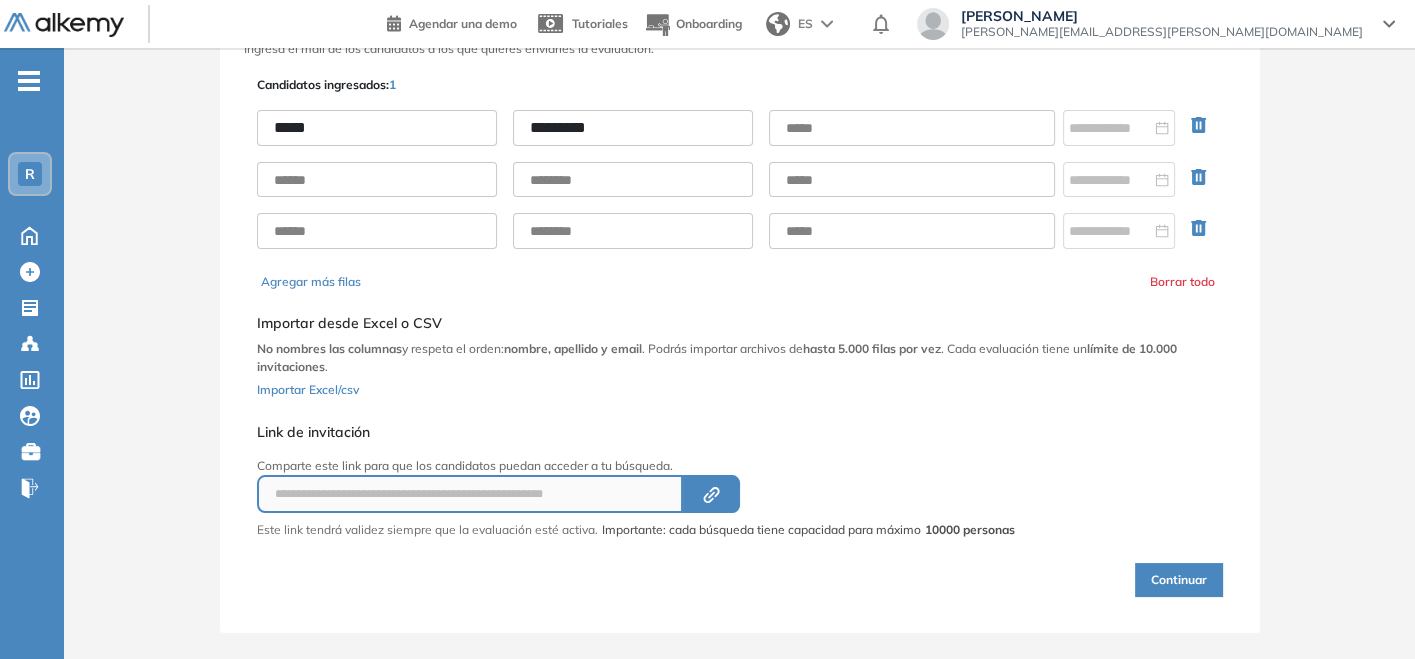 type on "*********" 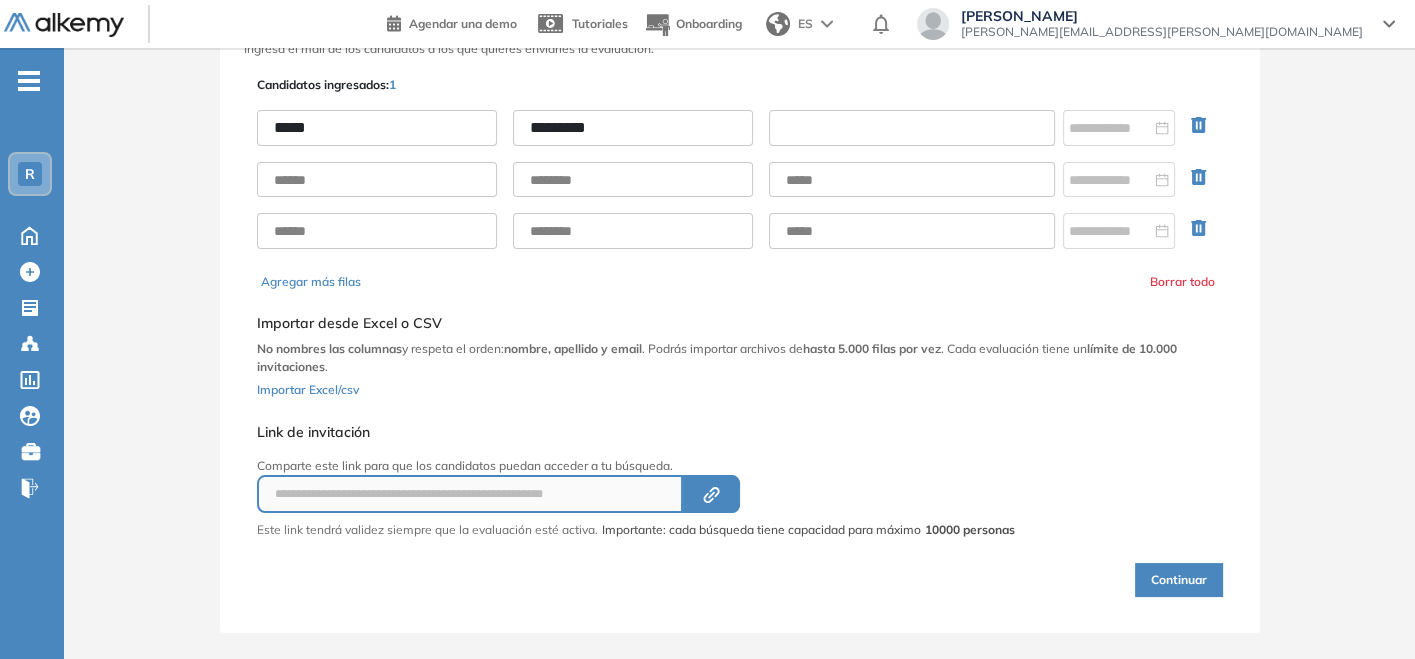 click at bounding box center [912, 128] 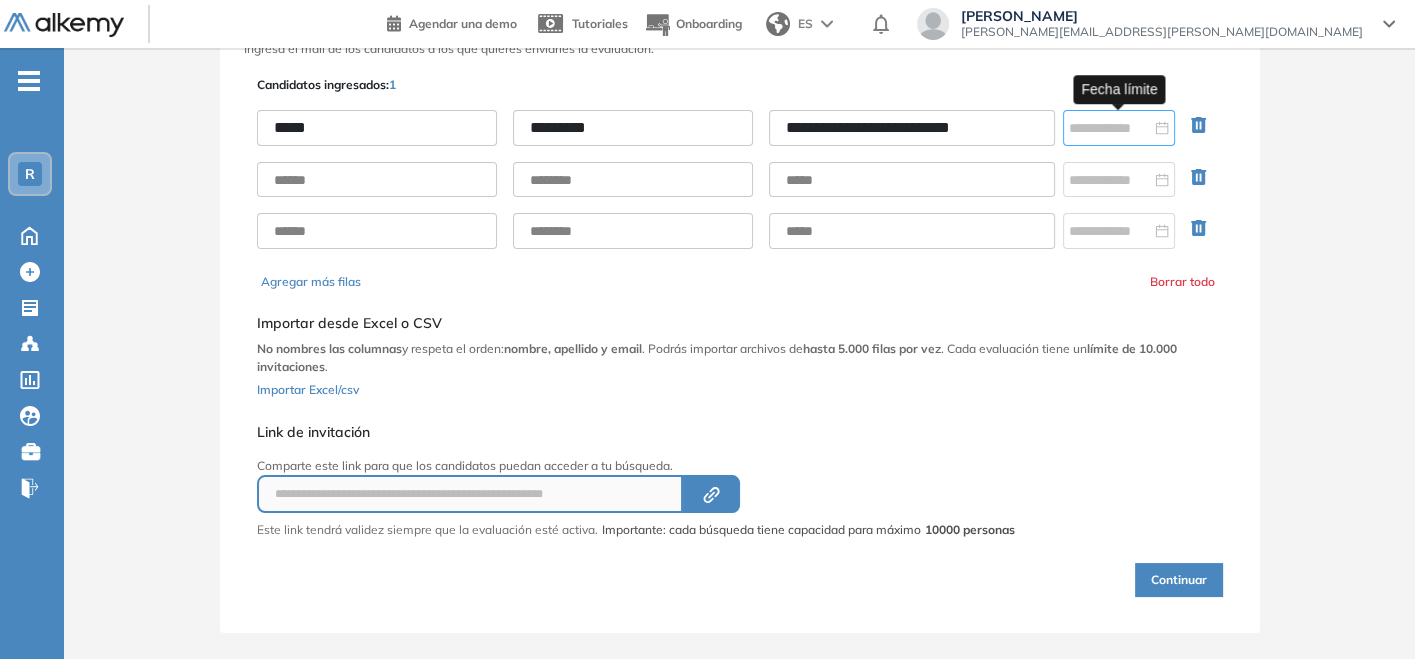 type on "**********" 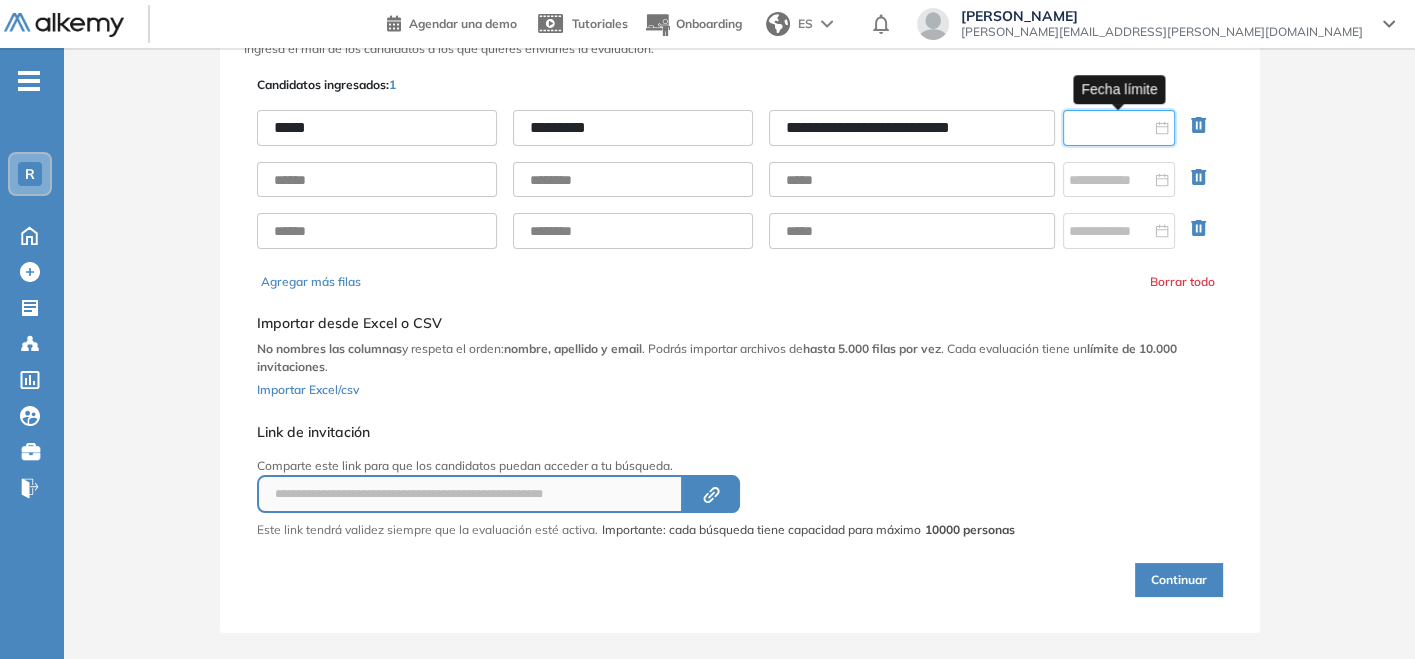 click at bounding box center (1110, 128) 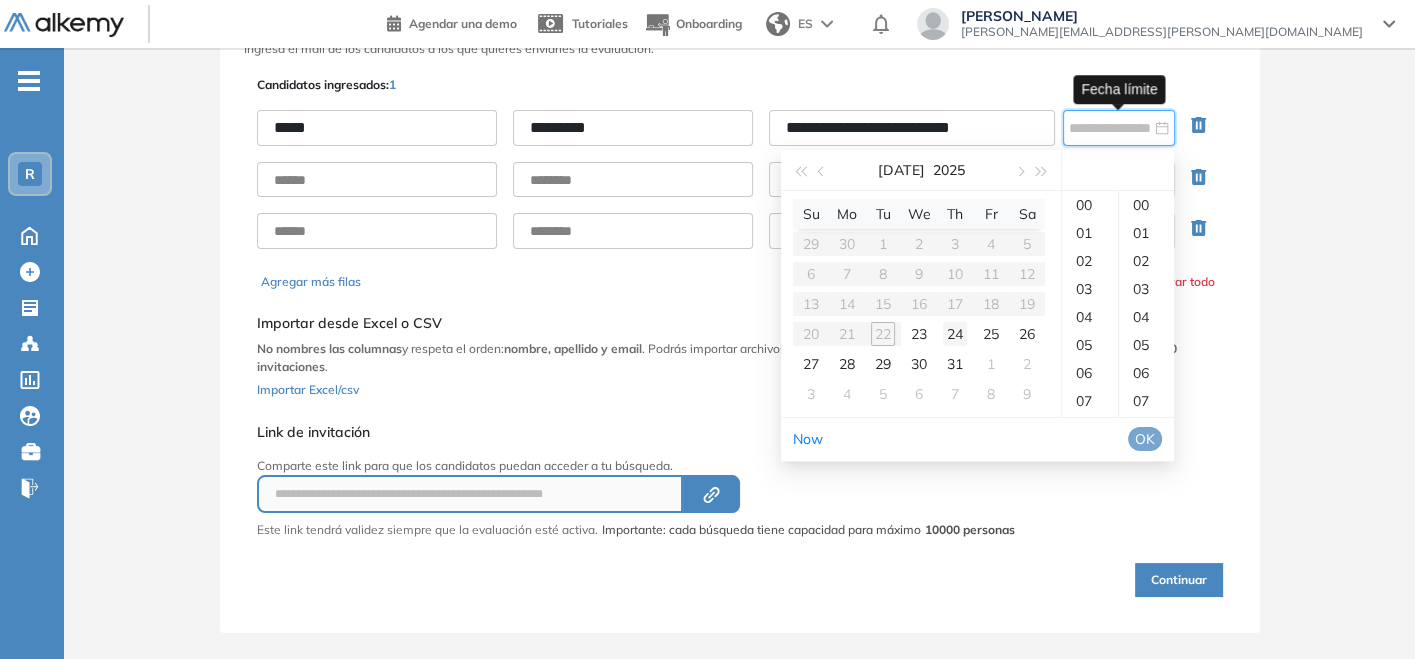 click on "24" at bounding box center (955, 334) 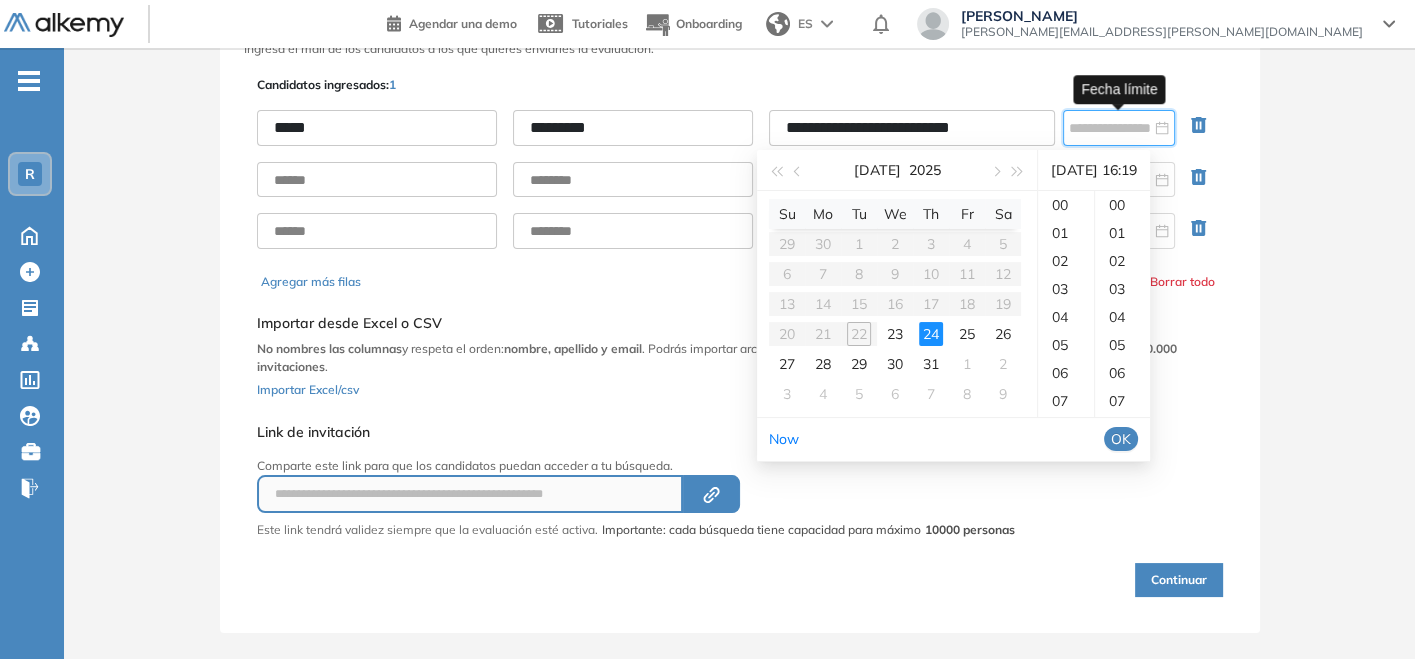 scroll, scrollTop: 448, scrollLeft: 0, axis: vertical 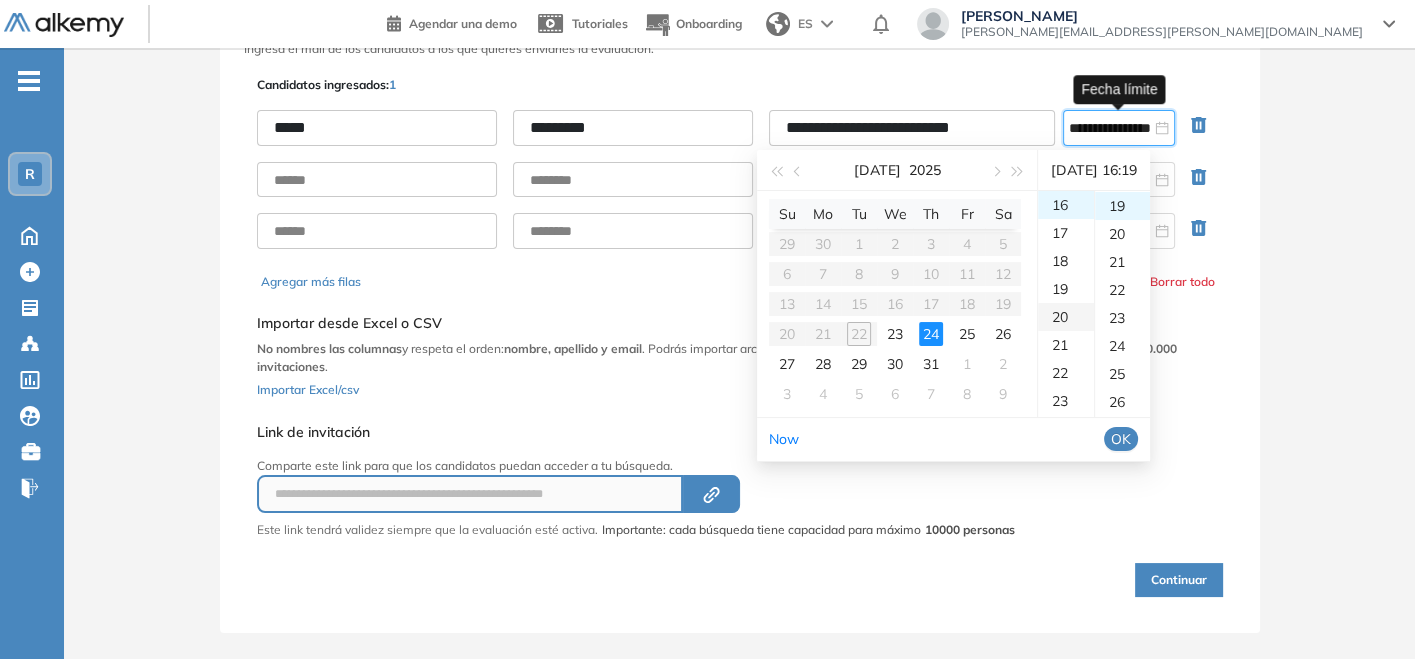 click on "20" at bounding box center [1066, 317] 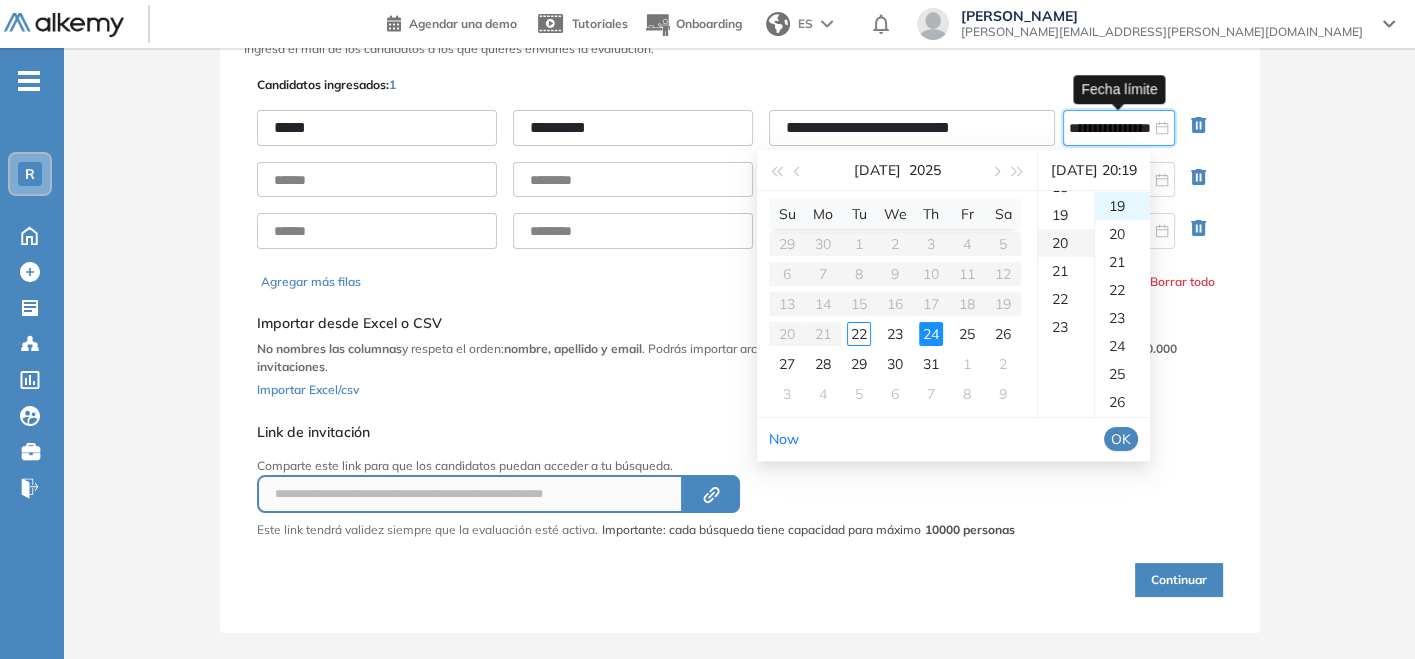 scroll, scrollTop: 560, scrollLeft: 0, axis: vertical 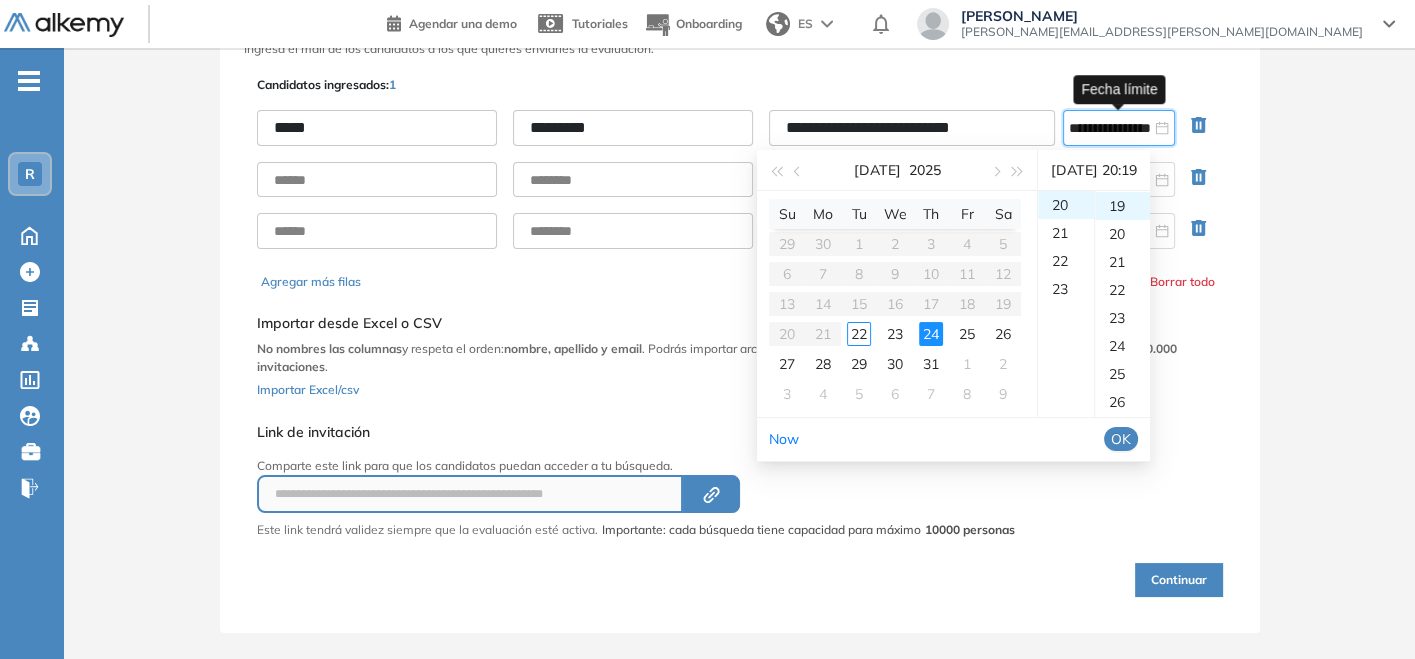 click on "OK" at bounding box center [1121, 439] 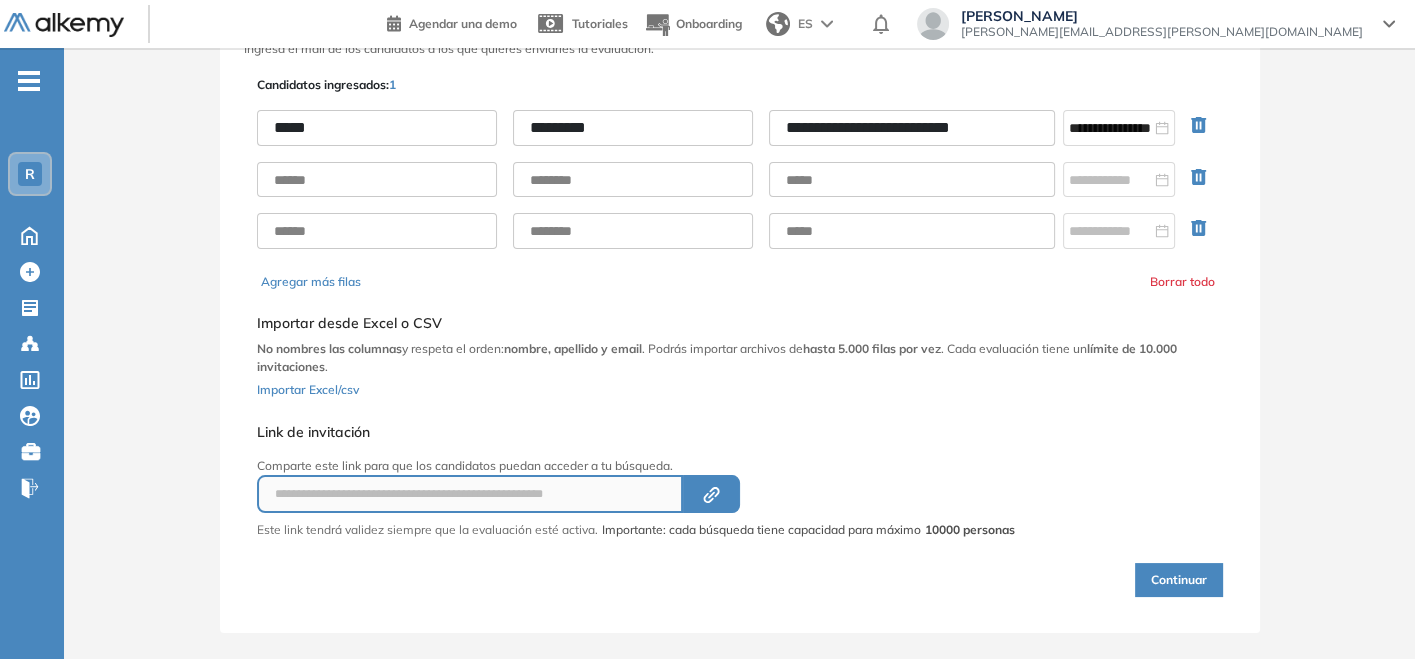 click on "Continuar" at bounding box center (1179, 580) 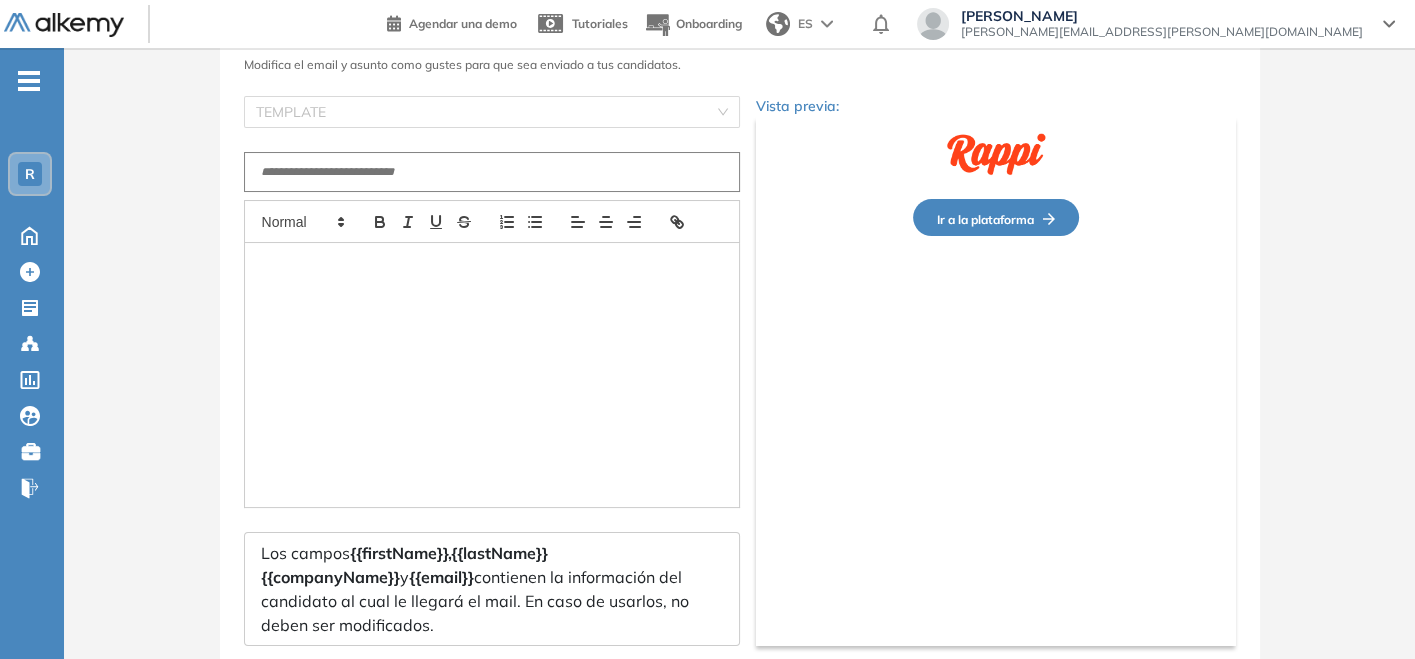 type on "**********" 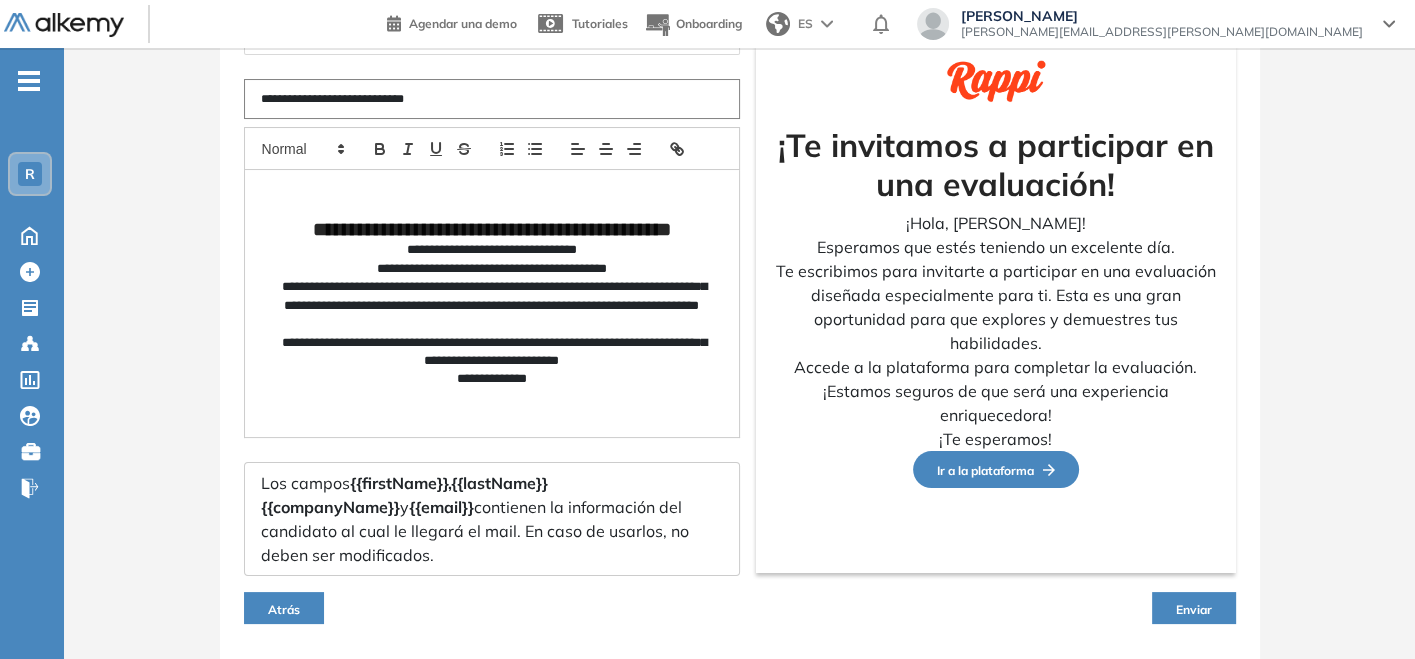 scroll, scrollTop: 242, scrollLeft: 0, axis: vertical 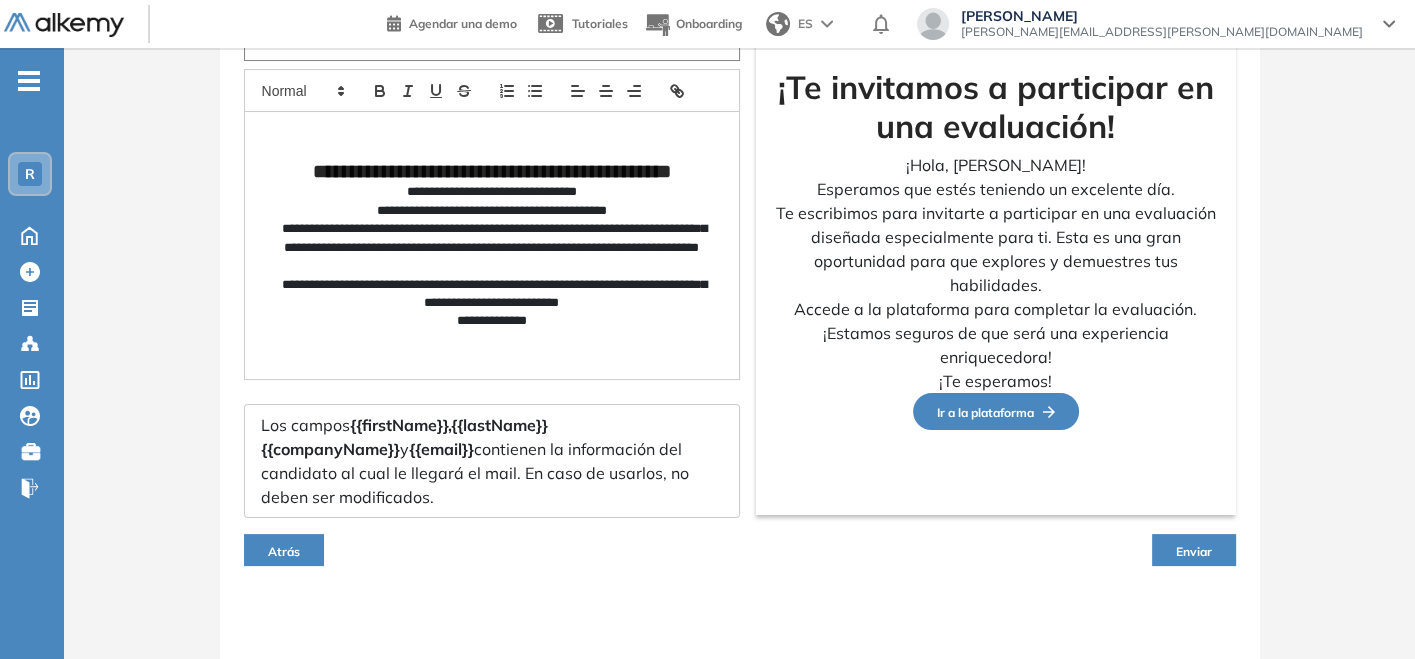 click on "Enviar" at bounding box center [1194, 550] 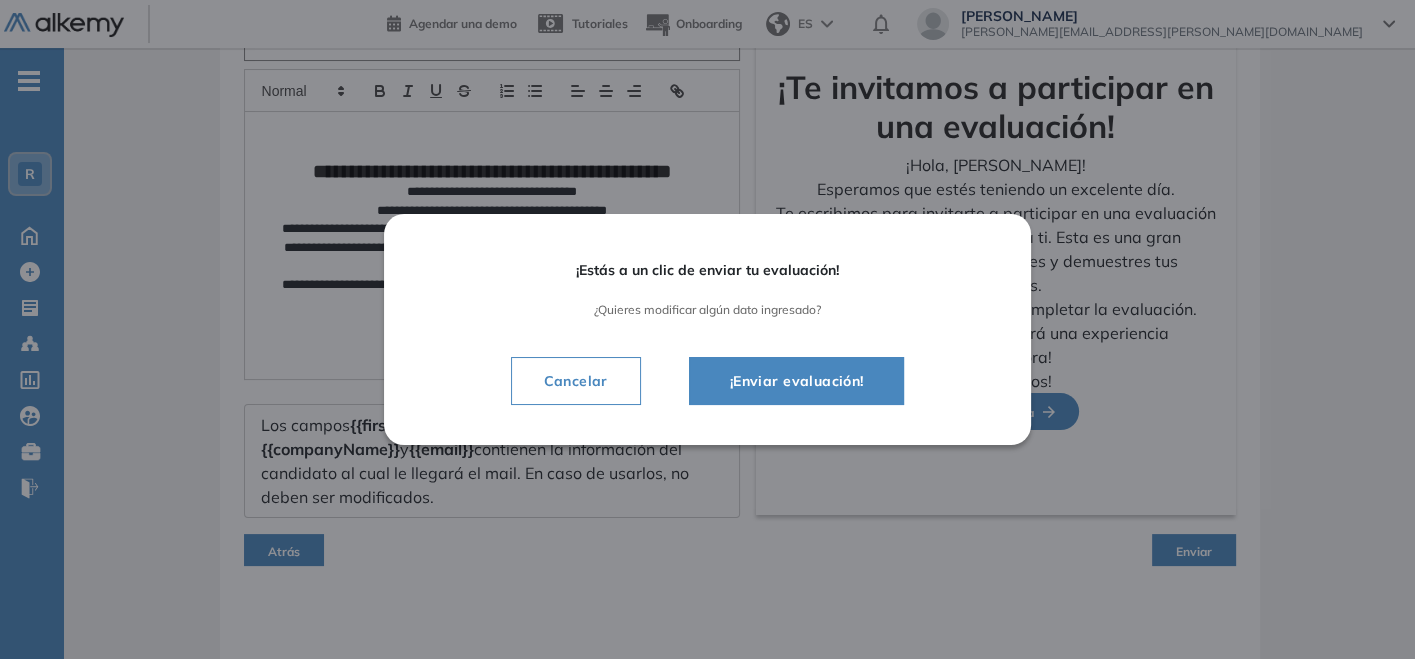 click on "¡Enviar evaluación!" at bounding box center [797, 381] 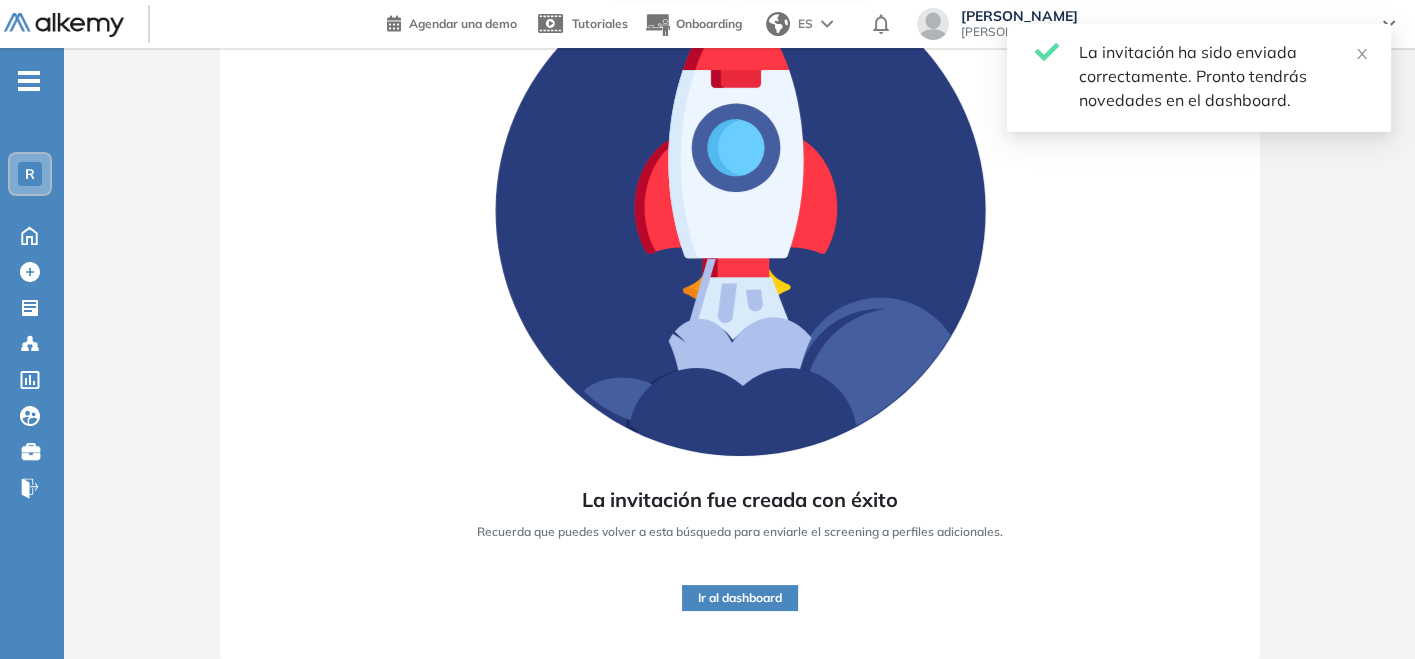 scroll, scrollTop: 222, scrollLeft: 0, axis: vertical 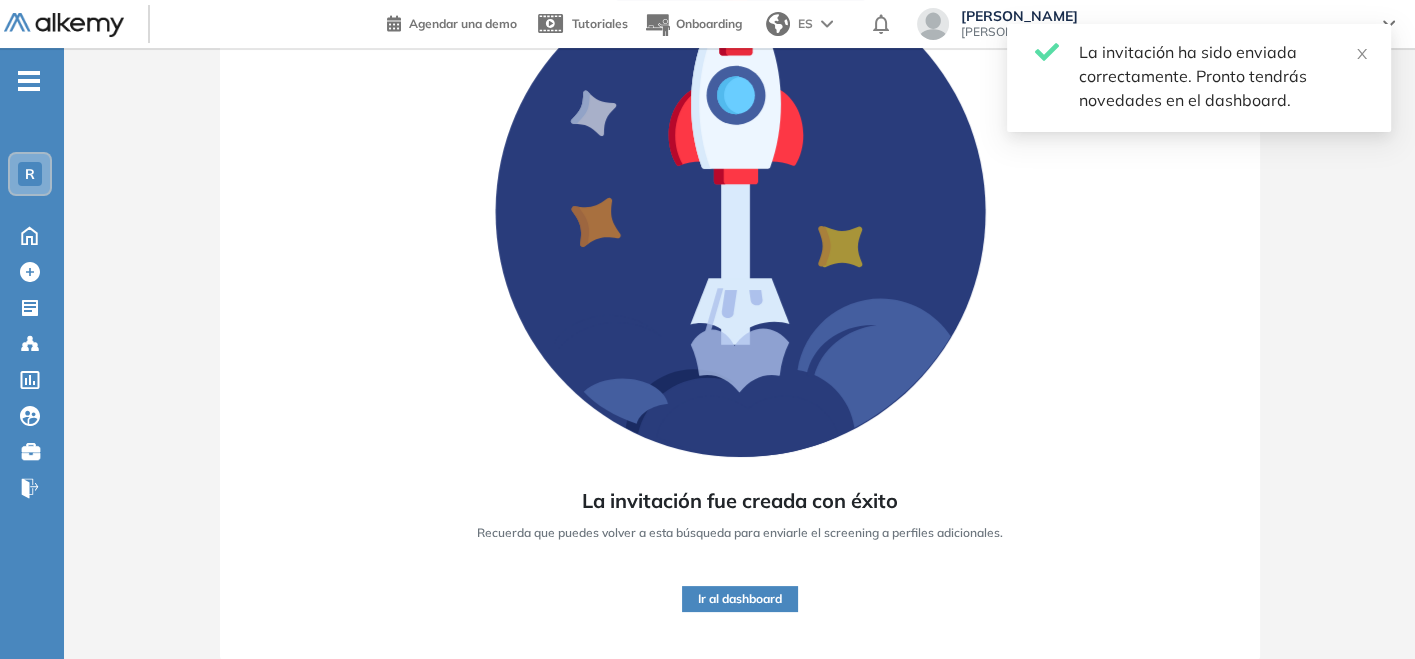 click on "Ir al dashboard" at bounding box center [740, 599] 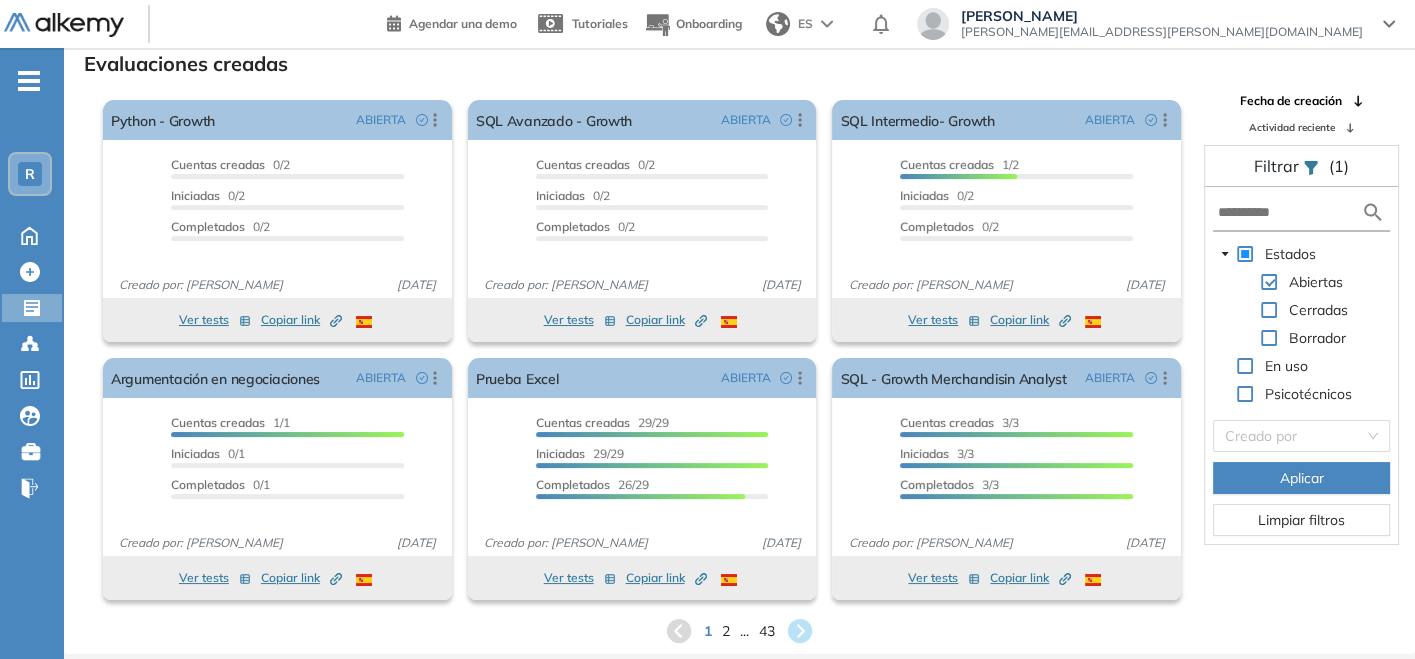 scroll, scrollTop: 0, scrollLeft: 0, axis: both 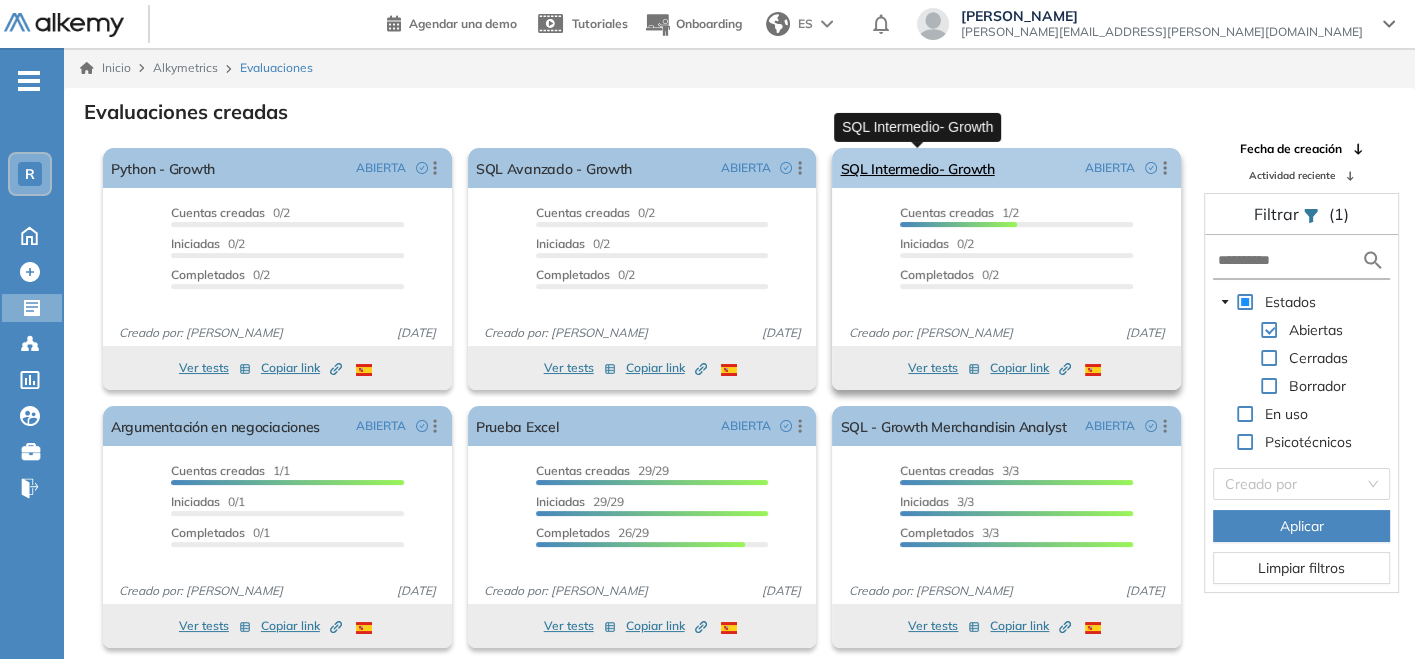 click on "SQL Intermedio- Growth" at bounding box center (917, 168) 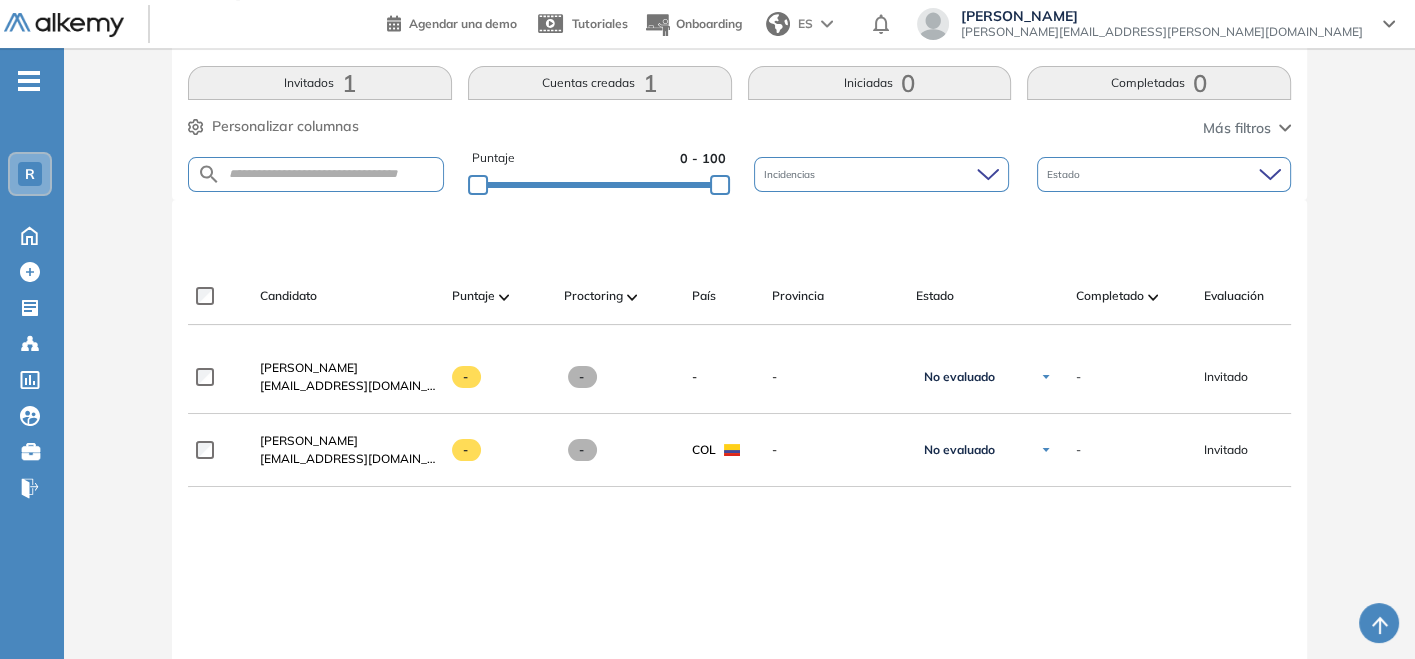 scroll, scrollTop: 0, scrollLeft: 0, axis: both 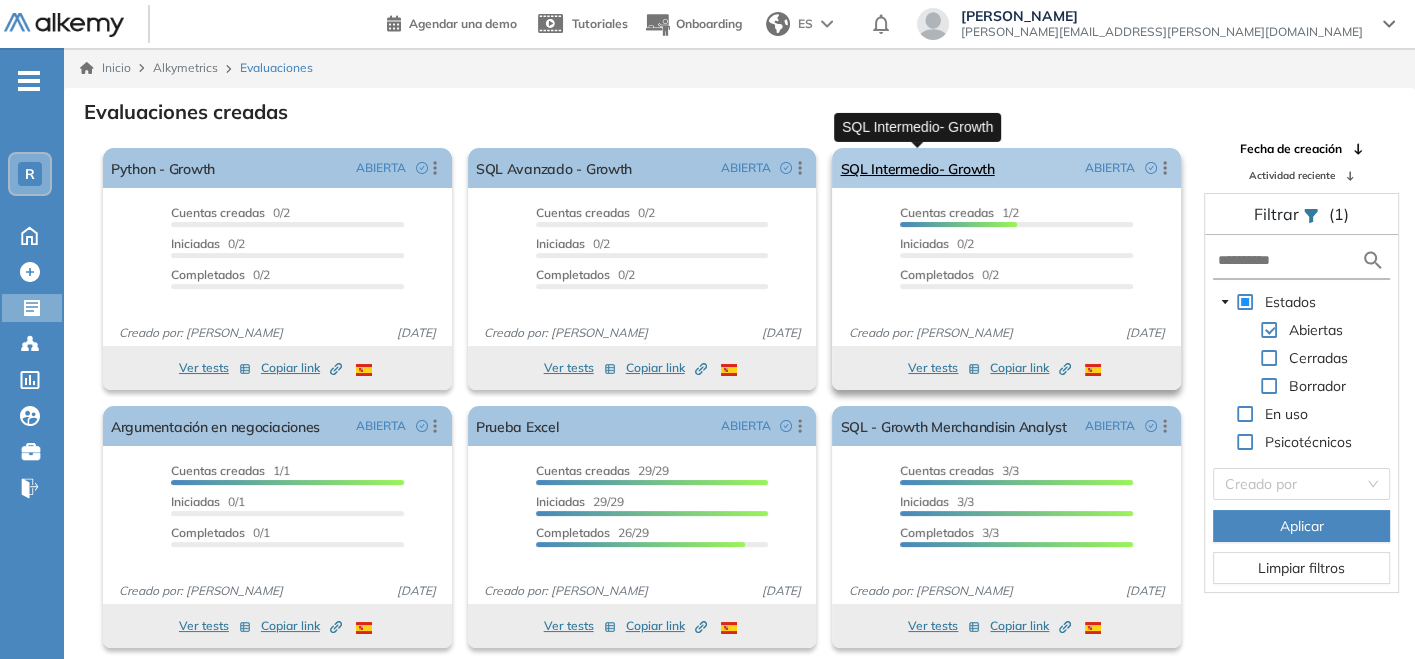 click on "SQL Intermedio- Growth" at bounding box center (917, 168) 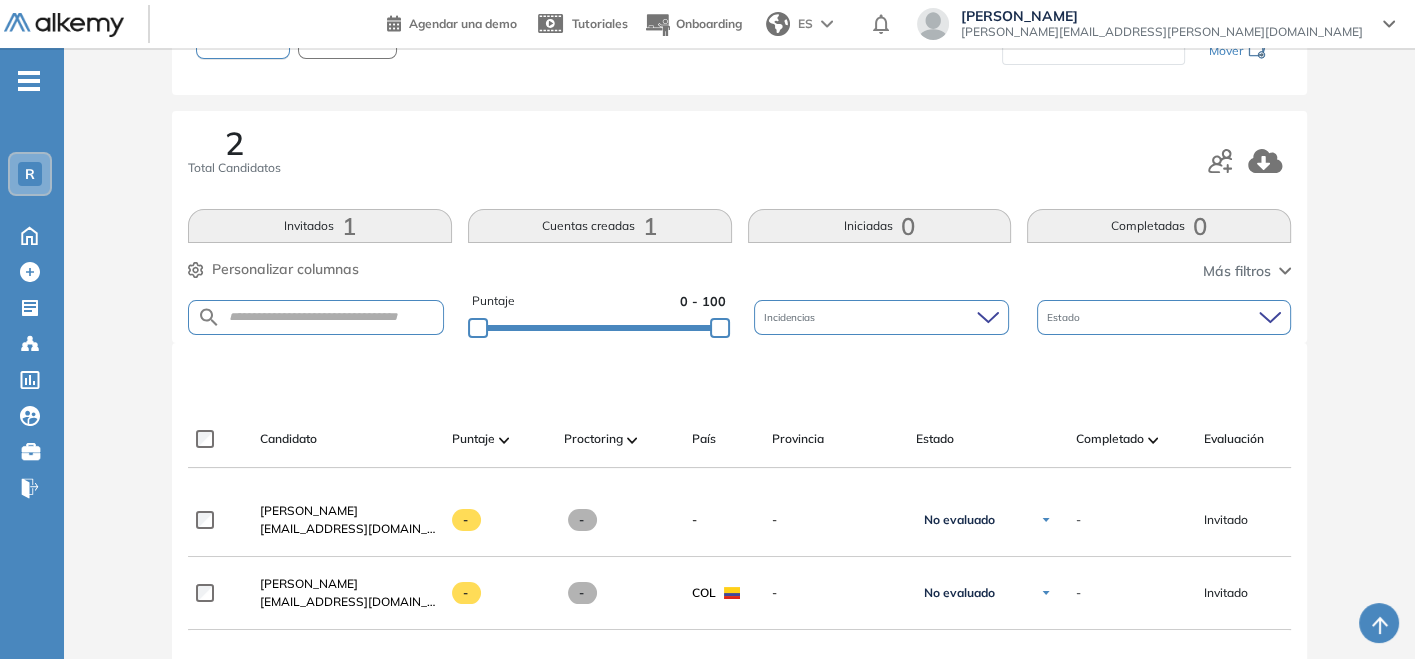 scroll, scrollTop: 111, scrollLeft: 0, axis: vertical 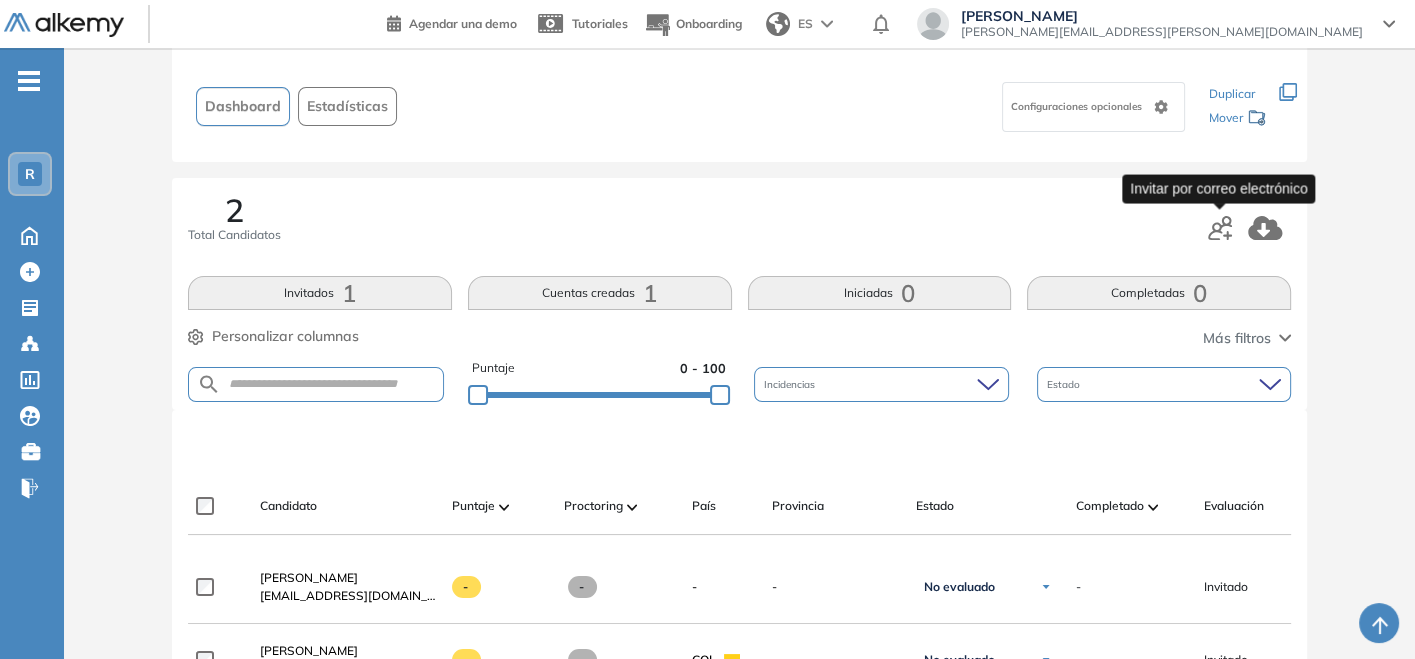 click 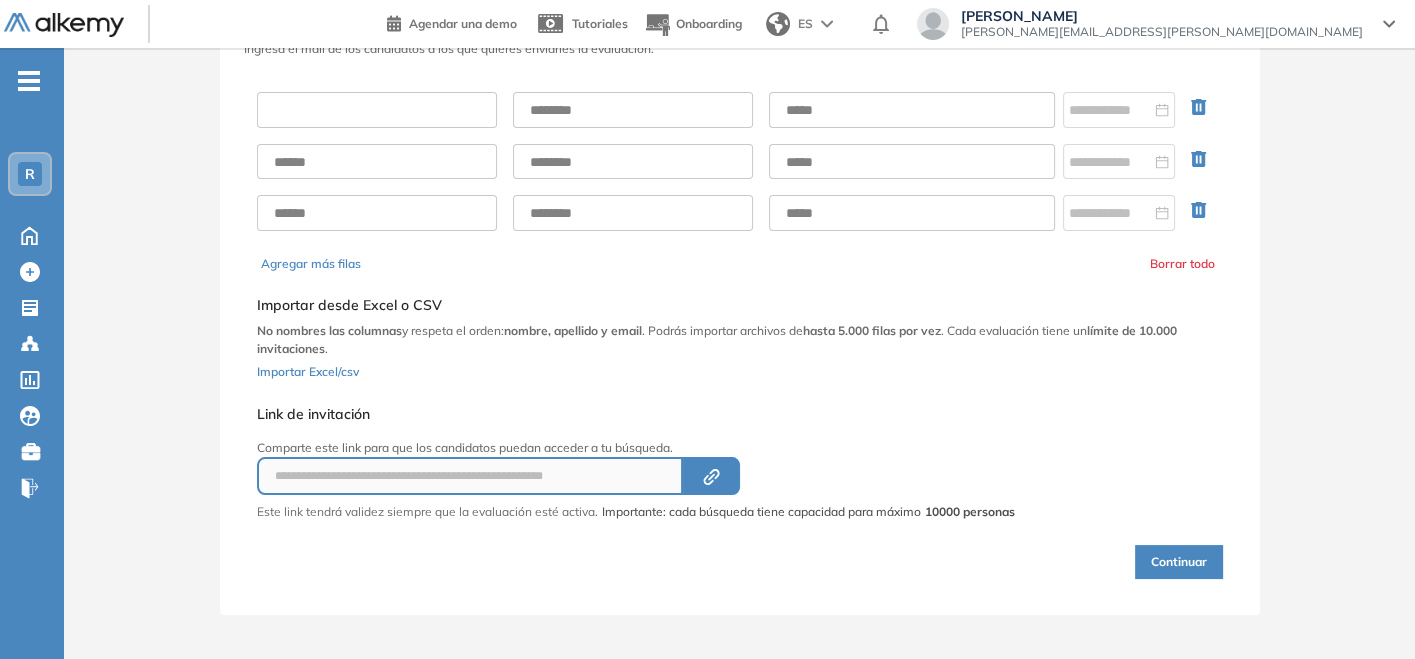 click at bounding box center (377, 110) 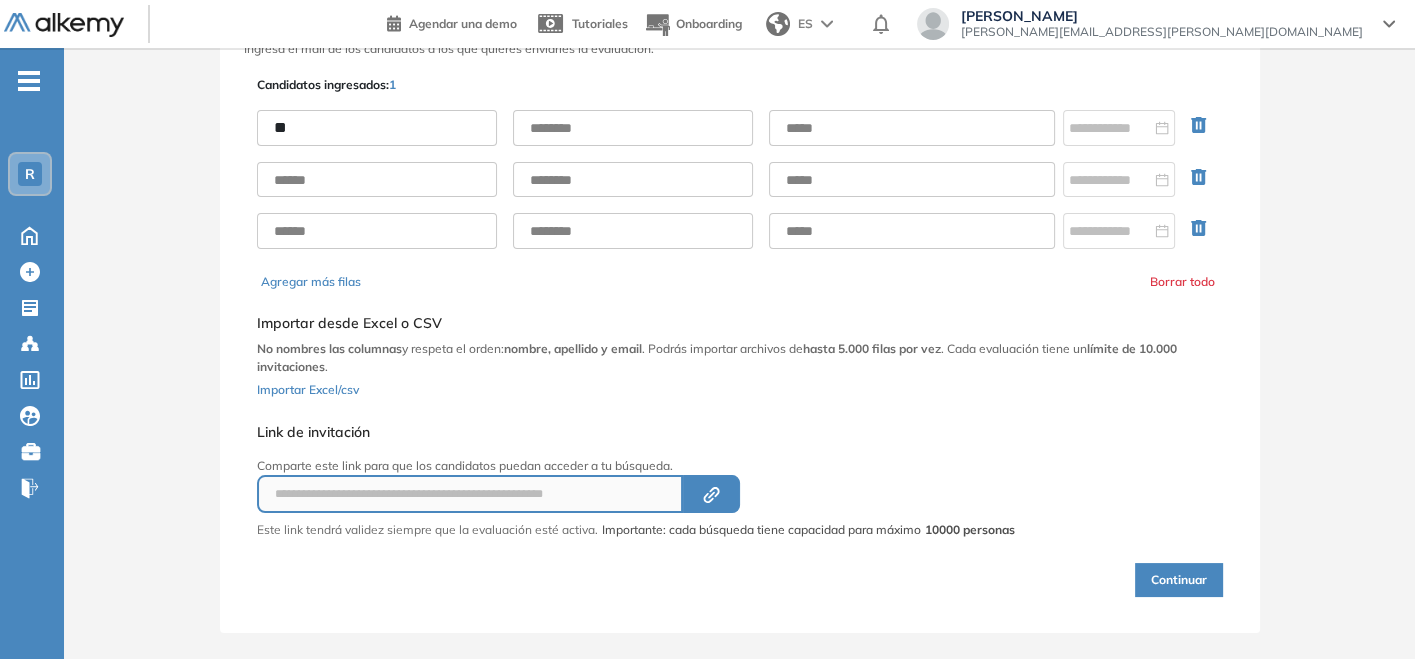 type on "****" 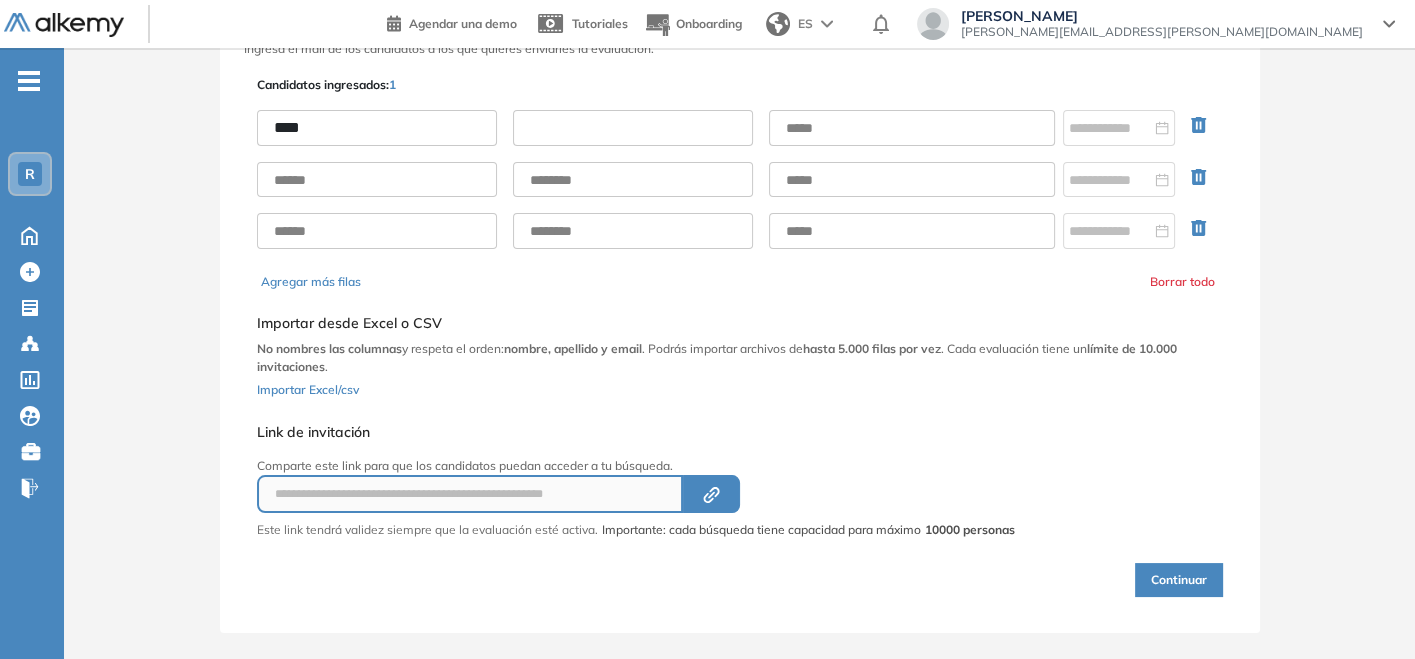 click at bounding box center (633, 128) 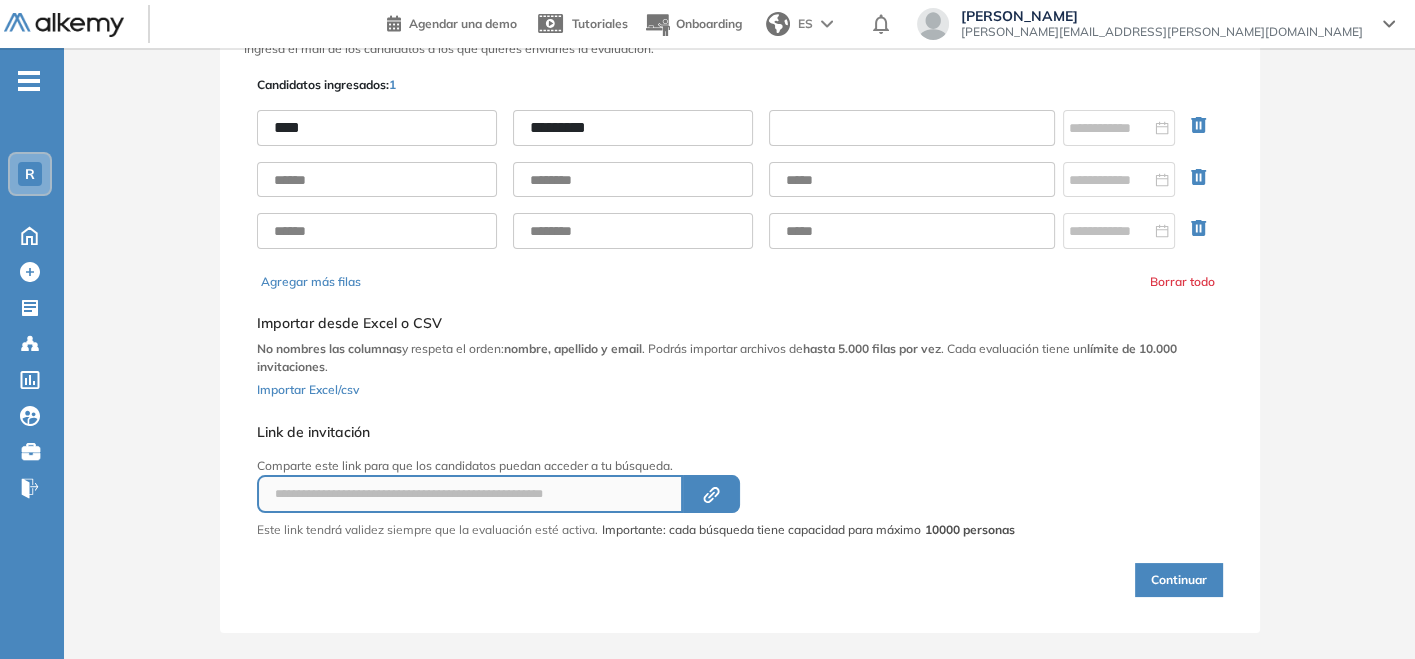 click at bounding box center (912, 128) 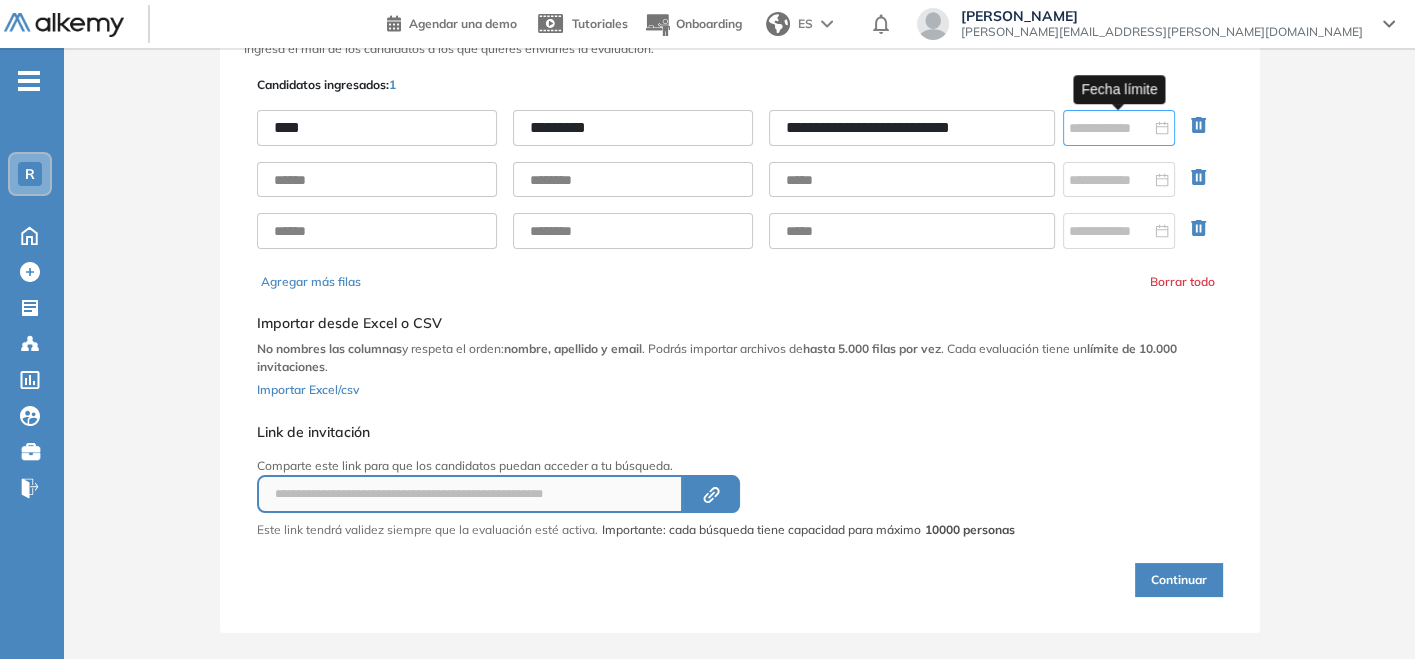 click at bounding box center (1119, 128) 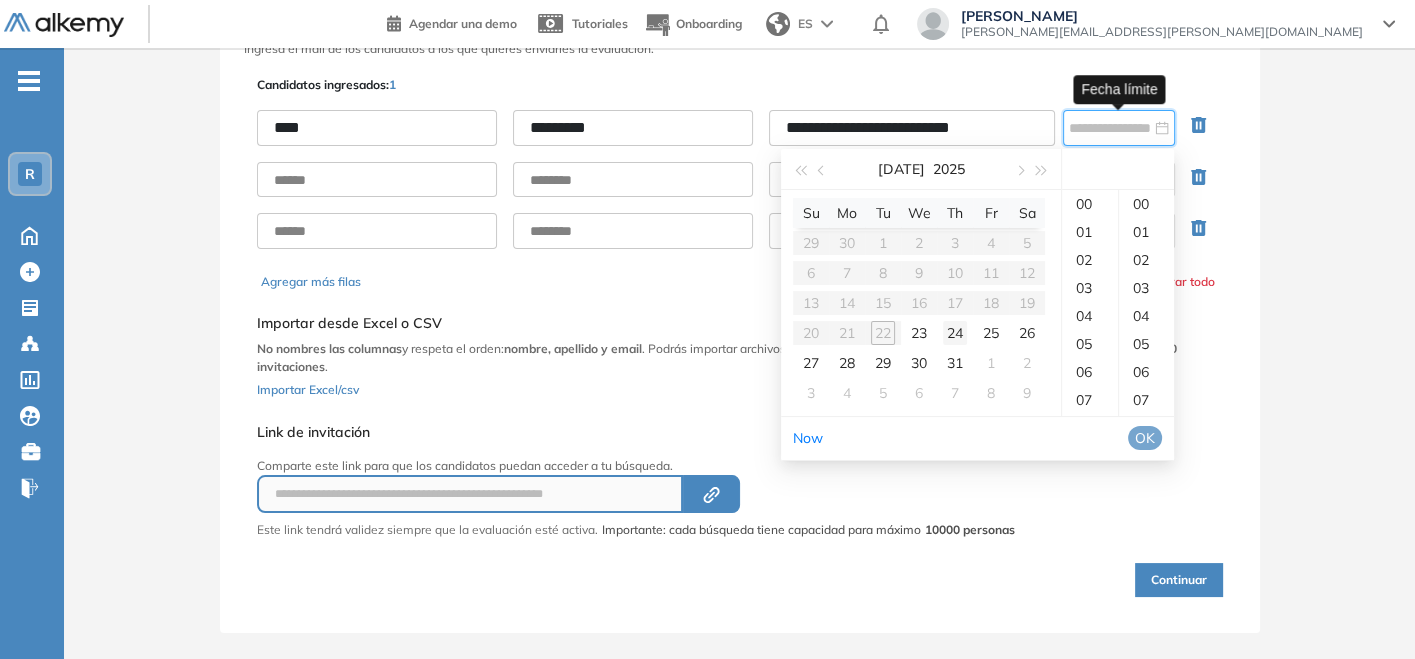 click on "24" at bounding box center [955, 333] 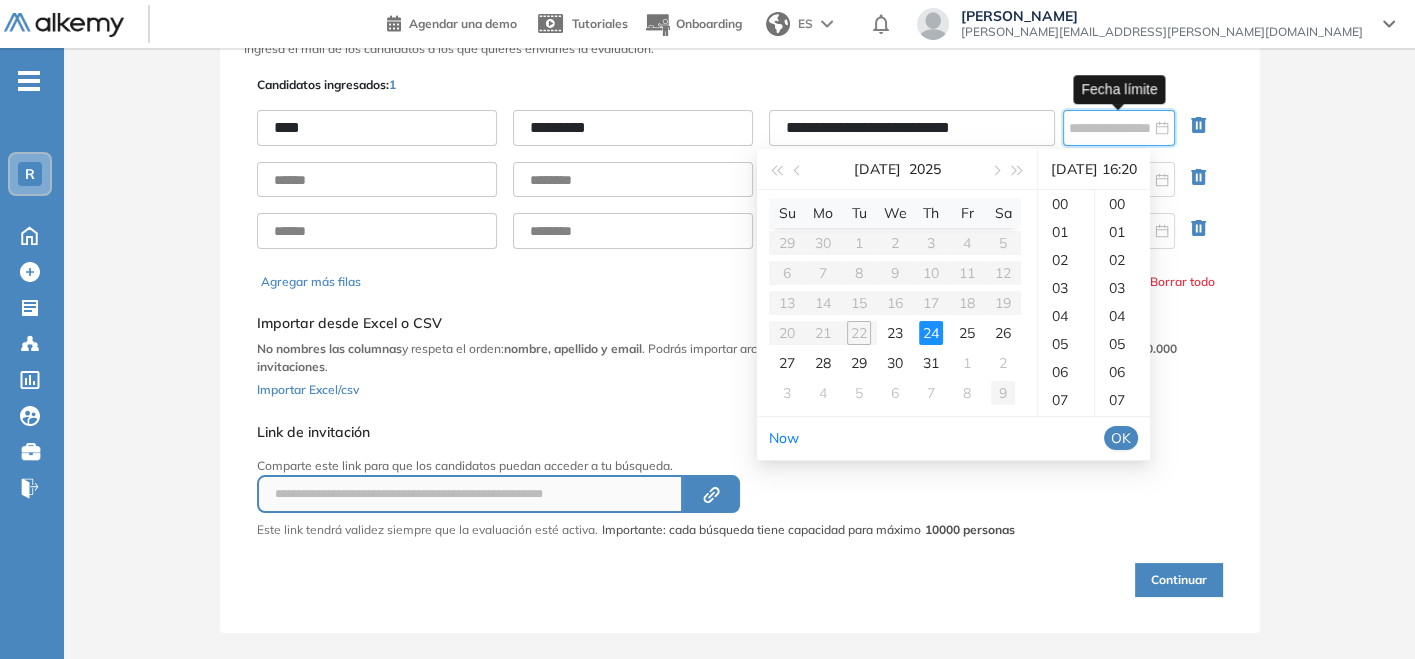 scroll, scrollTop: 448, scrollLeft: 0, axis: vertical 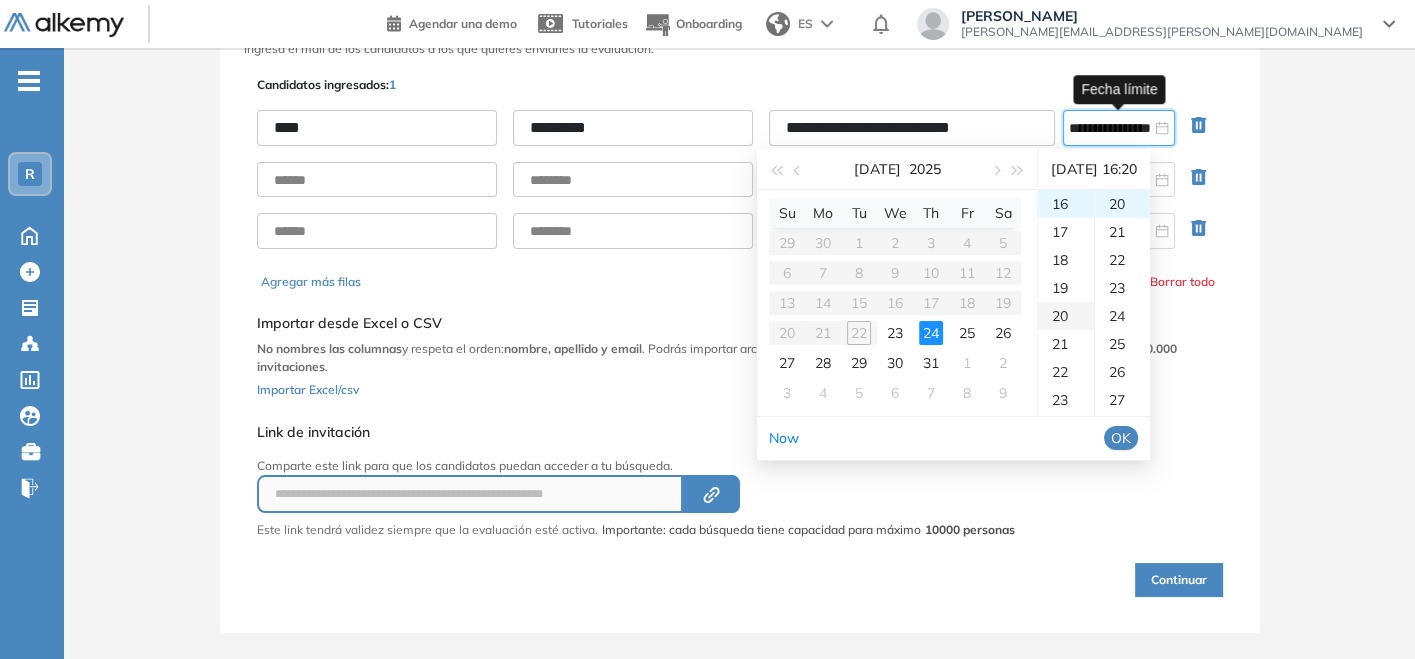 click on "20" at bounding box center [1066, 316] 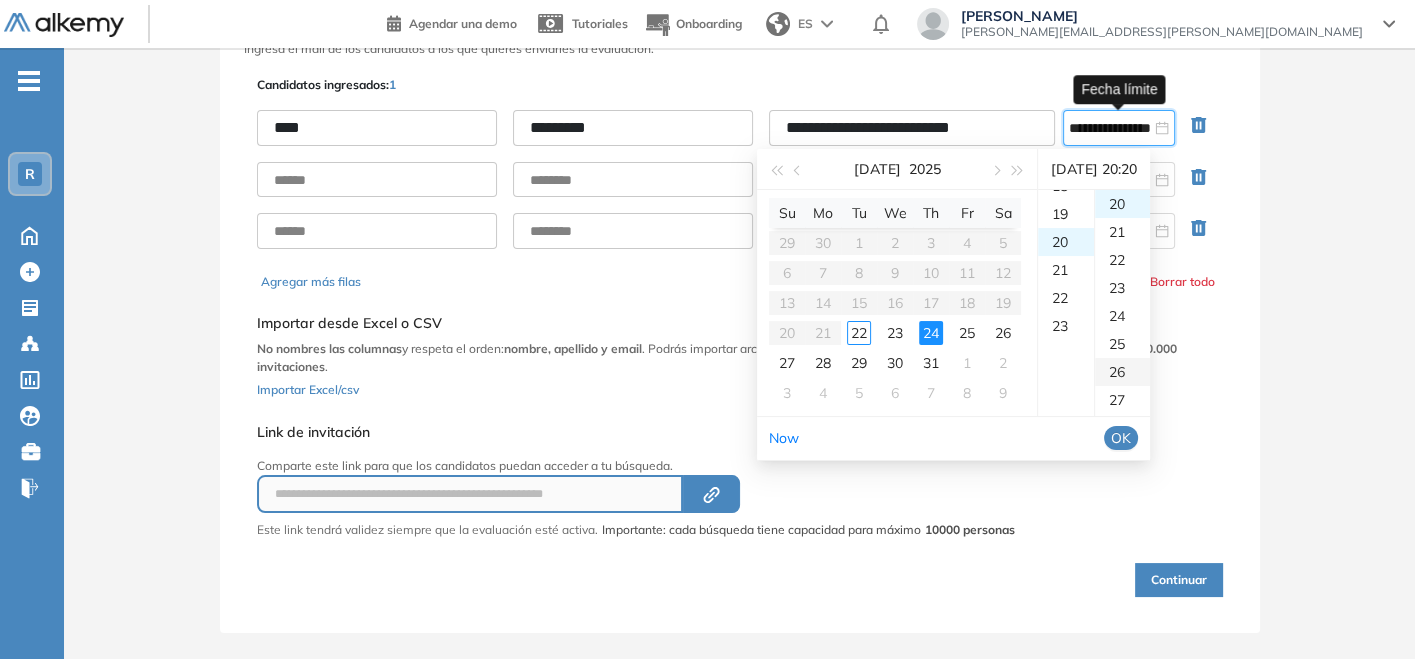 scroll, scrollTop: 560, scrollLeft: 0, axis: vertical 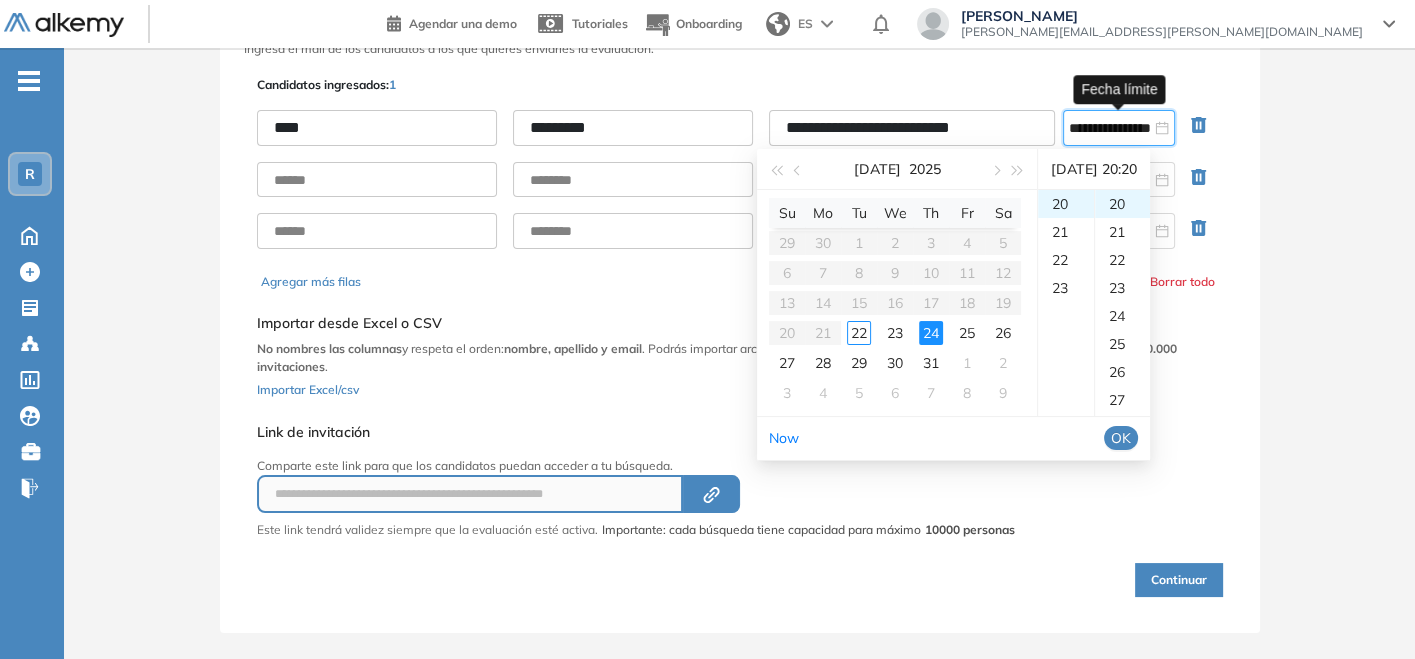 click on "OK" at bounding box center (1121, 438) 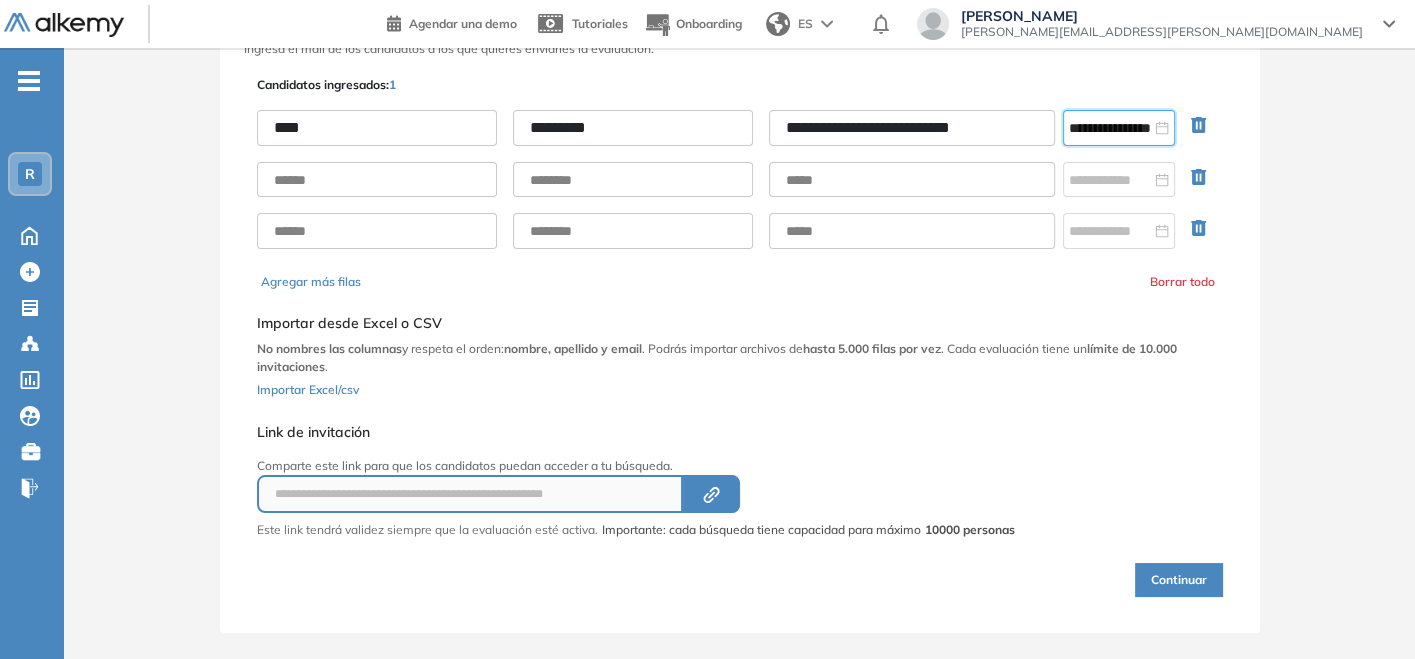 click on "Continuar" at bounding box center [1179, 580] 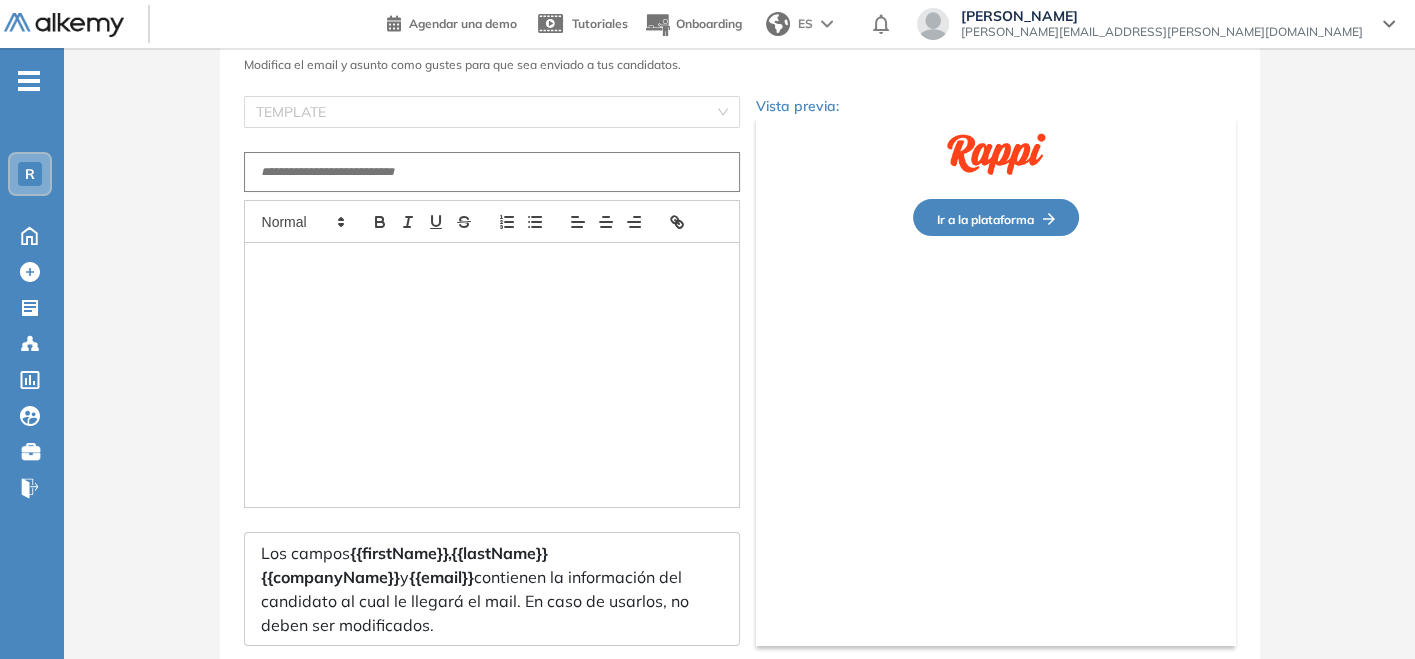 type on "**********" 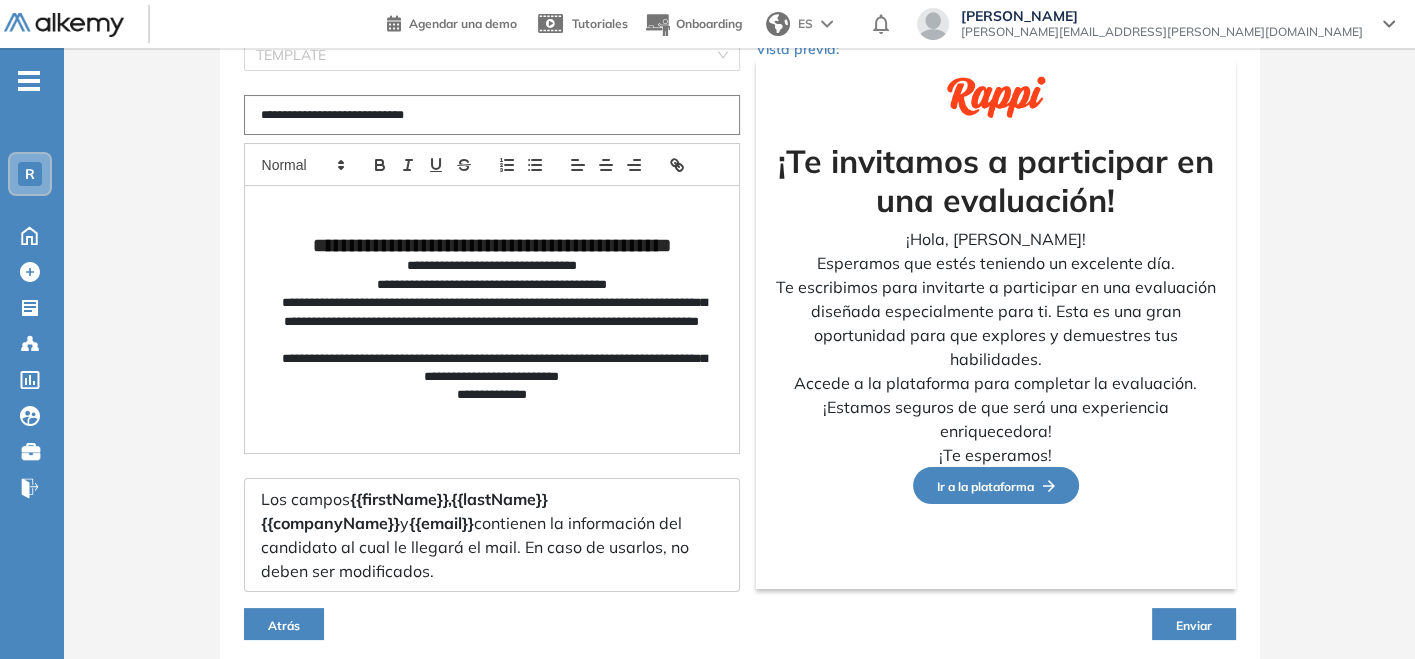 scroll, scrollTop: 242, scrollLeft: 0, axis: vertical 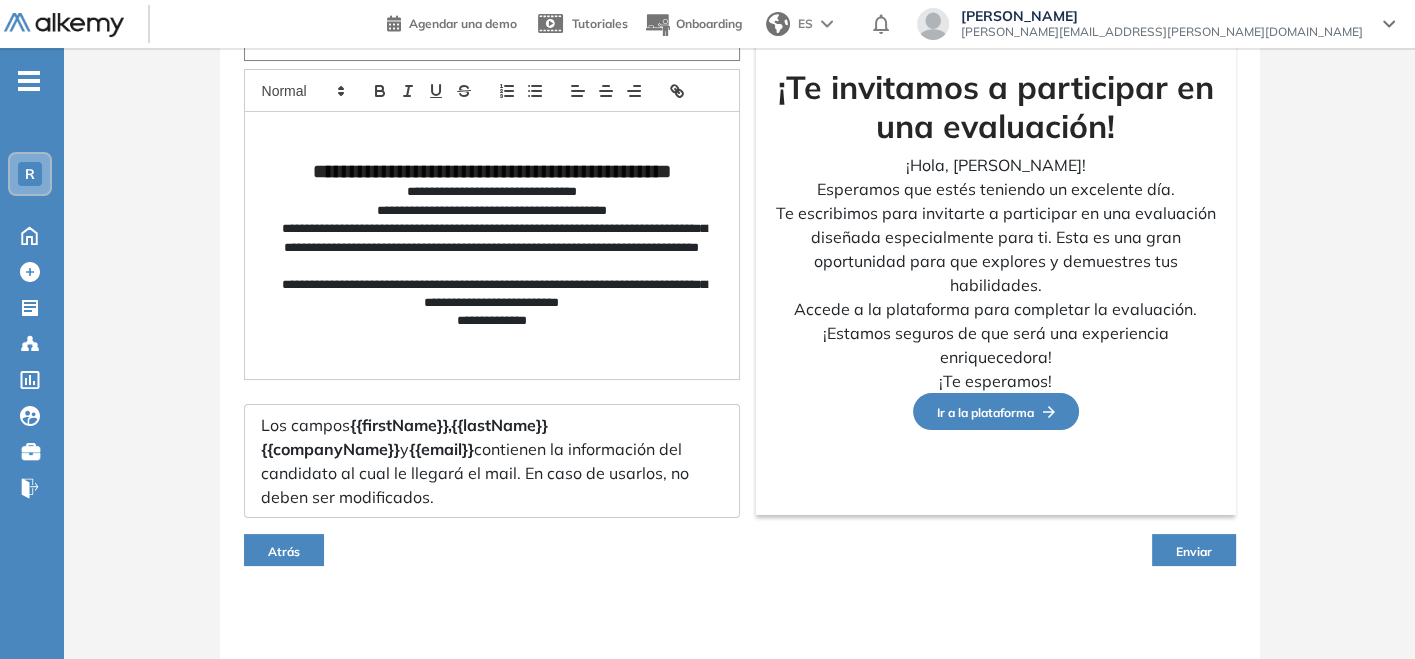 click on "Enviar" at bounding box center [1194, 550] 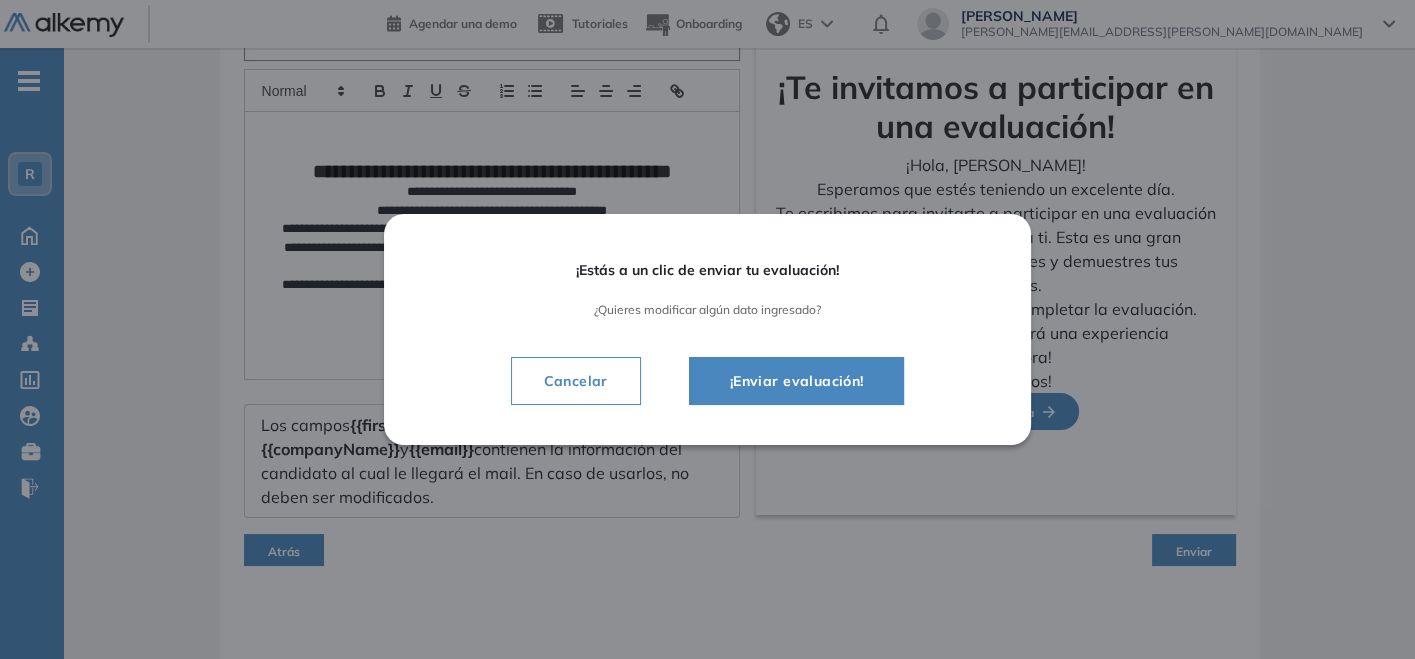 click on "¡Enviar evaluación!" at bounding box center (797, 381) 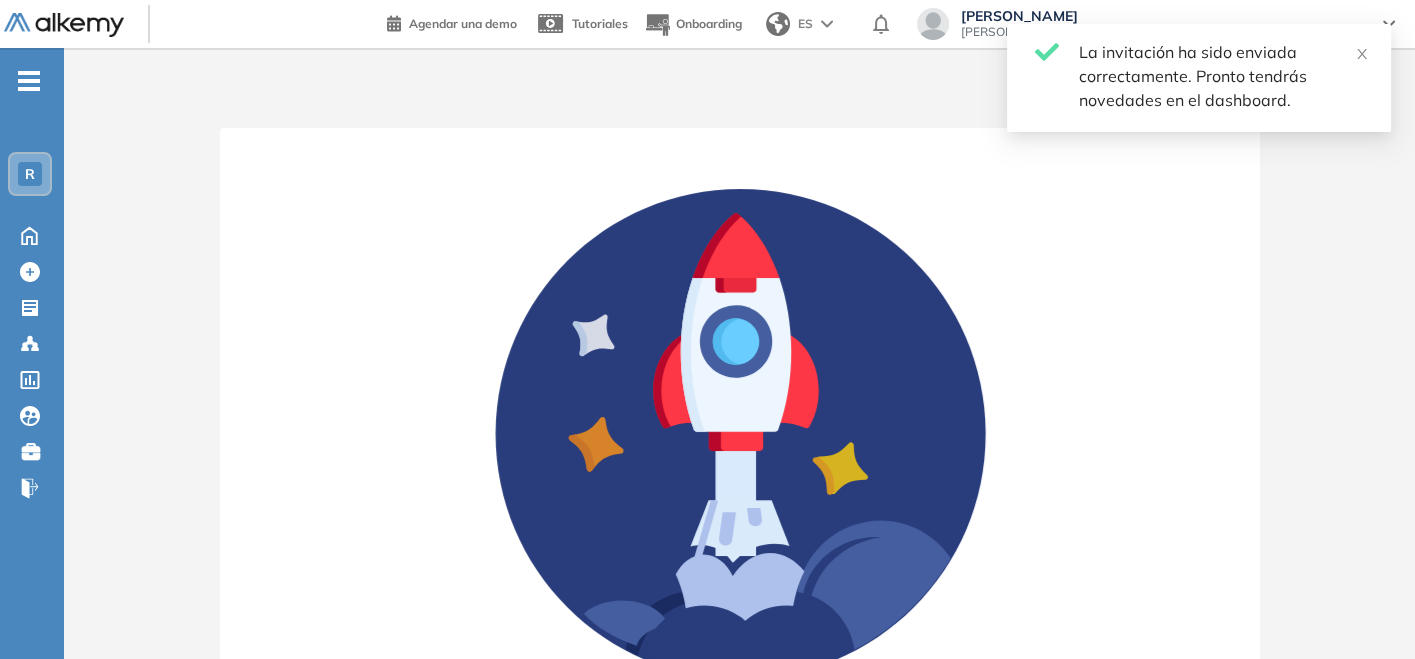 scroll, scrollTop: 0, scrollLeft: 0, axis: both 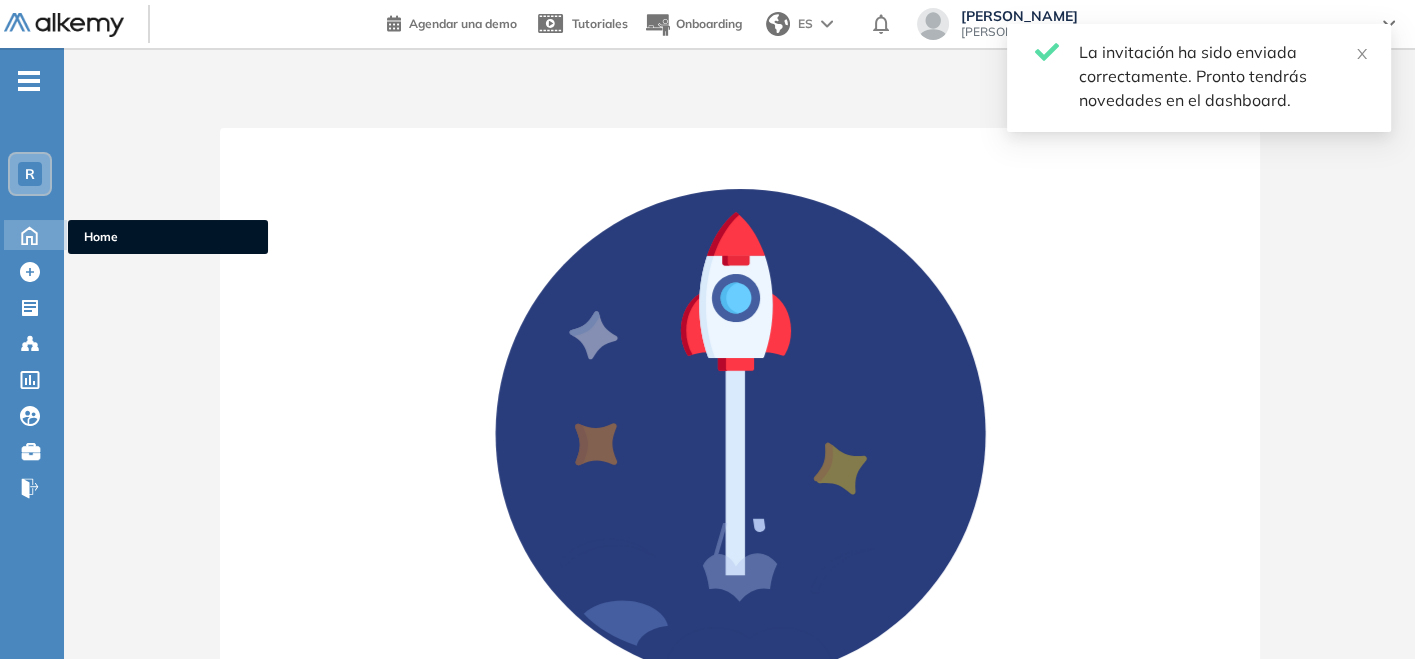 click 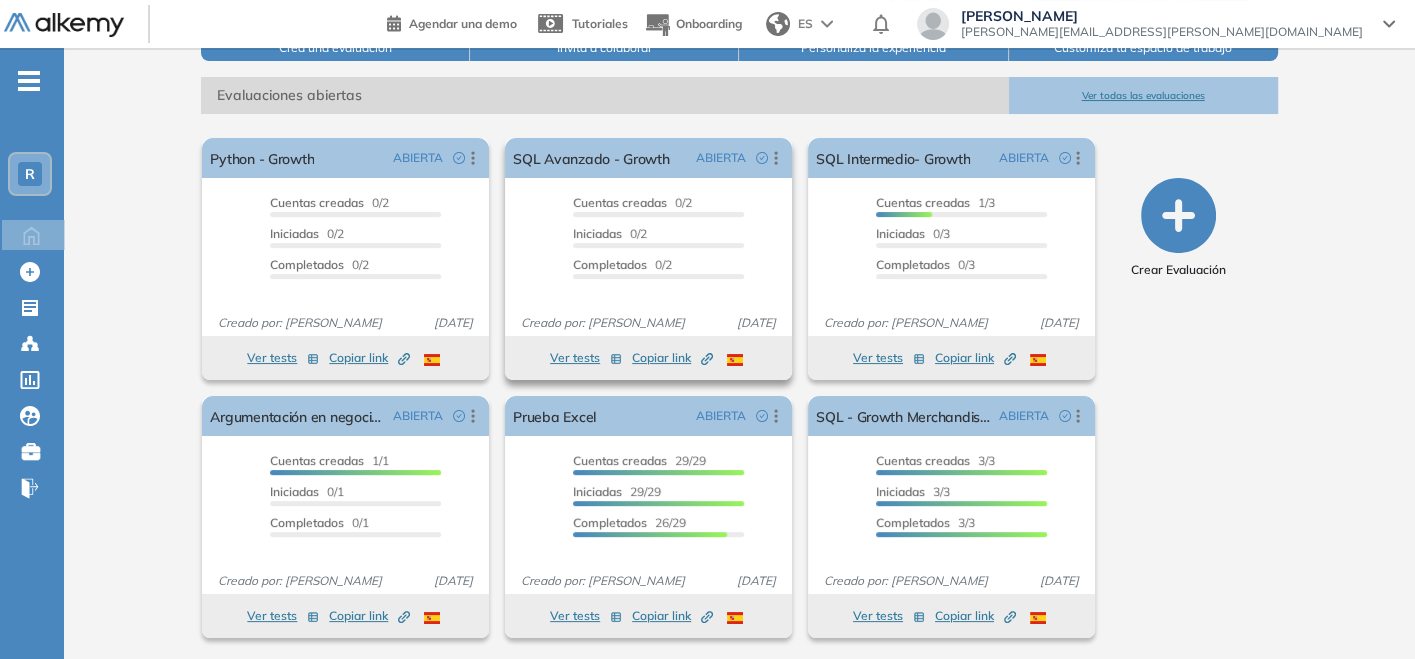 scroll, scrollTop: 0, scrollLeft: 0, axis: both 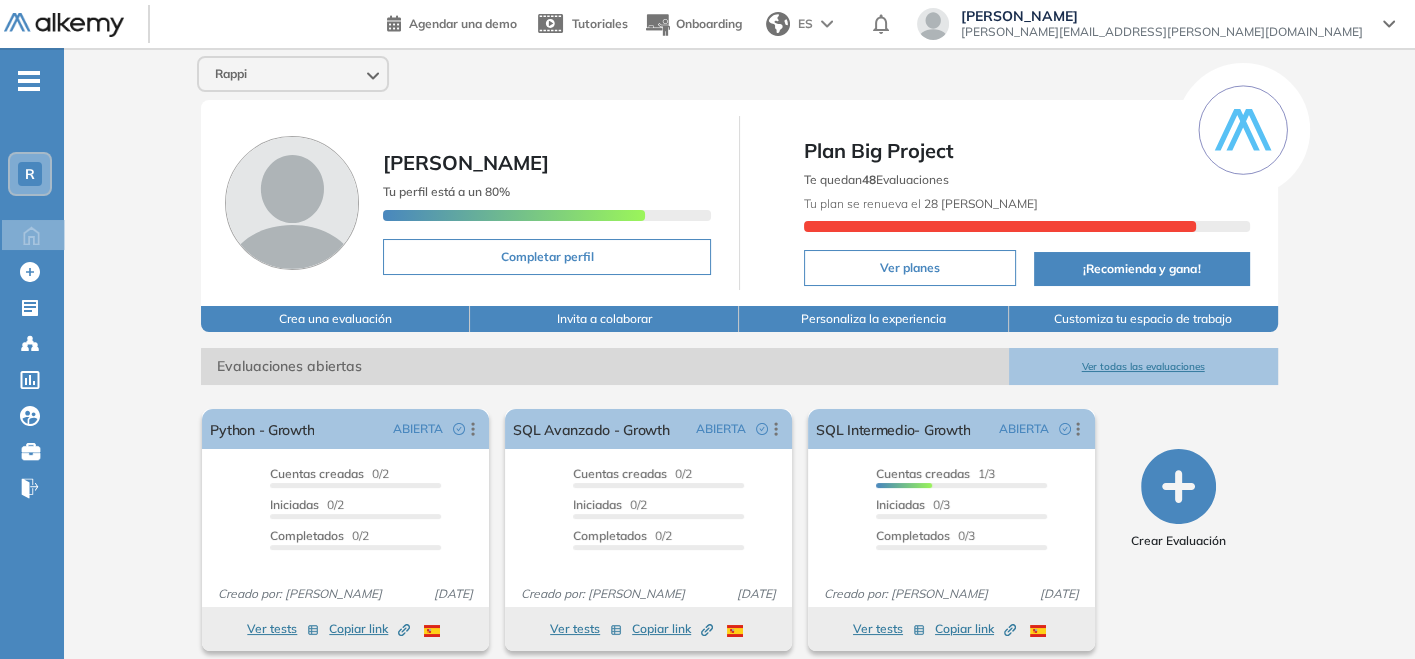 click on "Ver planes" at bounding box center (910, 268) 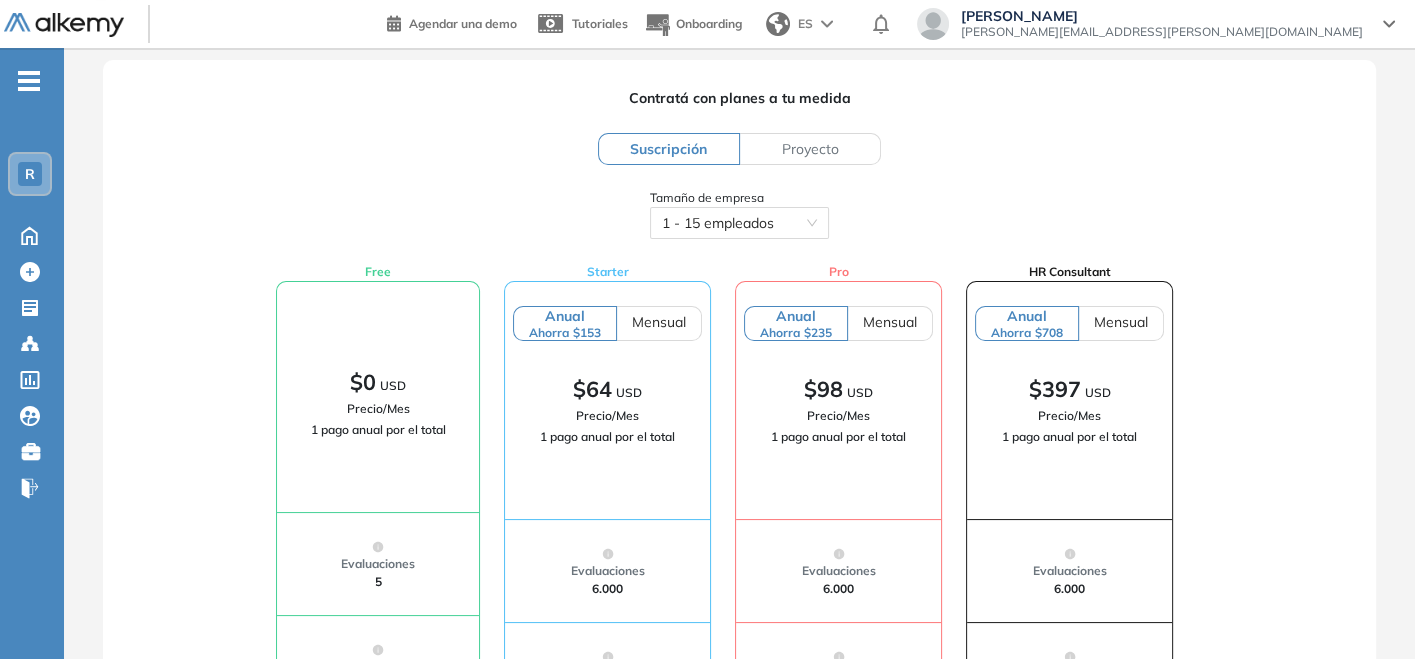 scroll, scrollTop: 0, scrollLeft: 0, axis: both 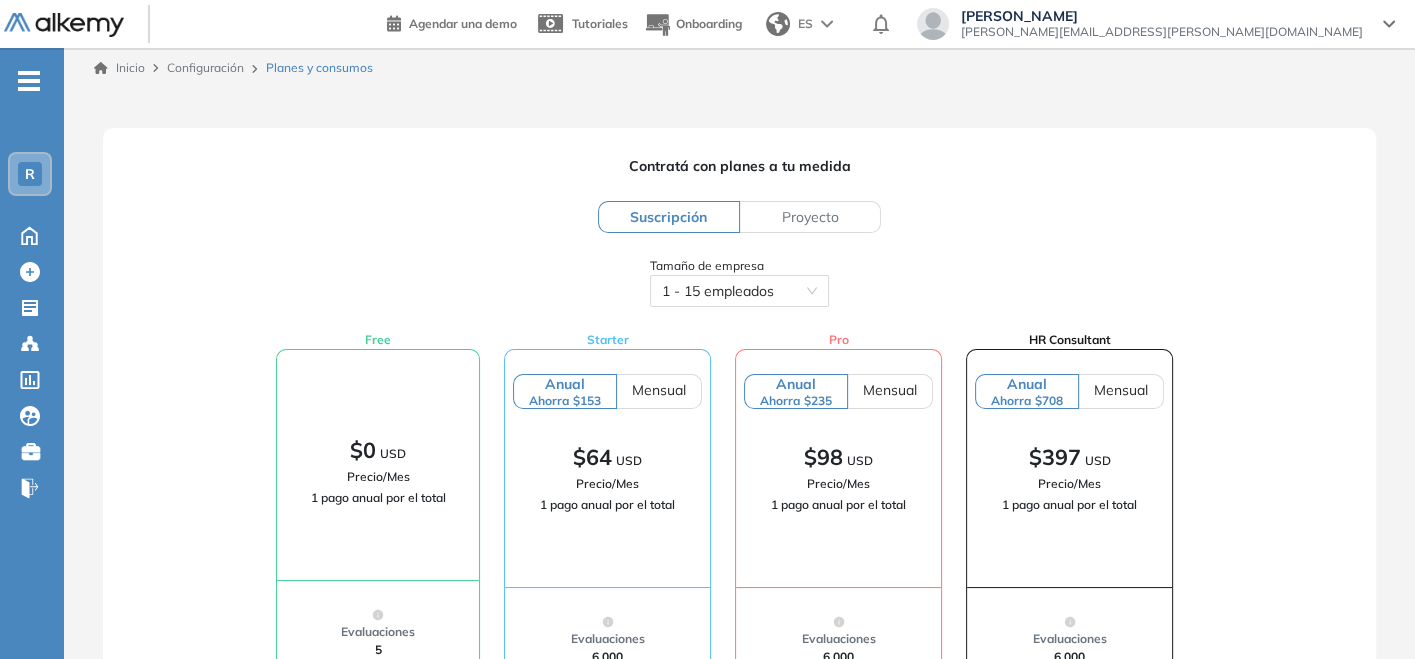 click on "Proyecto" at bounding box center [809, 217] 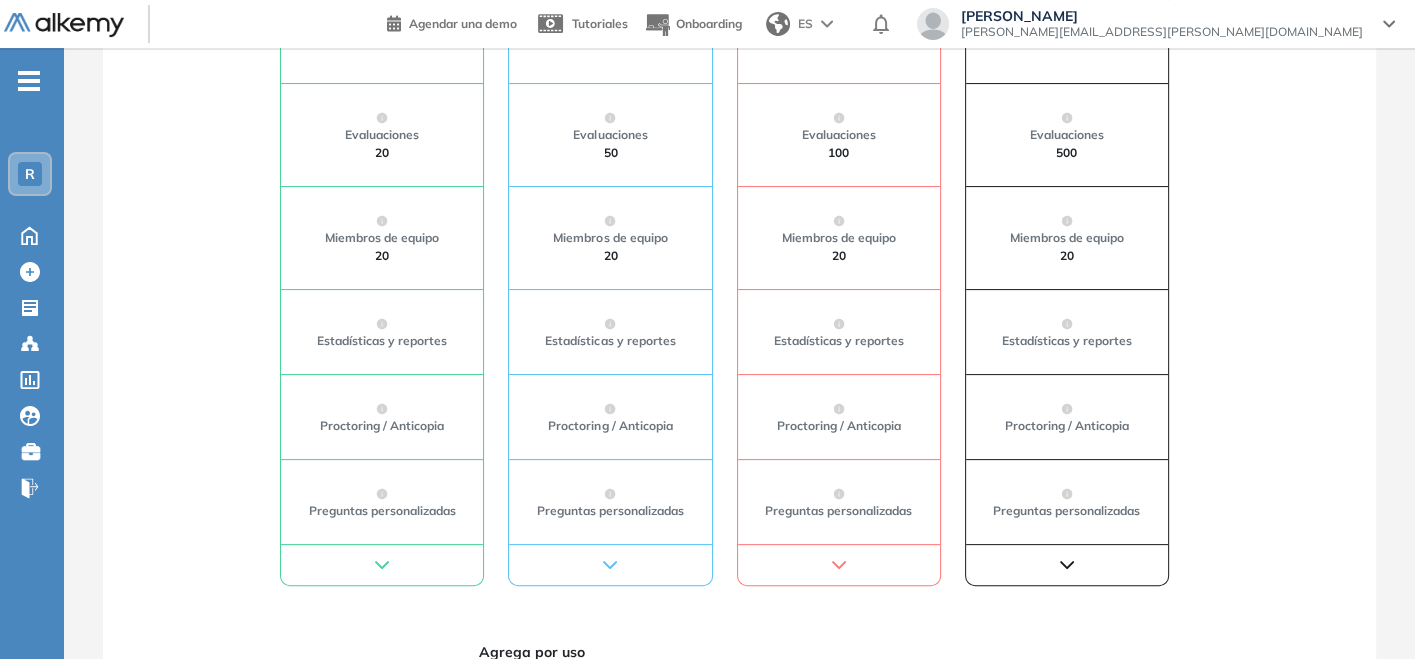 scroll, scrollTop: 444, scrollLeft: 0, axis: vertical 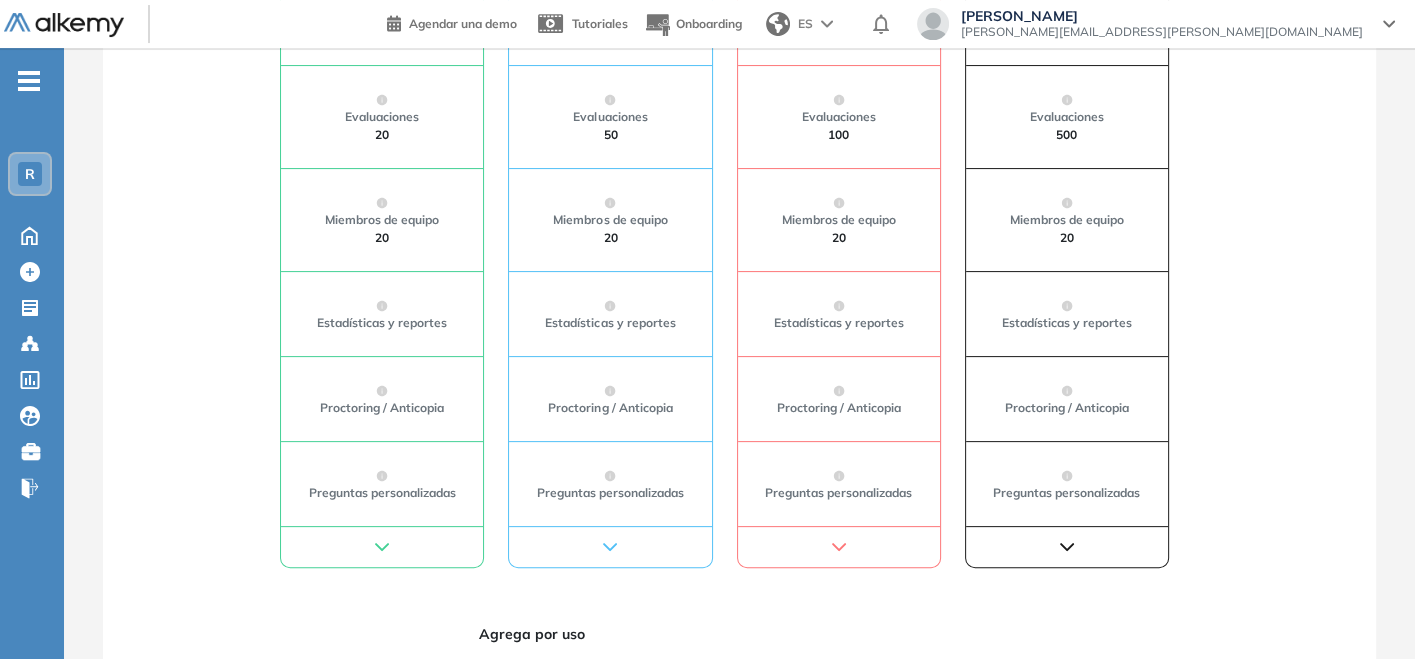click 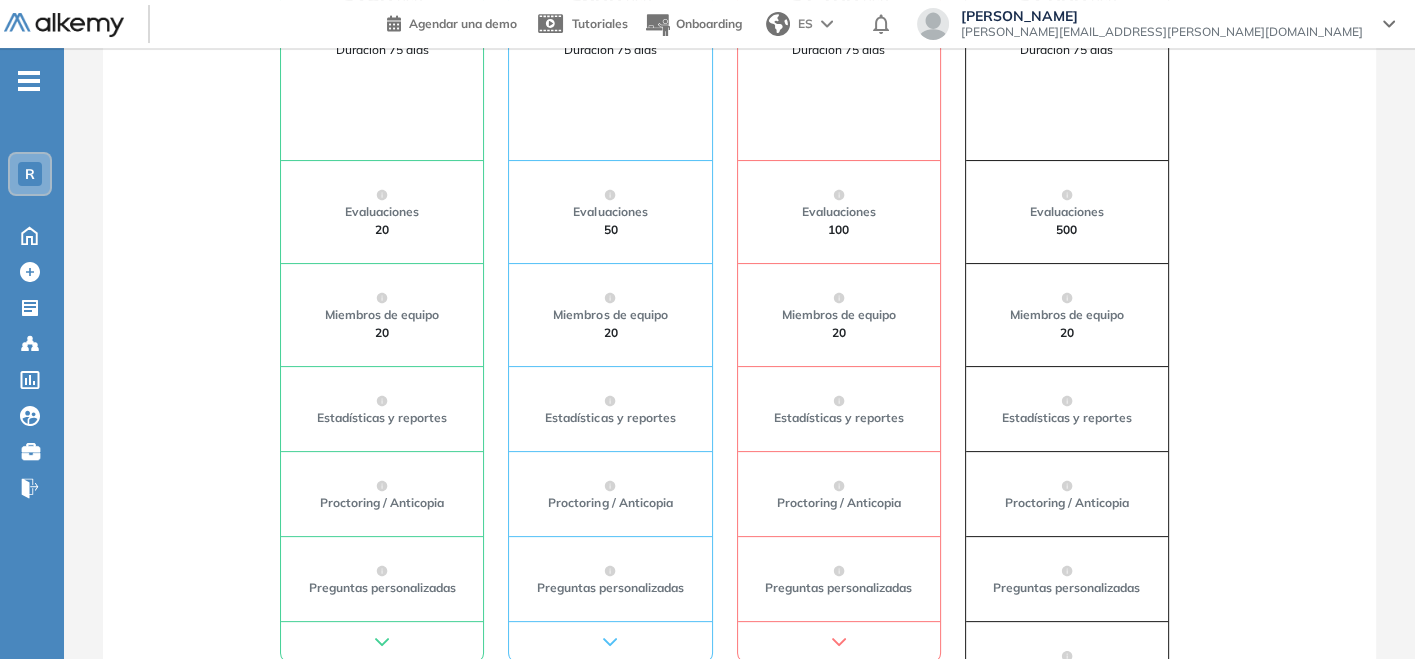 scroll, scrollTop: 0, scrollLeft: 0, axis: both 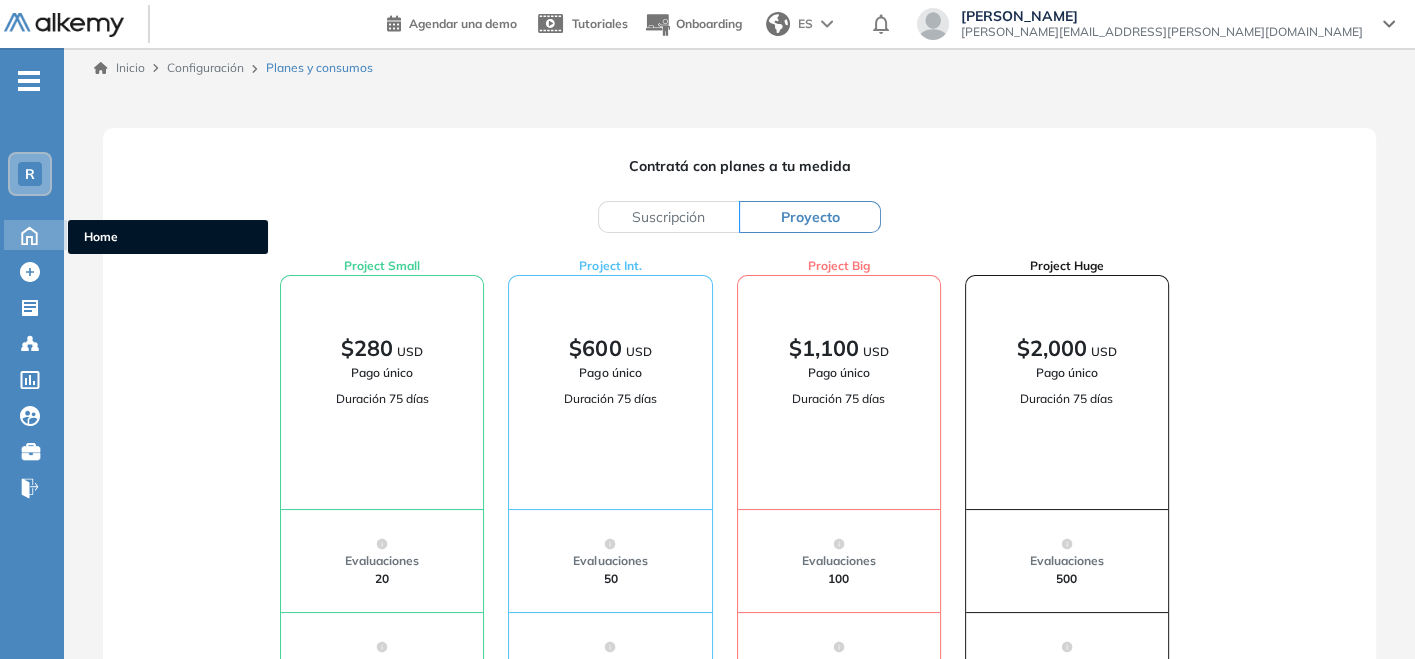 click 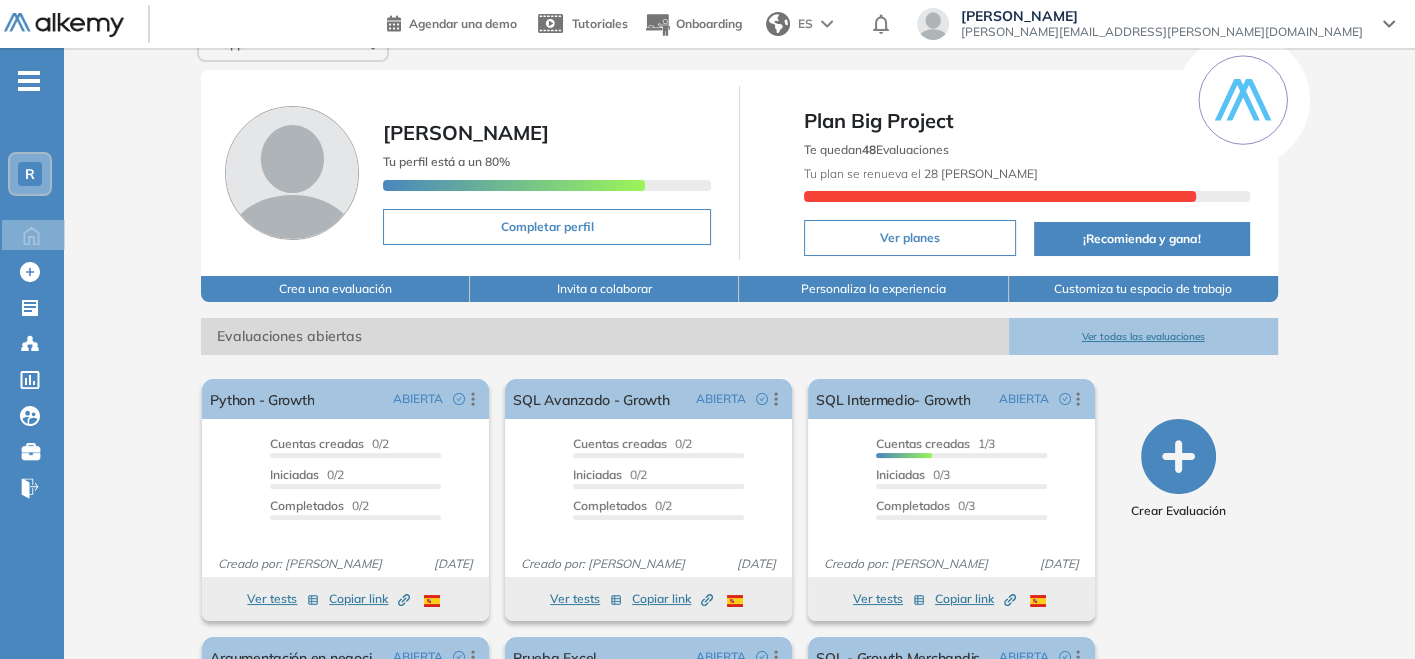 scroll, scrollTop: 0, scrollLeft: 0, axis: both 